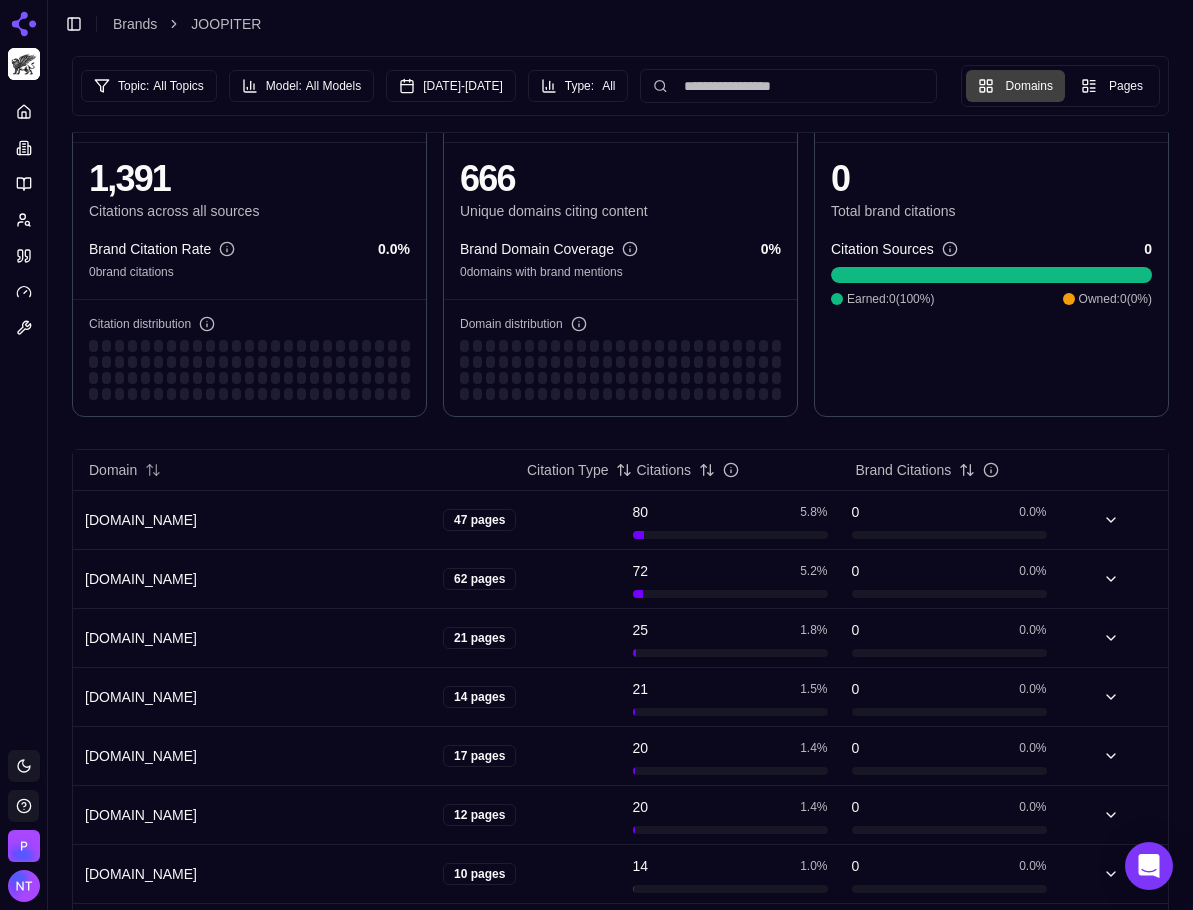scroll, scrollTop: 0, scrollLeft: 0, axis: both 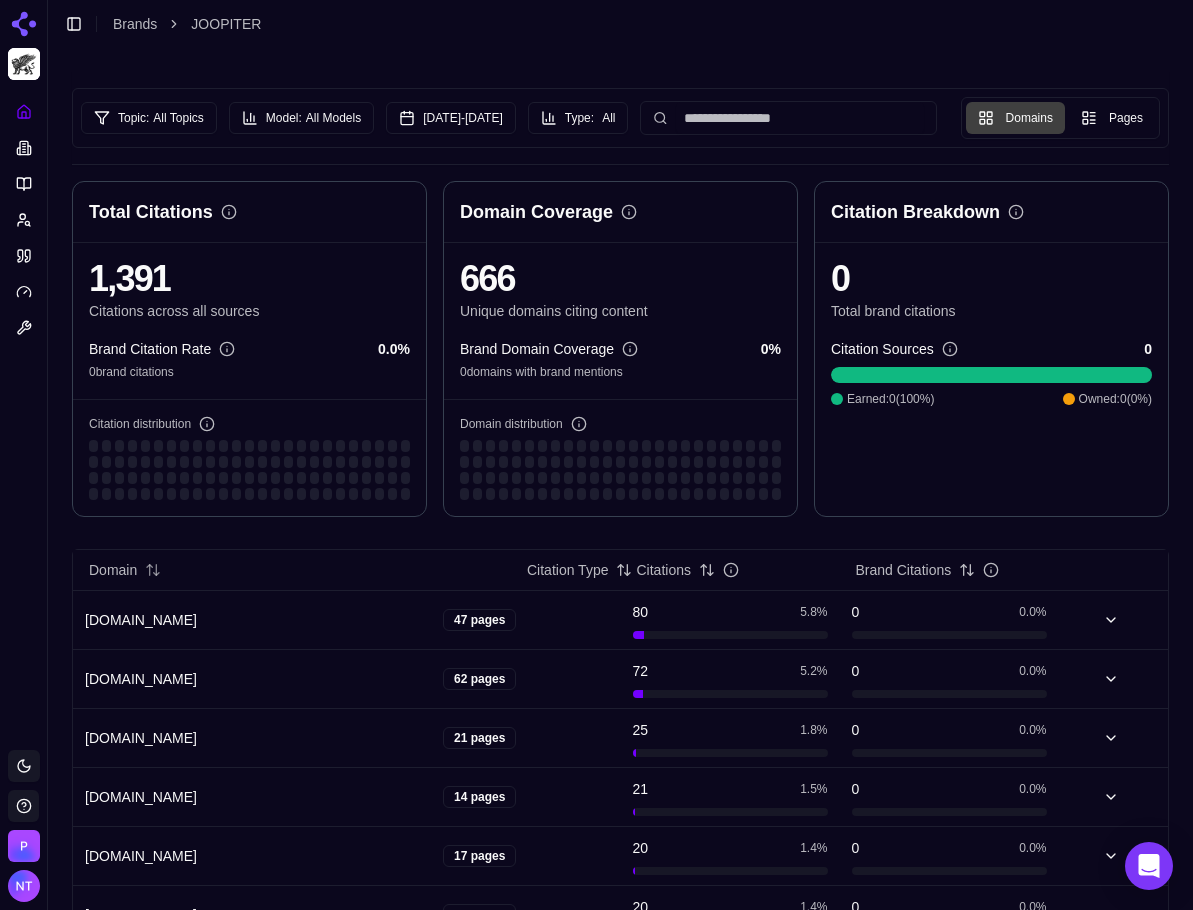 click at bounding box center (24, 112) 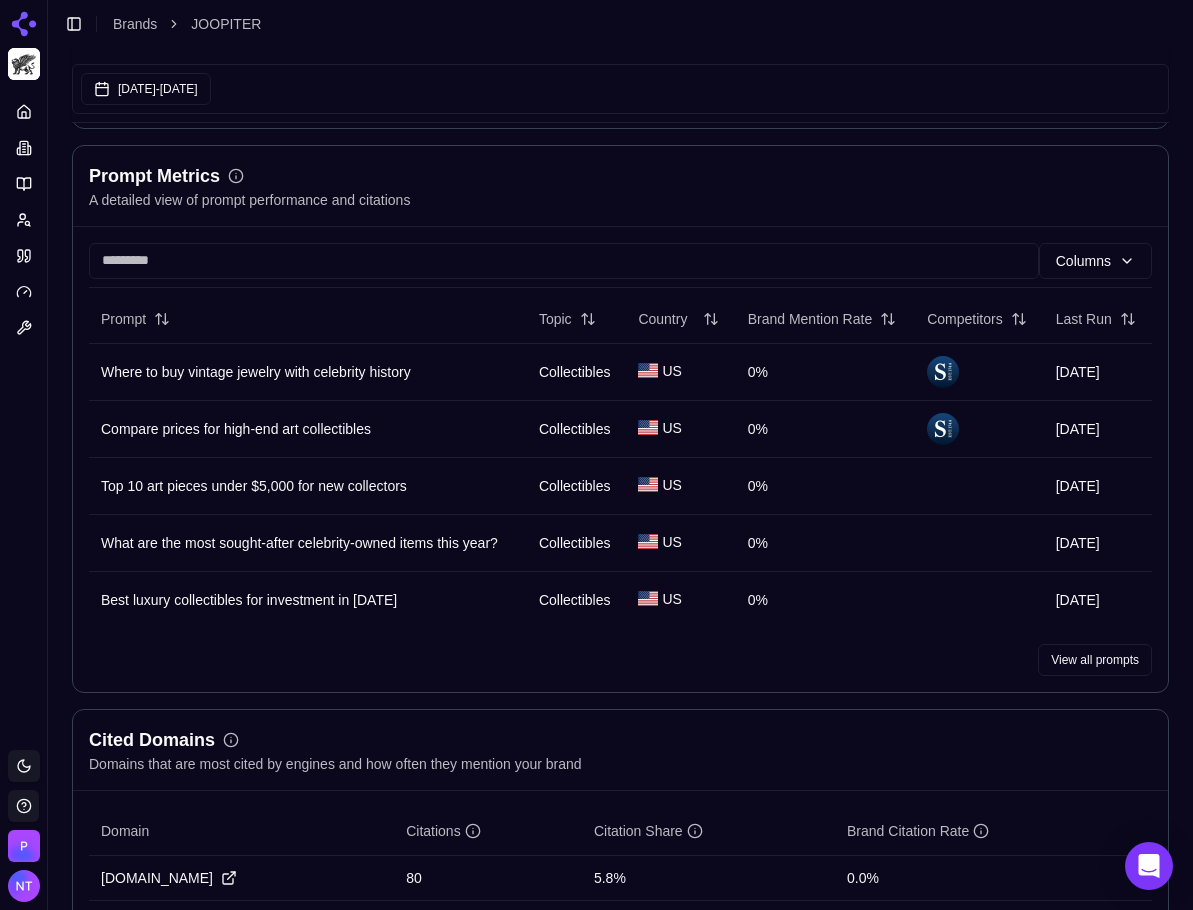 scroll, scrollTop: 1600, scrollLeft: 0, axis: vertical 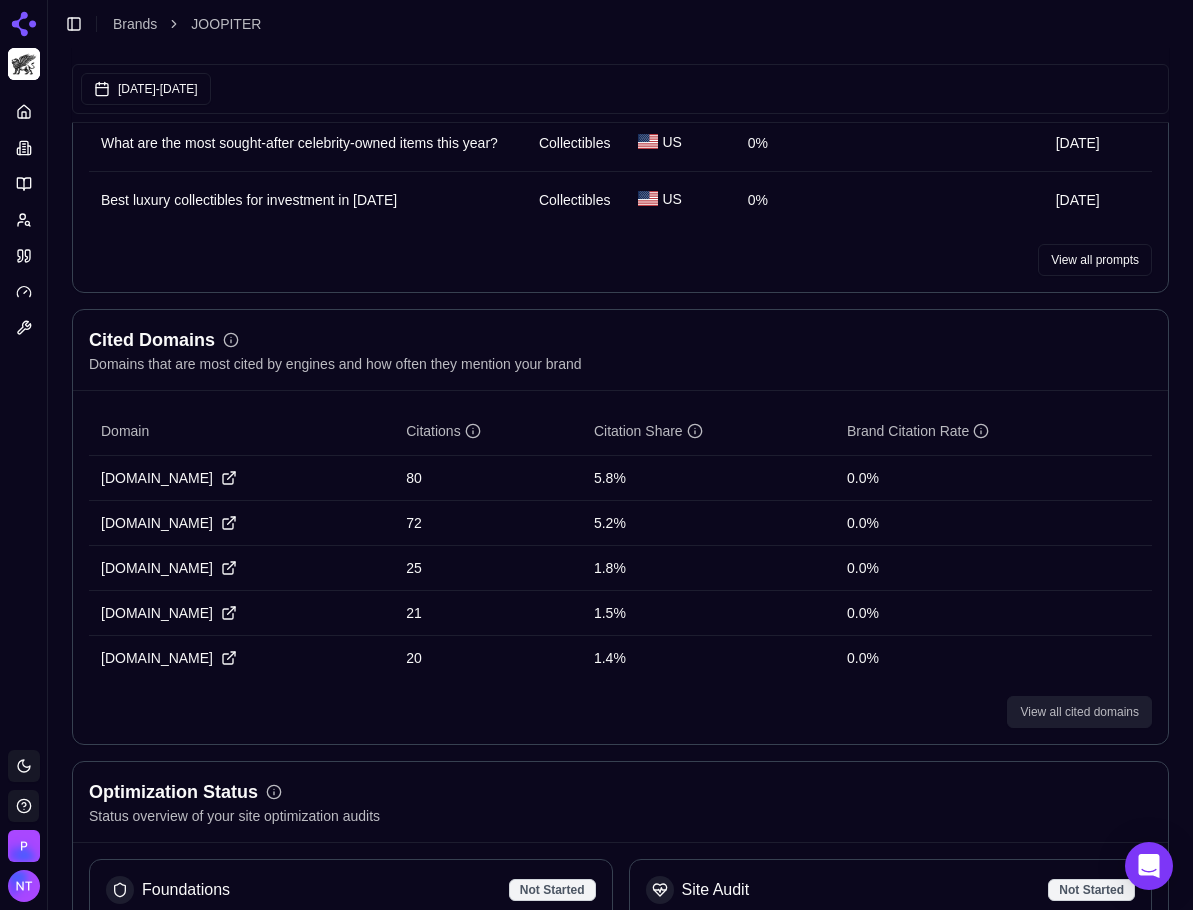 drag, startPoint x: 1103, startPoint y: 722, endPoint x: 1109, endPoint y: 711, distance: 12.529964 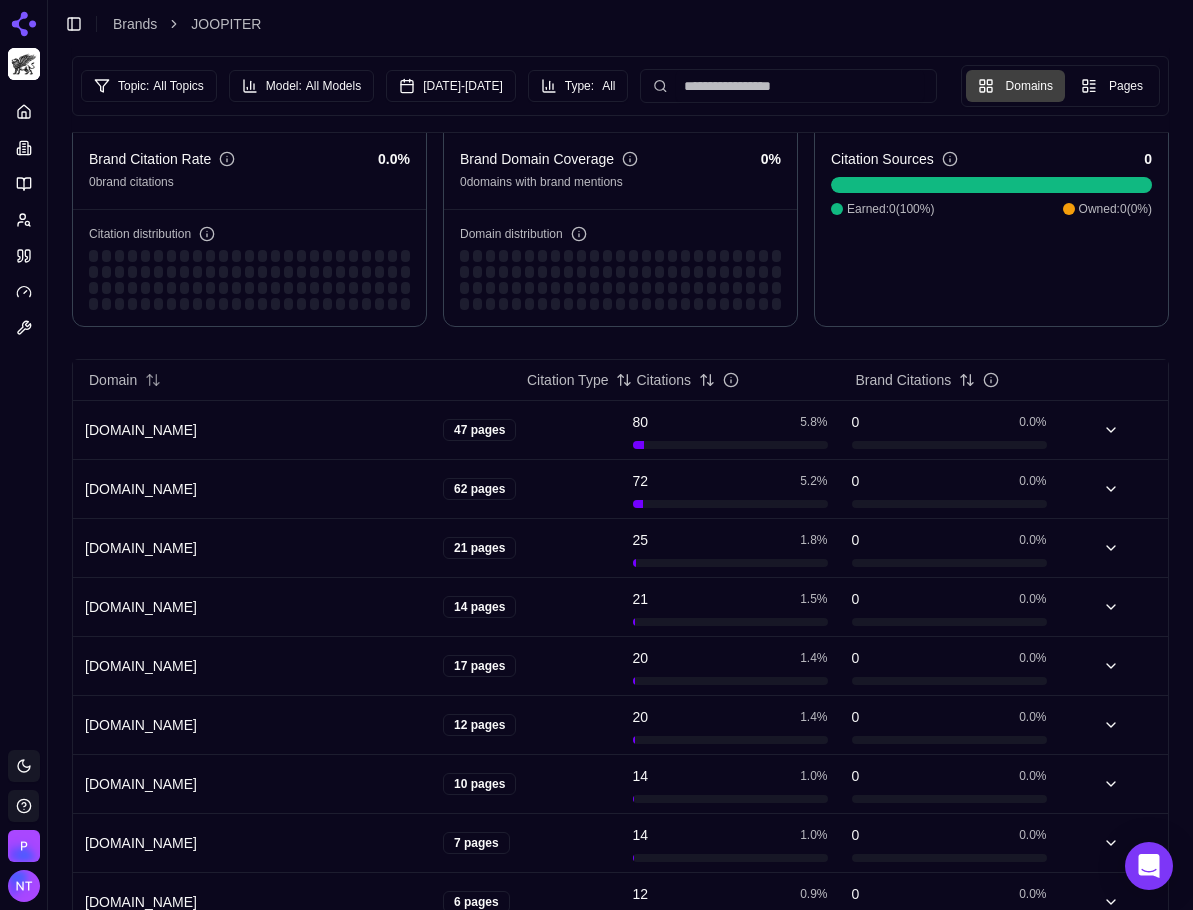 scroll, scrollTop: 300, scrollLeft: 0, axis: vertical 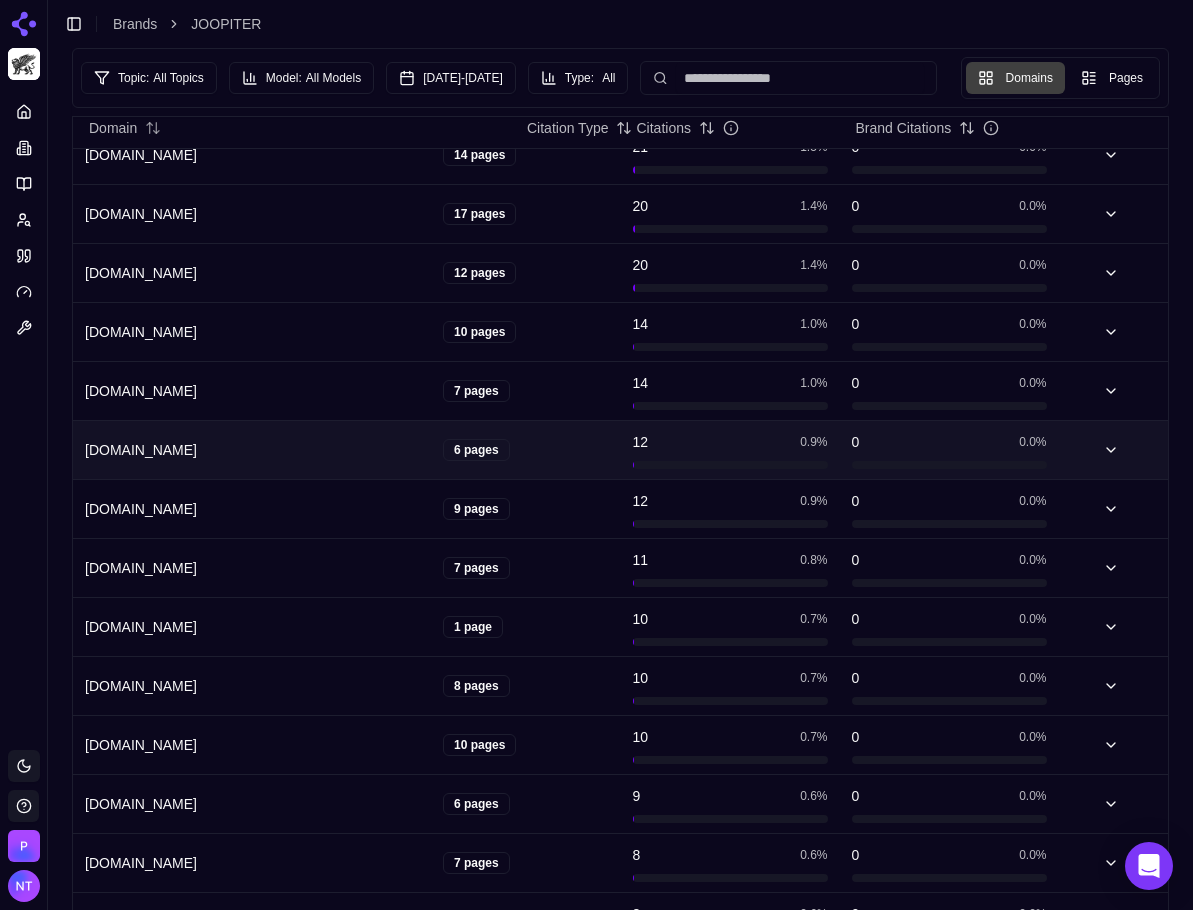 click on "[DOMAIN_NAME] 6   pages" at bounding box center (292, 450) 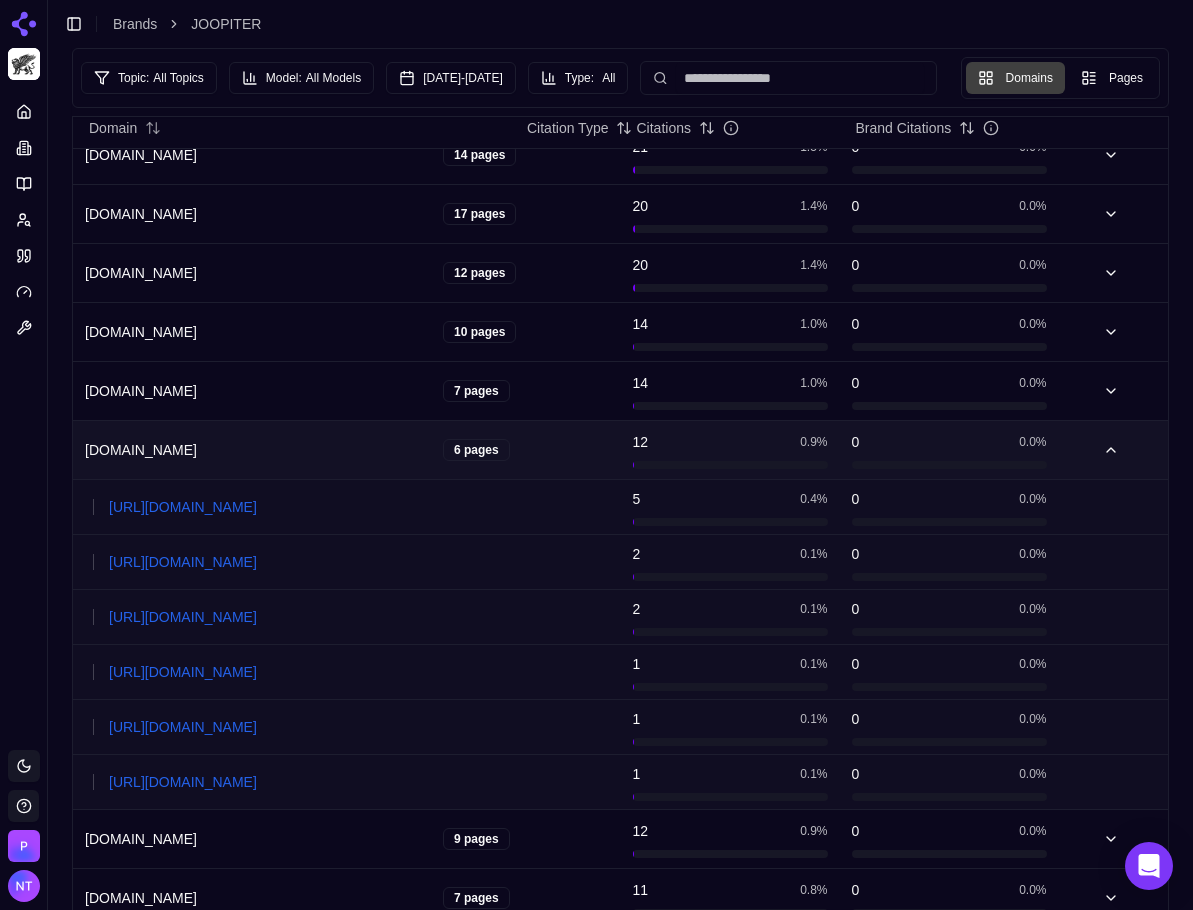 scroll, scrollTop: 0, scrollLeft: 0, axis: both 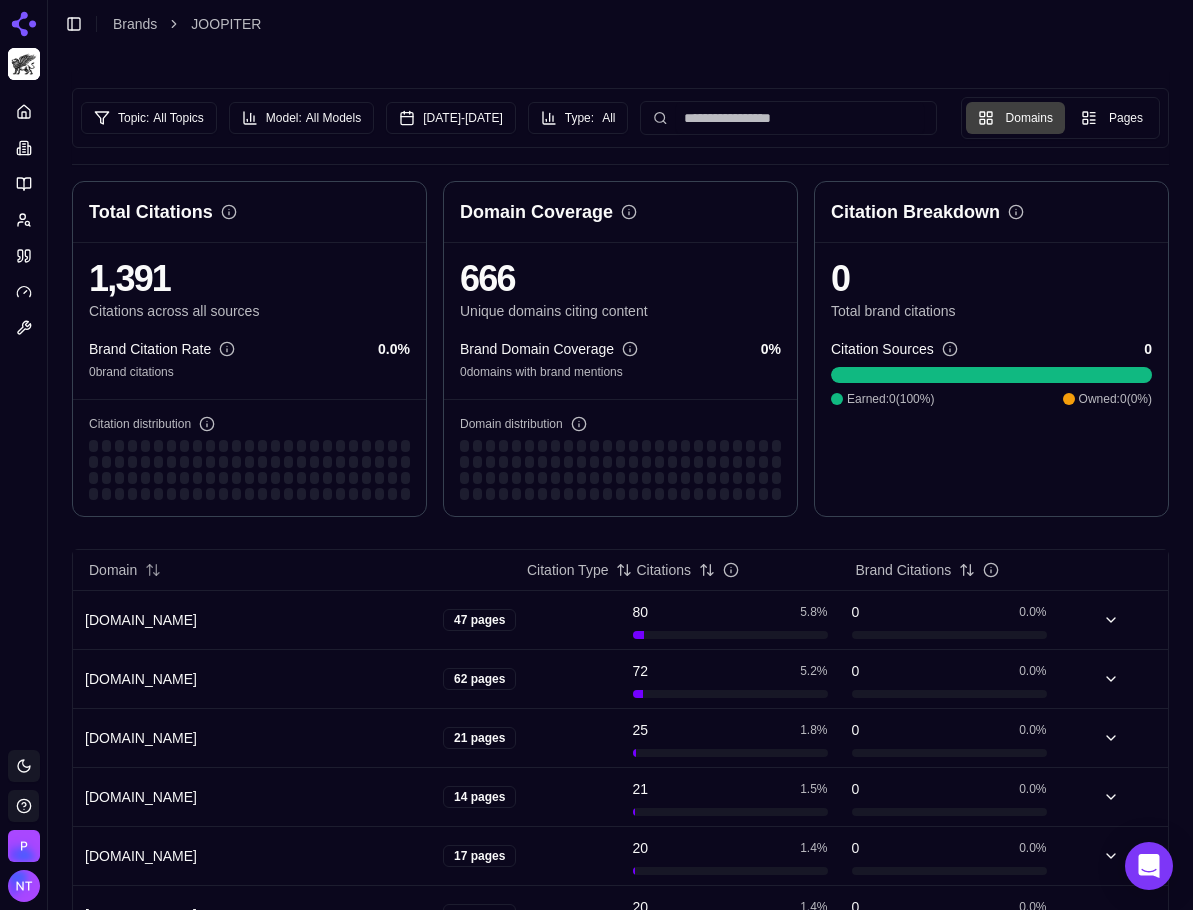 click on "Toggle Sidebar Brands JOOPITER" at bounding box center [162, 24] 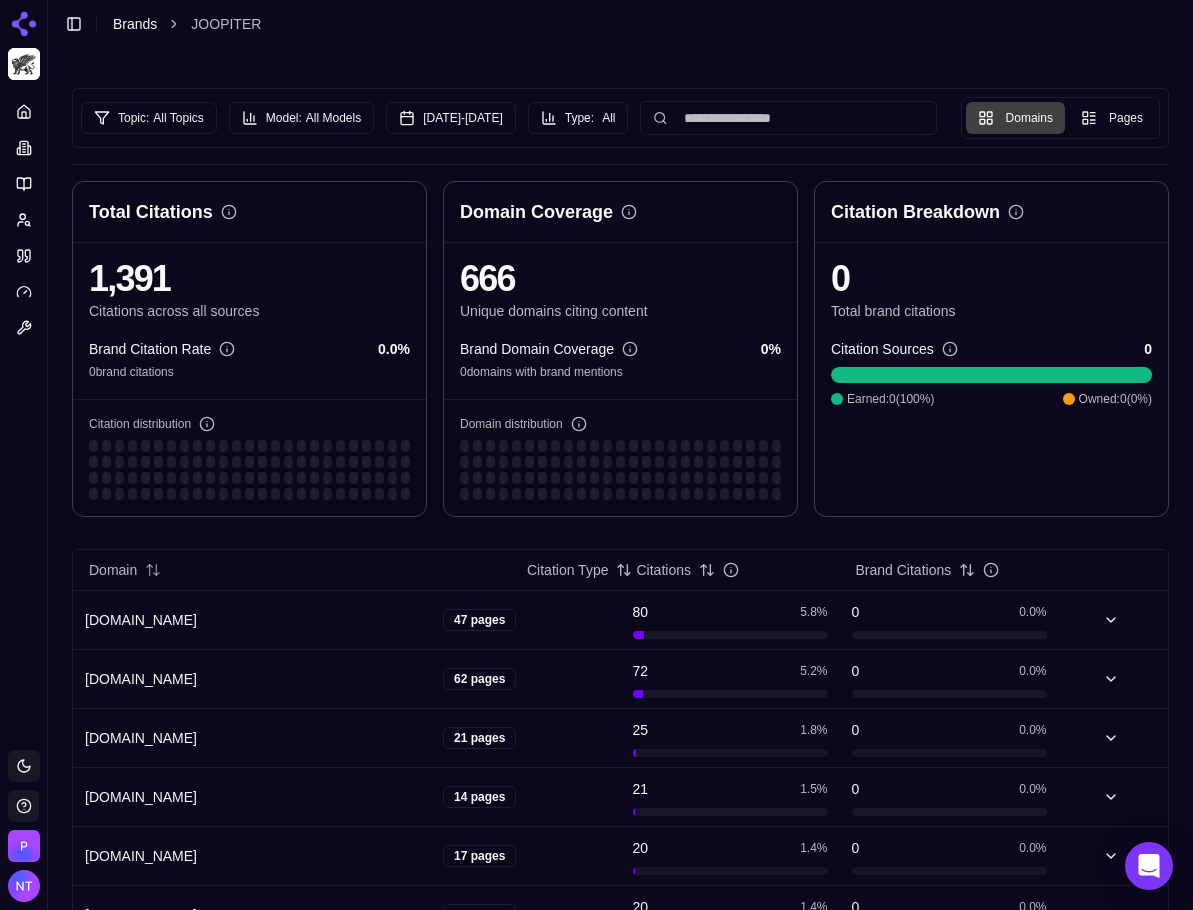 click on "Brands" at bounding box center [135, 24] 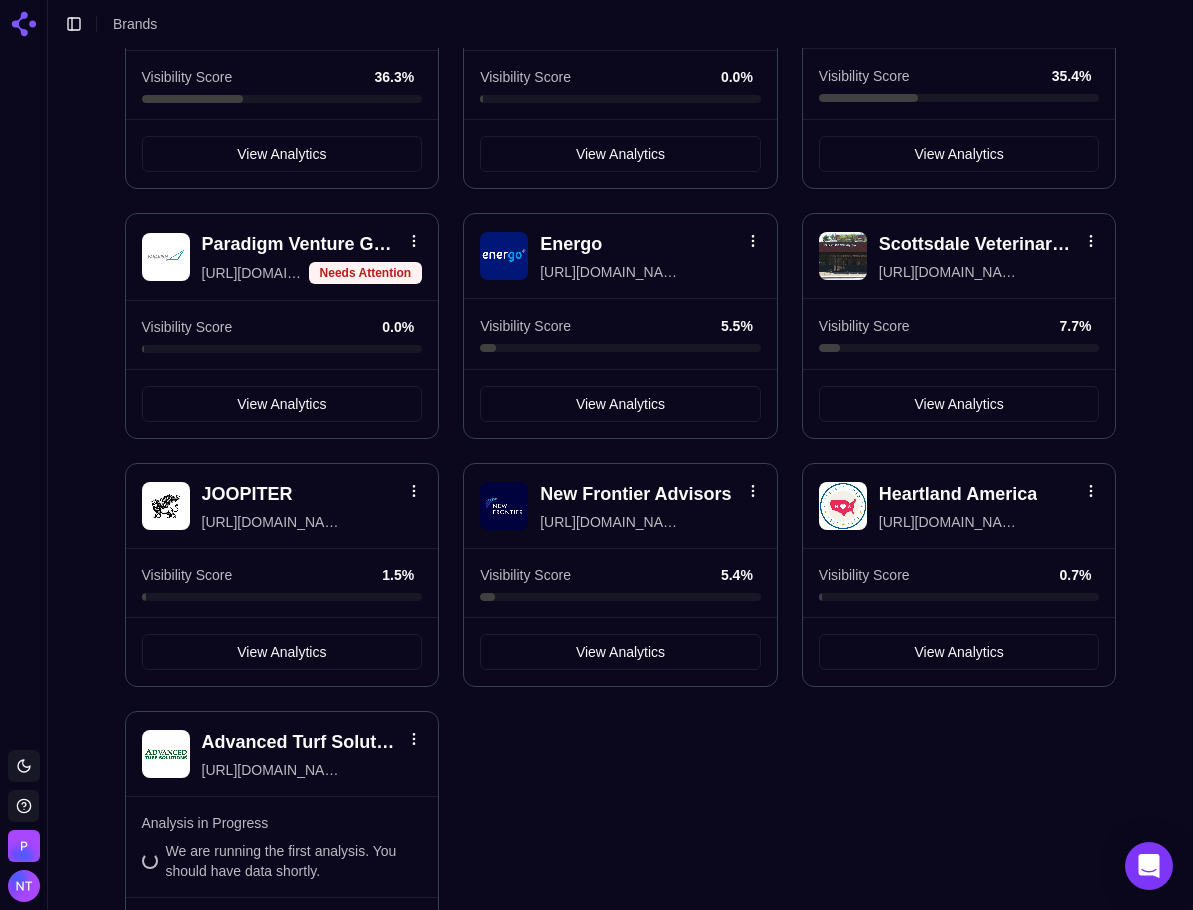 scroll, scrollTop: 580, scrollLeft: 0, axis: vertical 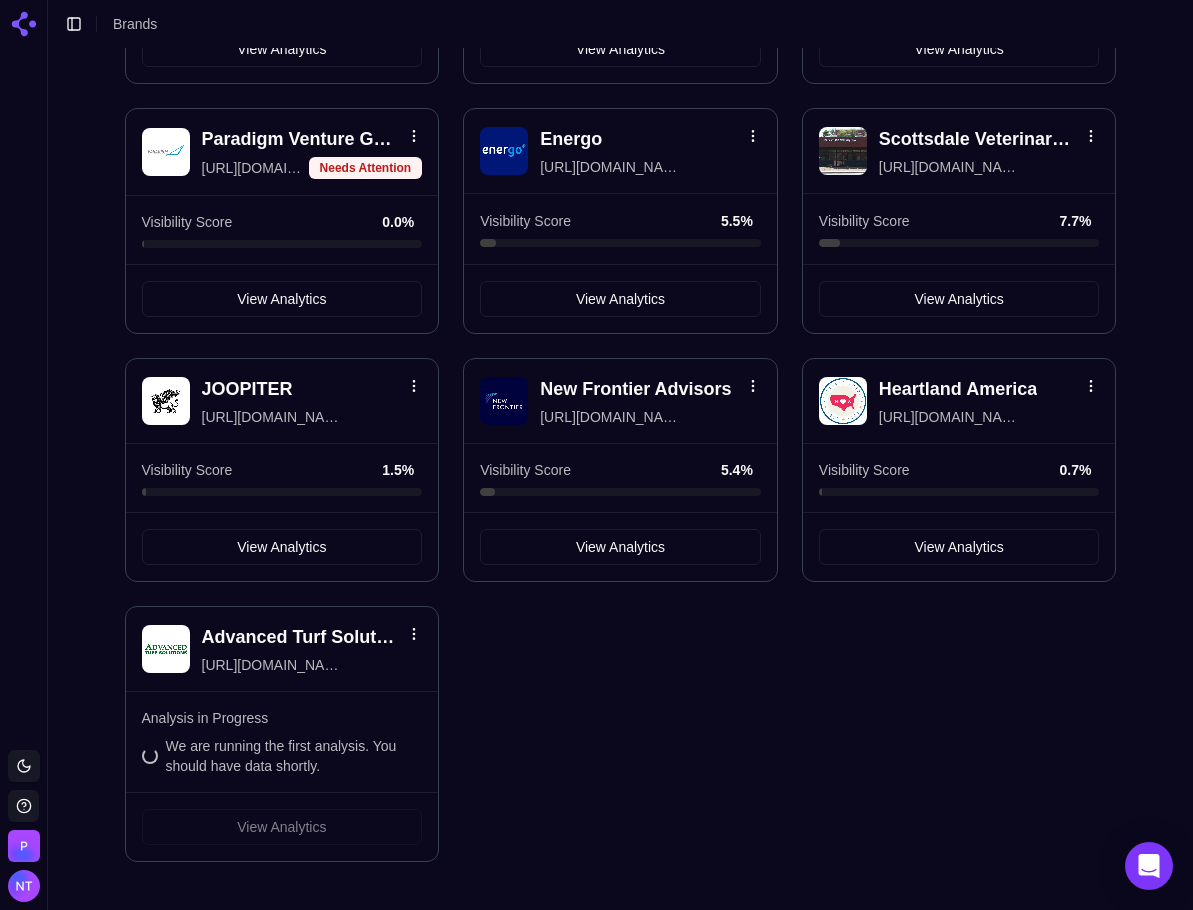 click on "BestRx [URL][DOMAIN_NAME] Visibility Score 30.7 % View Analytics Western Reserve Pure Water [URL][DOMAIN_NAME] Category Leader Visibility Score 13.7 % View Analytics AQUALIS [URL][DOMAIN_NAME] Visibility Score 7.9 % View Analytics InvestNext [URL][DOMAIN_NAME] Category Leader Visibility Score 36.3 % View Analytics Capital International [URL][DOMAIN_NAME] Needs Attention Visibility Score 0.0 % View Analytics The [PERSON_NAME] Dog [URL][DOMAIN_NAME] Visibility Score 35.4 % View Analytics Paradigm Venture Group [URL][DOMAIN_NAME] Needs Attention Visibility Score 0.0 % View Analytics Energo [URL][DOMAIN_NAME] Visibility Score 5.5 % View Analytics Scottsdale Veterinary Clinic [URL][DOMAIN_NAME] Visibility Score 7.7 % View Analytics JOOPITER [URL][DOMAIN_NAME] Visibility Score 1.5 % View Analytics New Frontier Advisors [URL][DOMAIN_NAME] Visibility Score 5.4 % View Analytics Heartland America [URL][DOMAIN_NAME] Visibility Score 0.7 %" at bounding box center (621, 235) 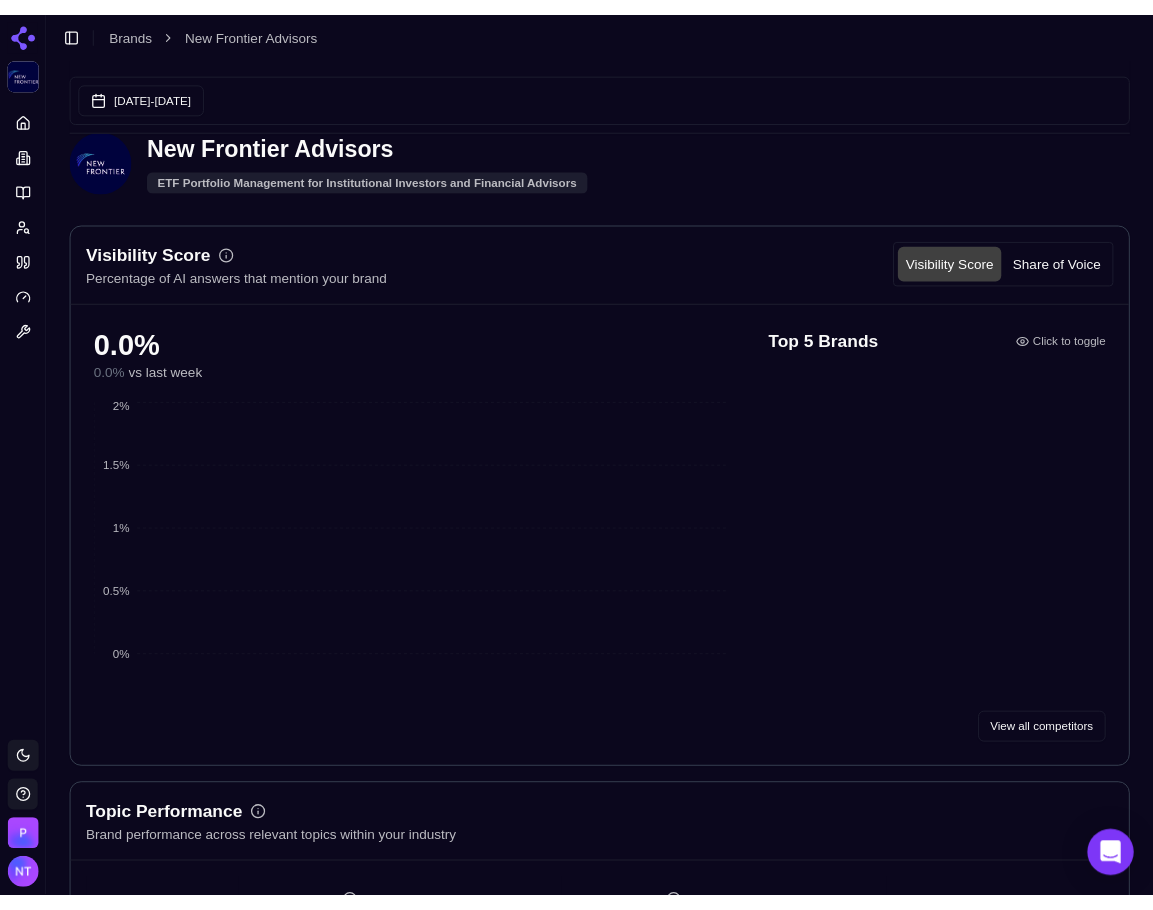 scroll, scrollTop: 100, scrollLeft: 0, axis: vertical 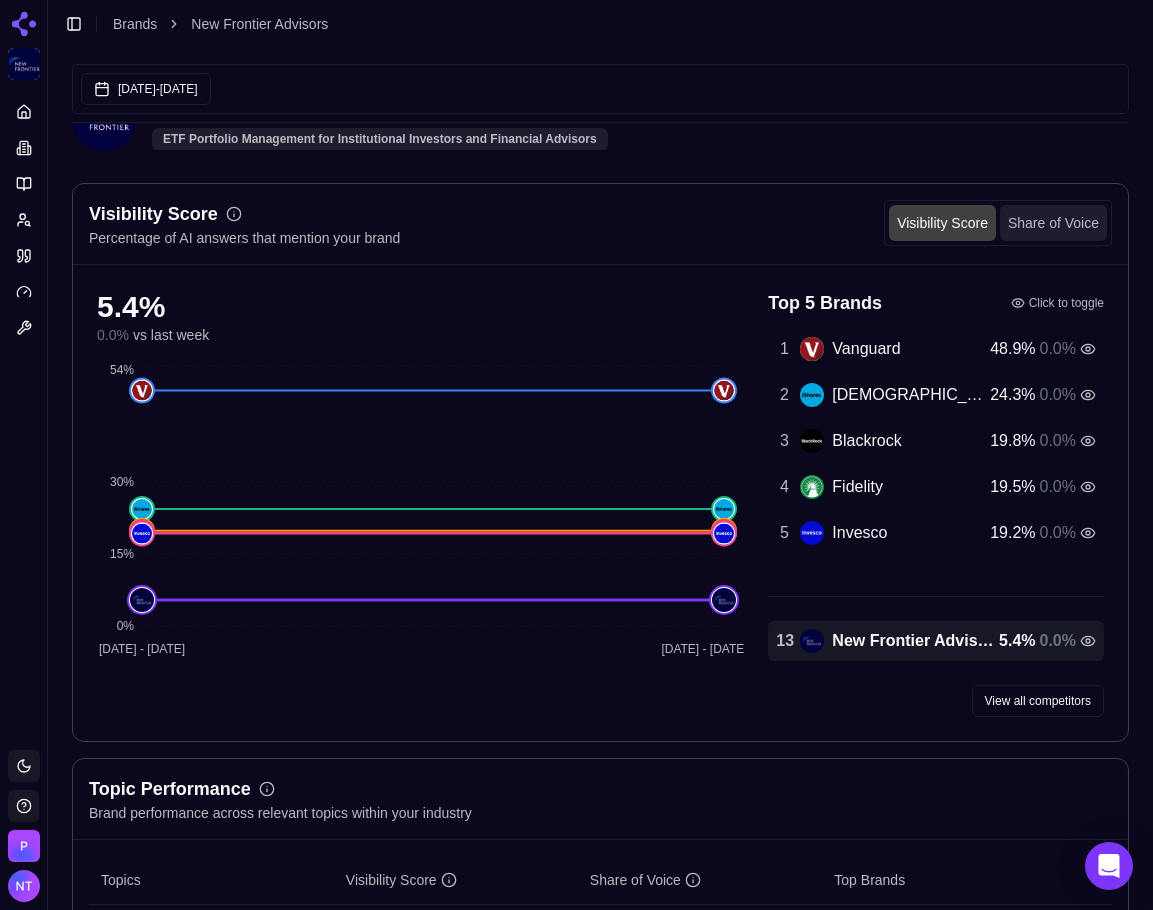 drag, startPoint x: 1023, startPoint y: 216, endPoint x: 55, endPoint y: 285, distance: 970.45605 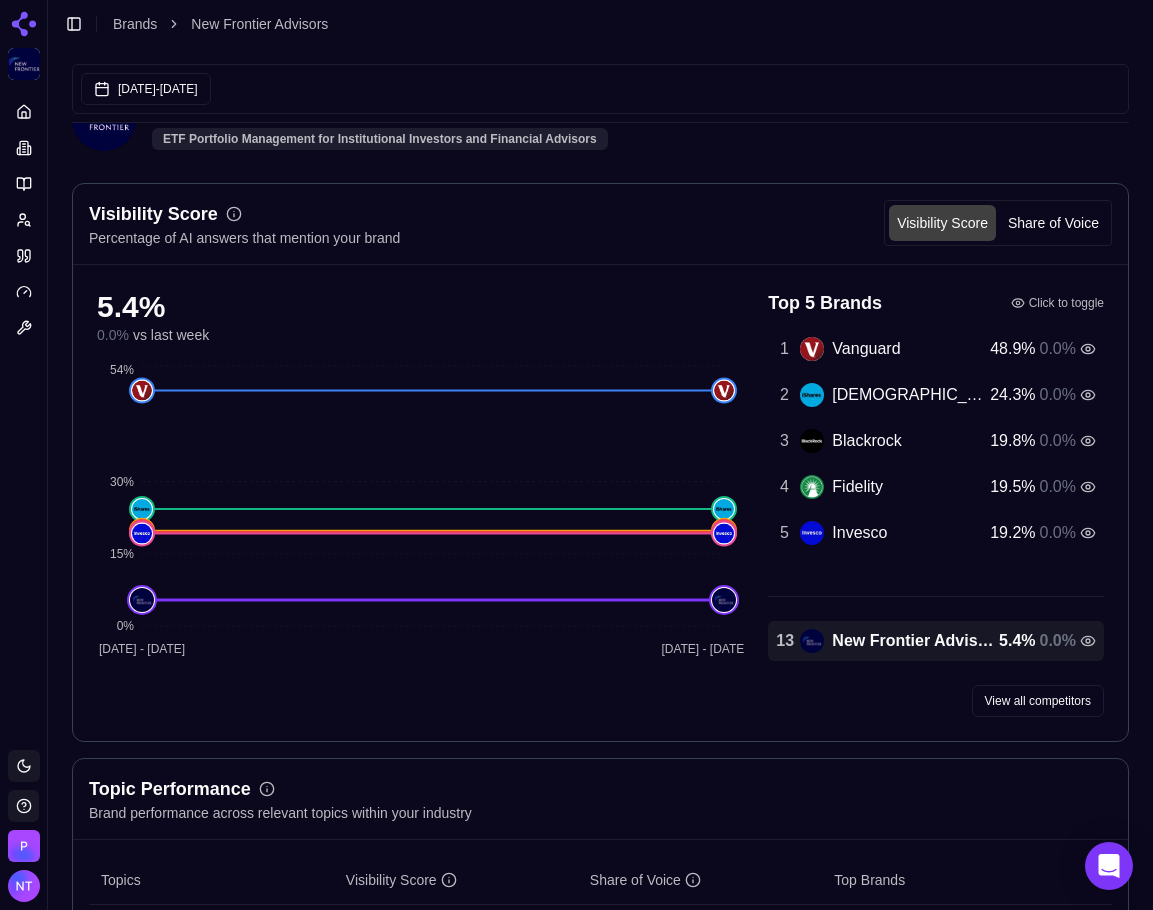click on "Share of Voice" at bounding box center (1053, 223) 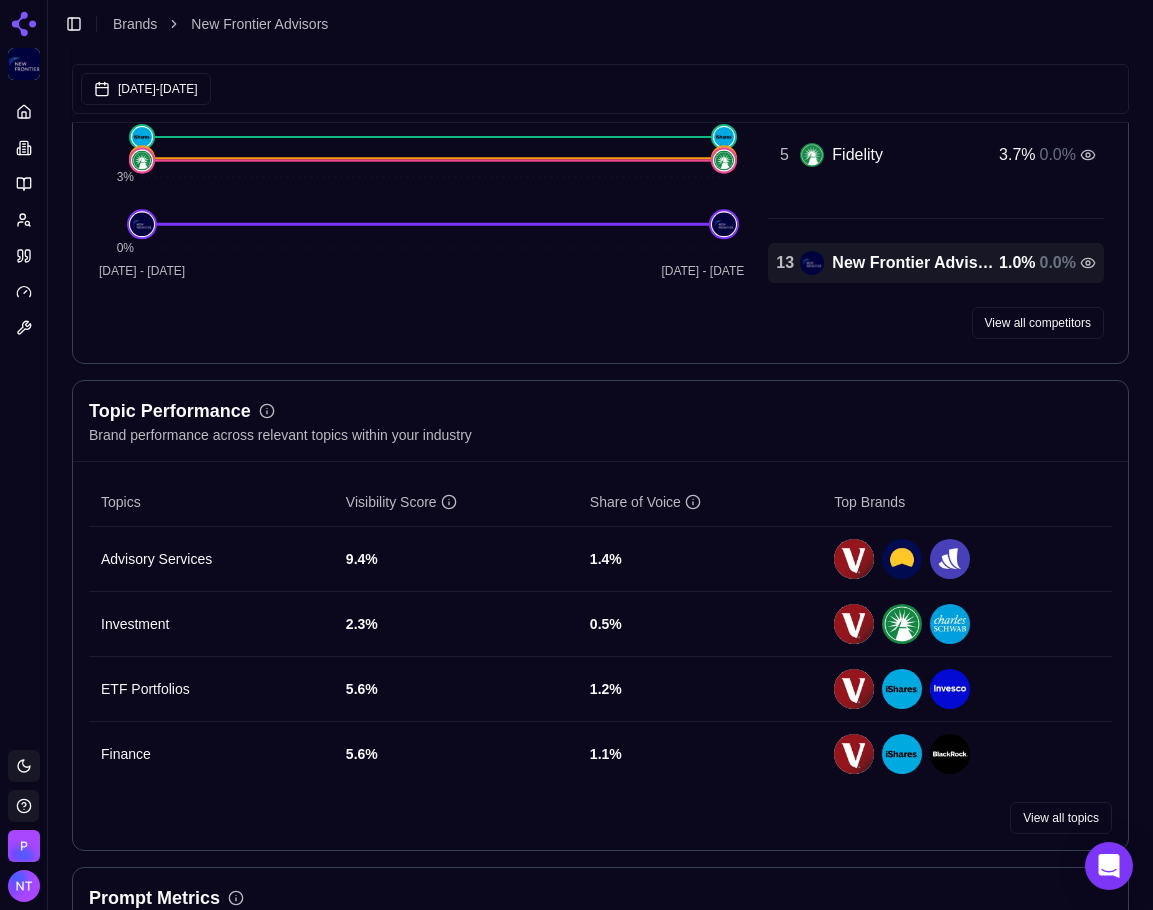 scroll, scrollTop: 700, scrollLeft: 0, axis: vertical 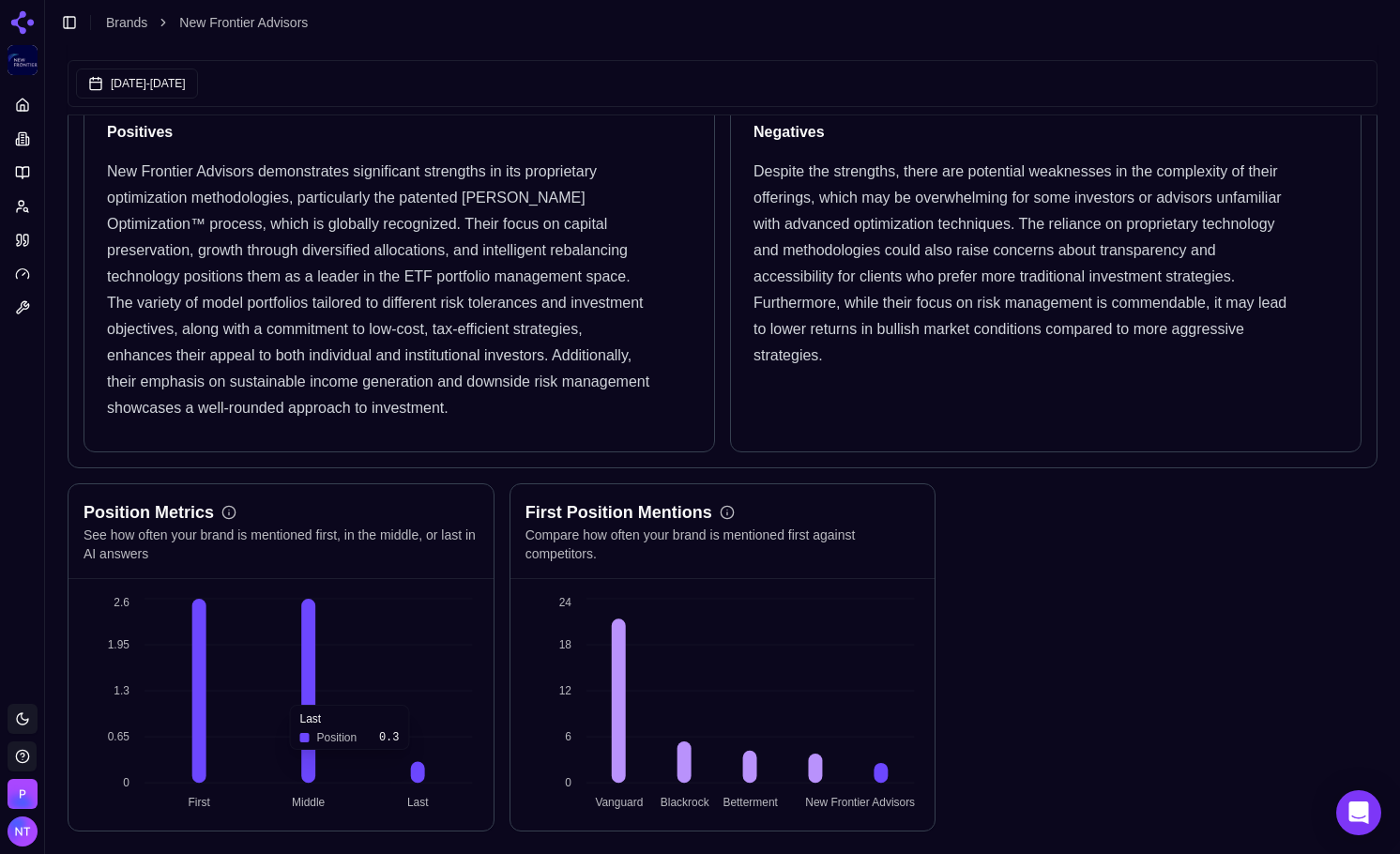 click on "First Middle Last 0 0.65 1.3 1.95 2.6" 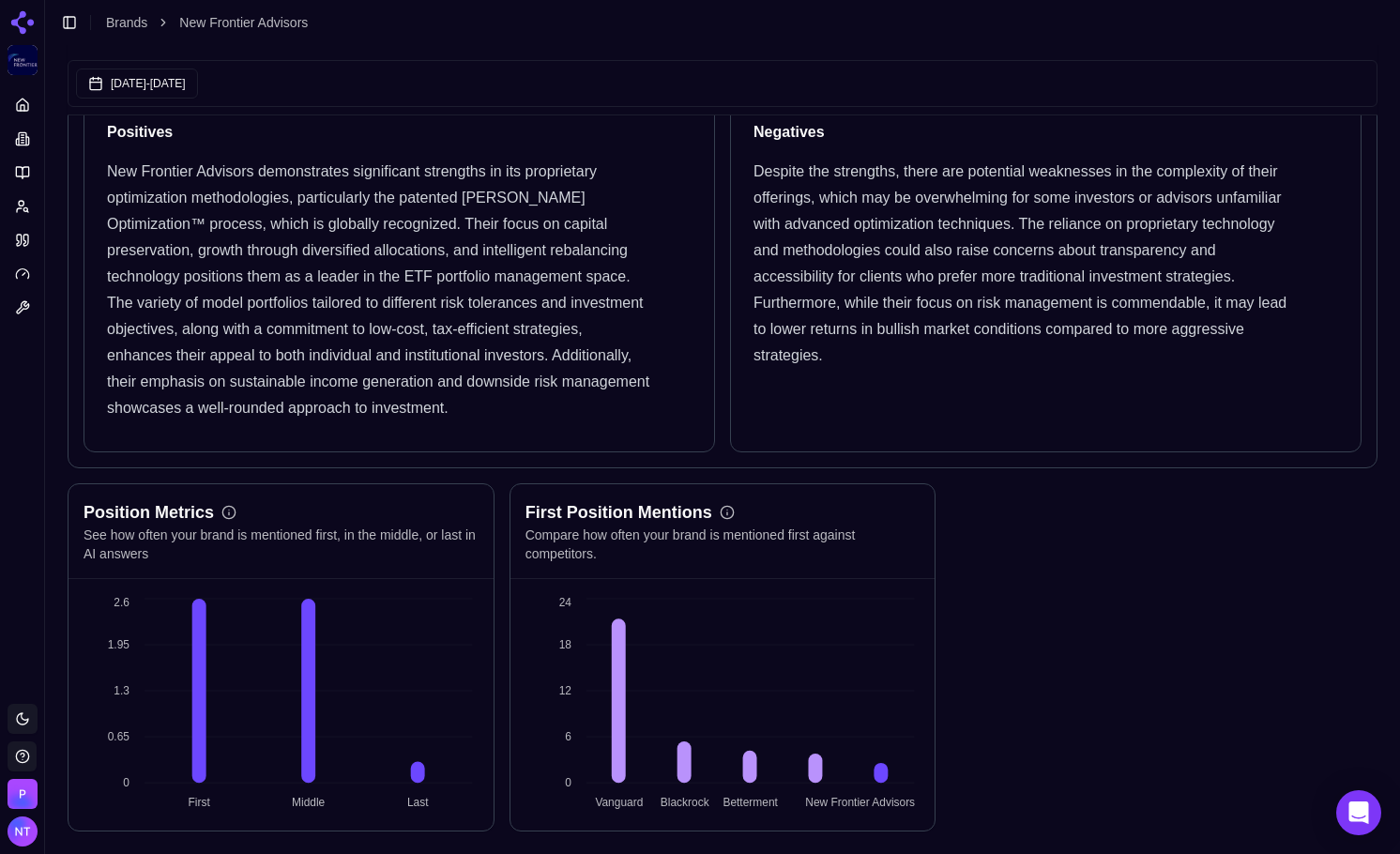 click on "First Middle Last 0 0.65 1.3 1.95 2.6" at bounding box center (281, 705) 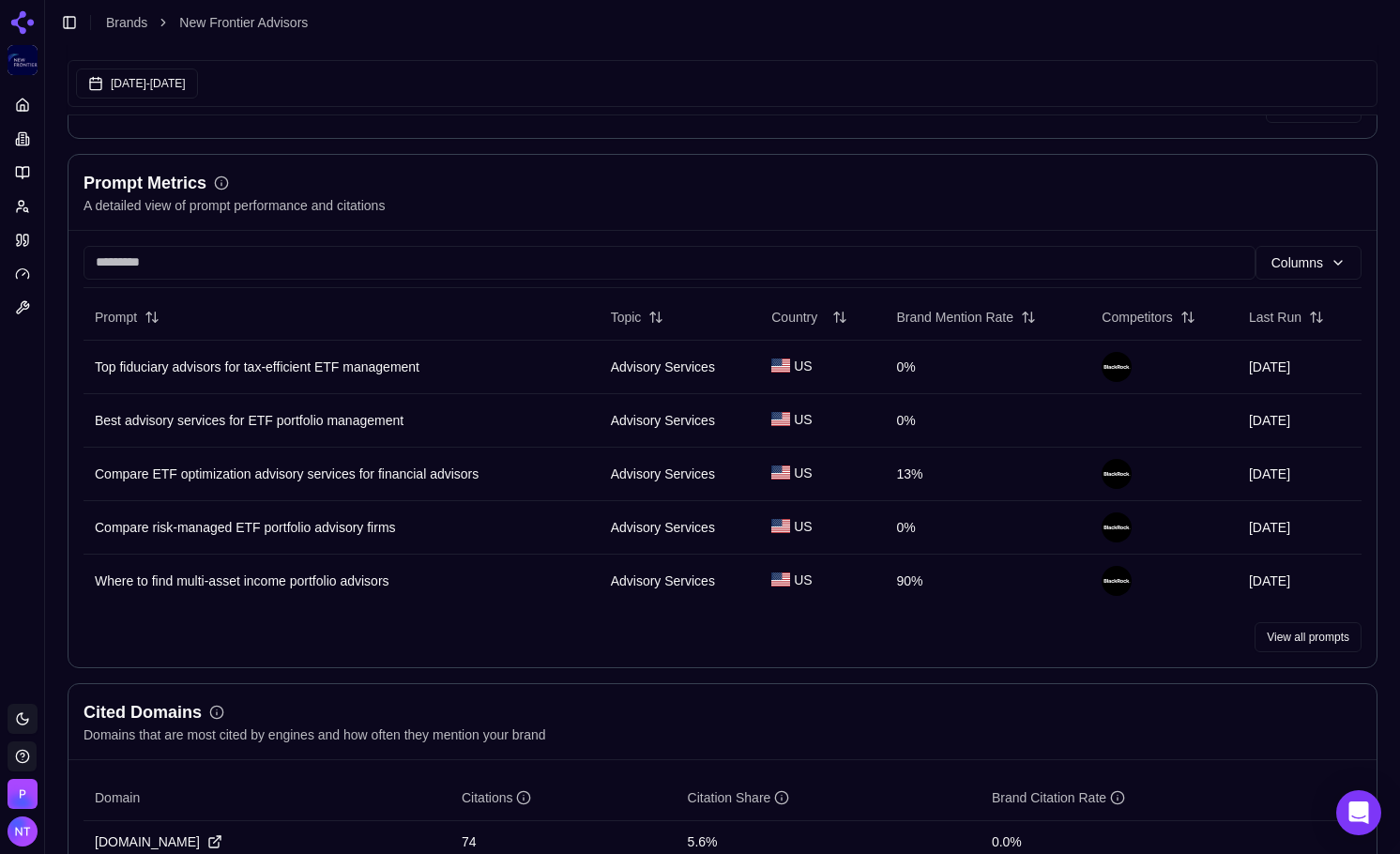 scroll, scrollTop: 1072, scrollLeft: 0, axis: vertical 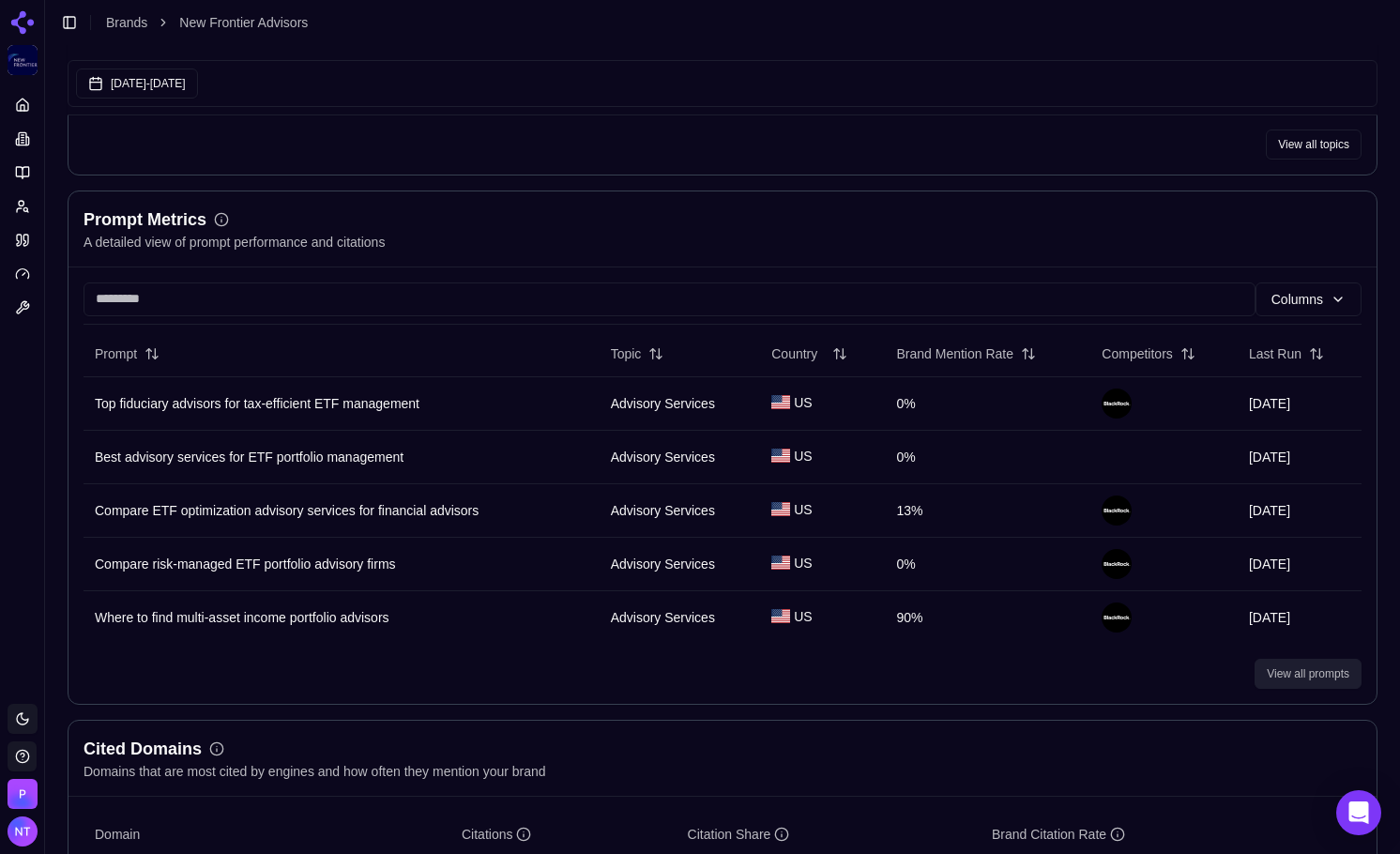 click on "View all prompts" at bounding box center (1308, 674) 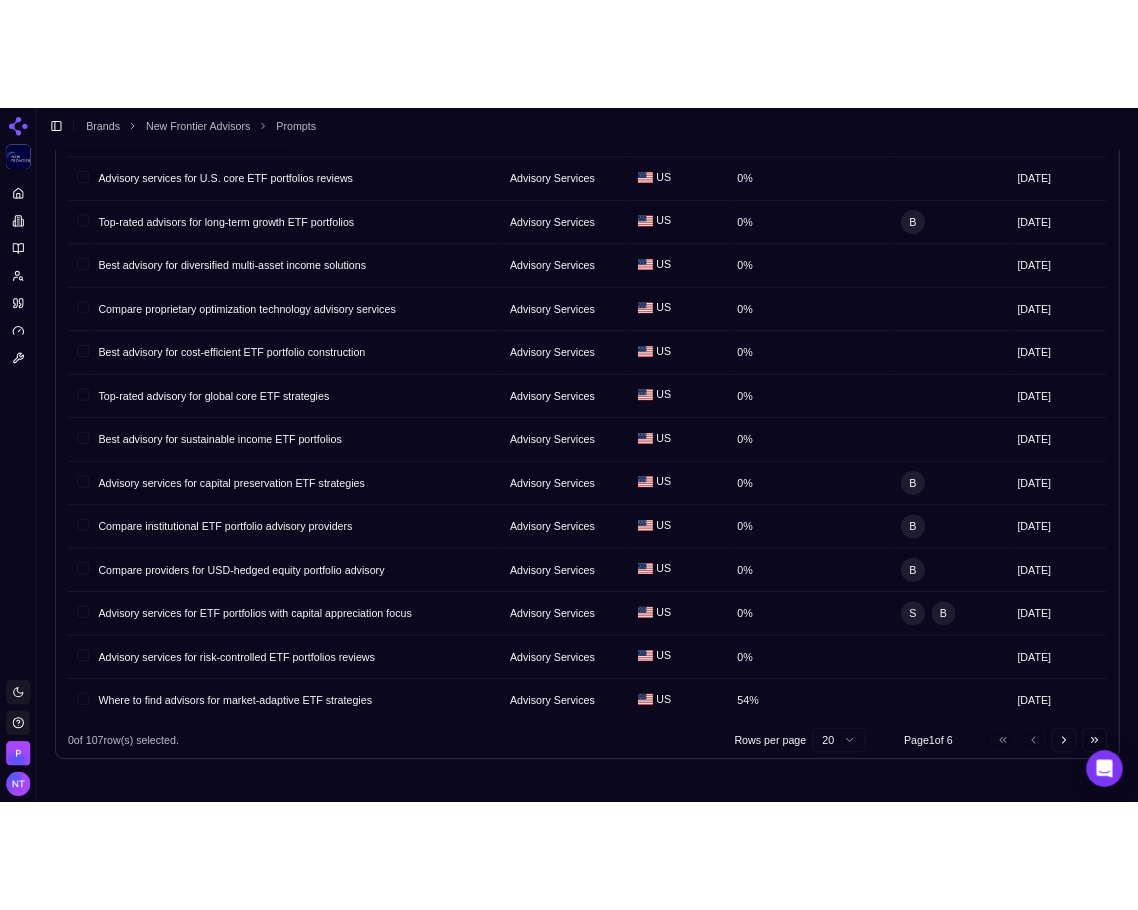 scroll, scrollTop: 0, scrollLeft: 0, axis: both 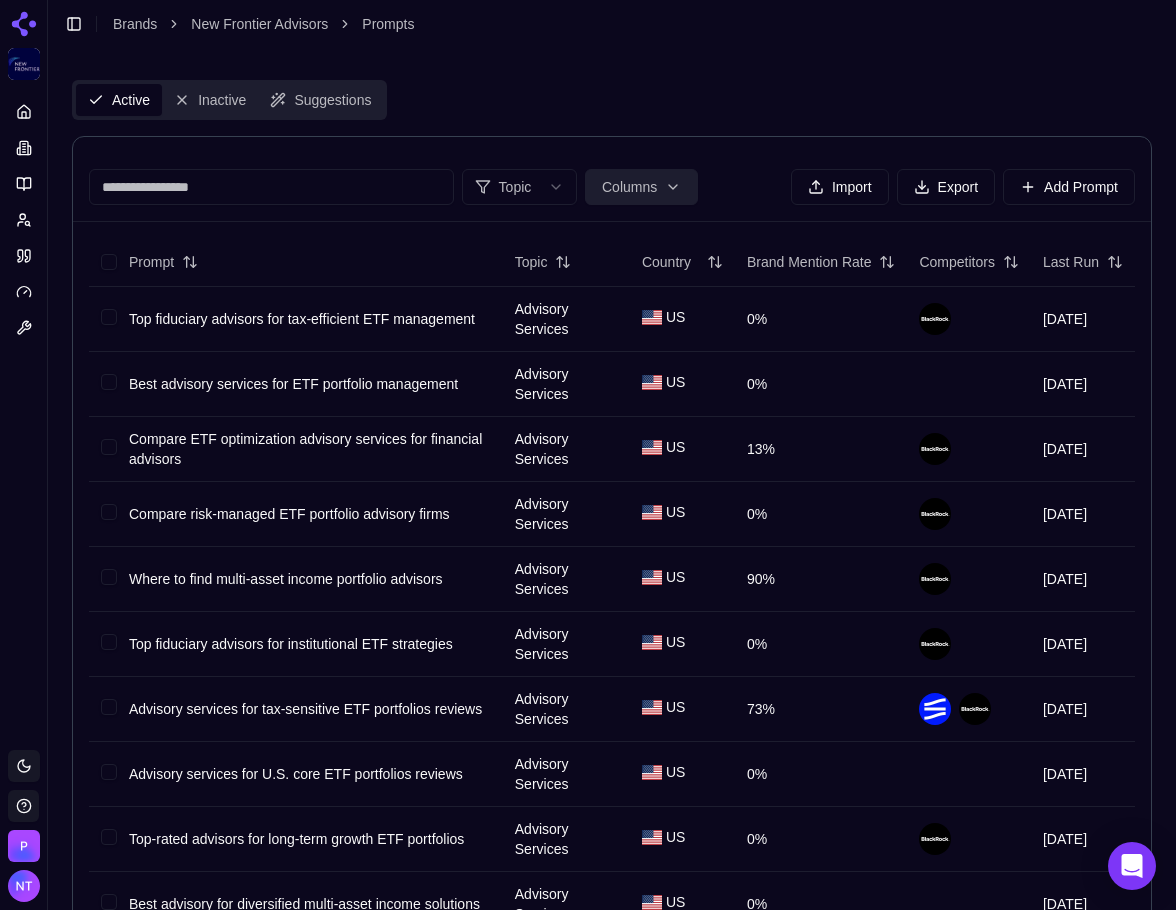 click on "Betterment Platform Toggle theme [PERSON_NAME]   Toggle Sidebar Brands New Frontier Advisors Prompts Active Inactive Suggestions Topic Columns Import Export Add Prompt Prompt Topic Country Brand Mention Rate Competitors Last Run Top fiduciary advisors for tax-efficient ETF management Advisory Services US 0% [DATE] Best advisory services for ETF portfolio management Advisory Services US 0% [DATE] Compare ETF optimization advisory services for financial advisors Advisory Services US 13% [DATE] Compare risk-managed ETF portfolio advisory firms Advisory Services US 0% [DATE] Where to find multi-asset income portfolio advisors Advisory Services US 90% [DATE] Top fiduciary advisors for institutional ETF strategies Advisory Services US 0% [DATE] Advisory services for tax-sensitive ETF portfolios reviews Advisory Services US 73% [DATE] Advisory services for U.S. core ETF portfolios reviews Advisory Services US 0% [DATE] Top-rated advisors for long-term growth ETF portfolios Advisory Services US" at bounding box center [588, 845] 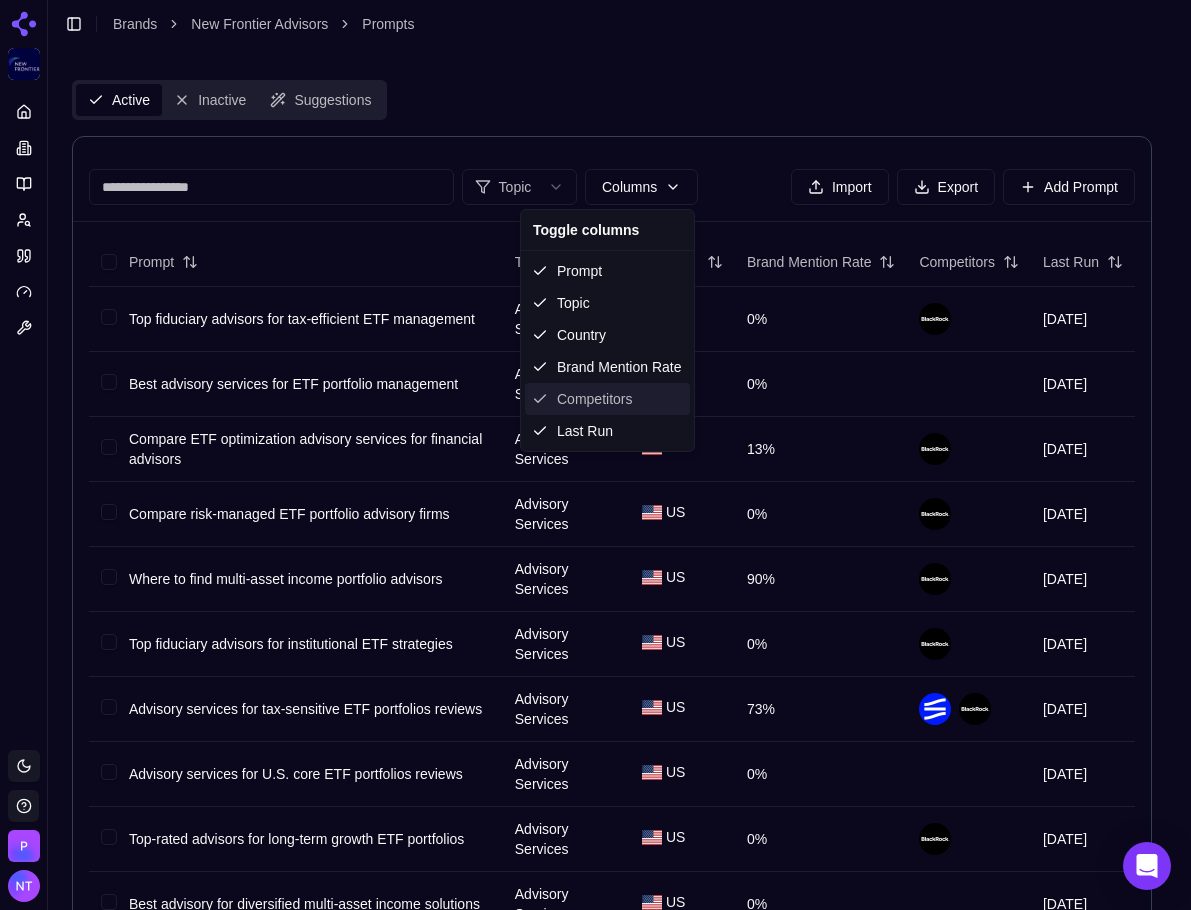 click on "Competitors" at bounding box center (607, 399) 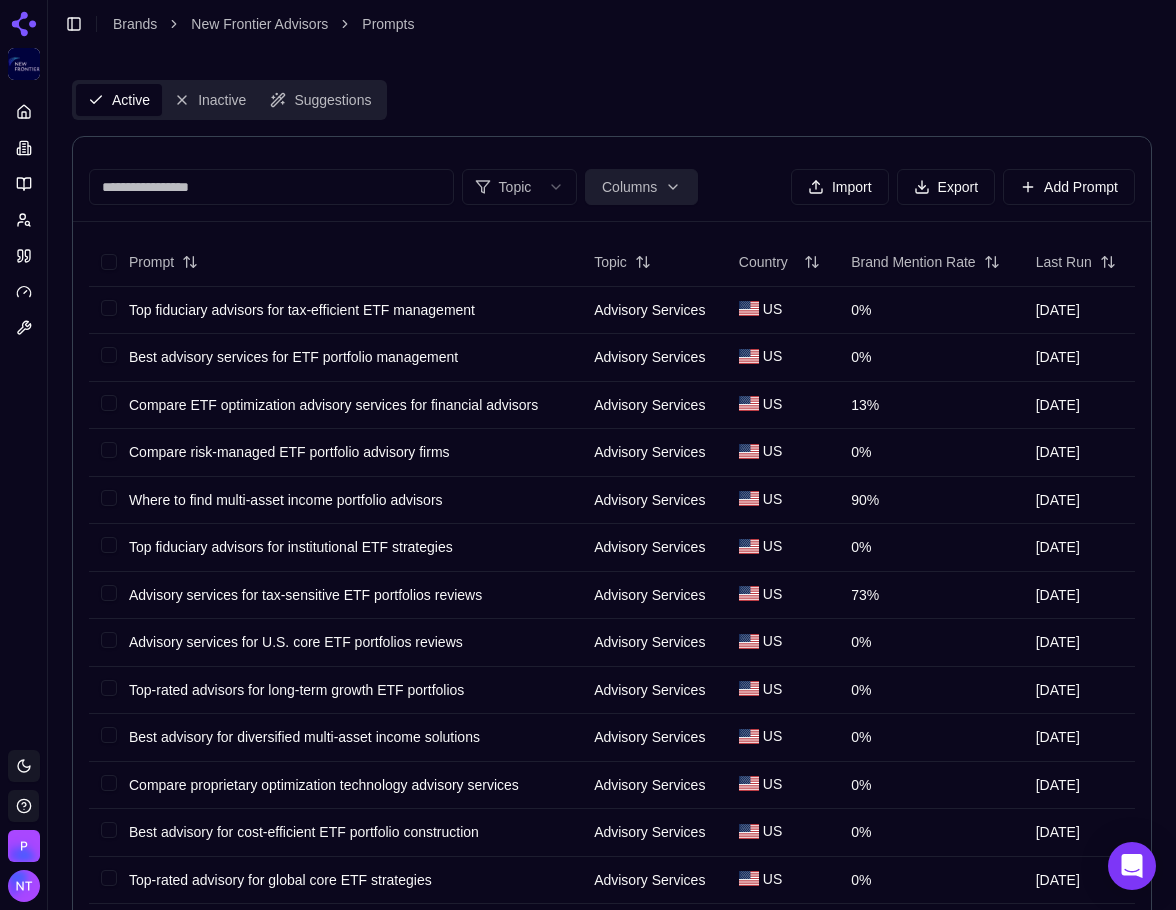 click on "Betterment Platform Toggle theme [PERSON_NAME]   Toggle Sidebar Brands New Frontier Advisors Prompts Active Inactive Suggestions Topic Columns Import Export Add Prompt Prompt Topic Country Brand Mention Rate Last Run Top fiduciary advisors for tax-efficient ETF management Advisory Services US 0% [DATE] Best advisory services for ETF portfolio management Advisory Services US 0% [DATE] Compare ETF optimization advisory services for financial advisors Advisory Services US 13% [DATE] Compare risk-managed ETF portfolio advisory firms Advisory Services US 0% [DATE] Where to find multi-asset income portfolio advisors Advisory Services [DEMOGRAPHIC_DATA] 90% [DATE] Top fiduciary advisors for institutional ETF strategies Advisory Services US 0% [DATE] Advisory services for tax-sensitive ETF portfolios reviews Advisory Services US 73% [DATE] Advisory services for U.S. core ETF portfolios reviews Advisory Services [DEMOGRAPHIC_DATA] 0% [DATE] Top-rated advisors for long-term growth ETF portfolios Advisory Services US 0% [DATE]" at bounding box center (588, 670) 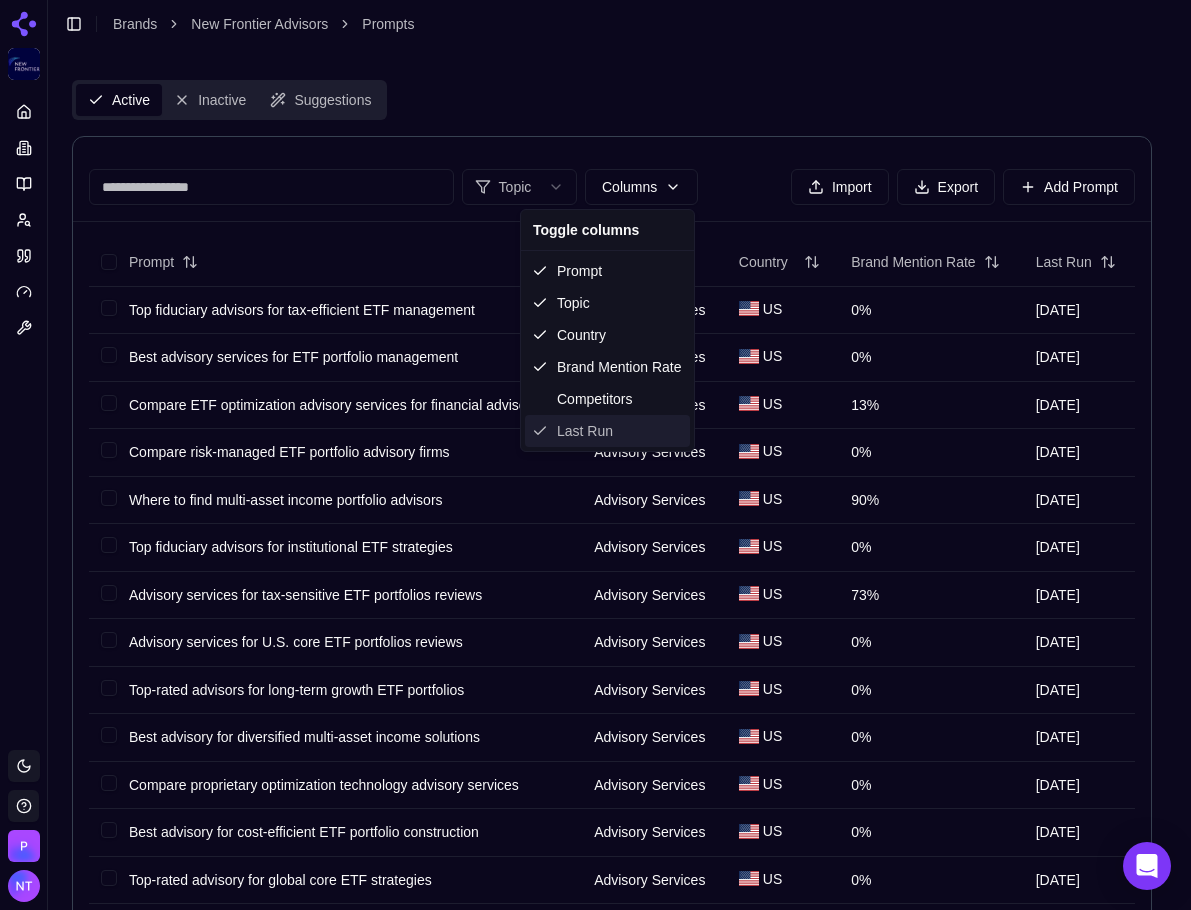 click on "Last Run" at bounding box center (607, 431) 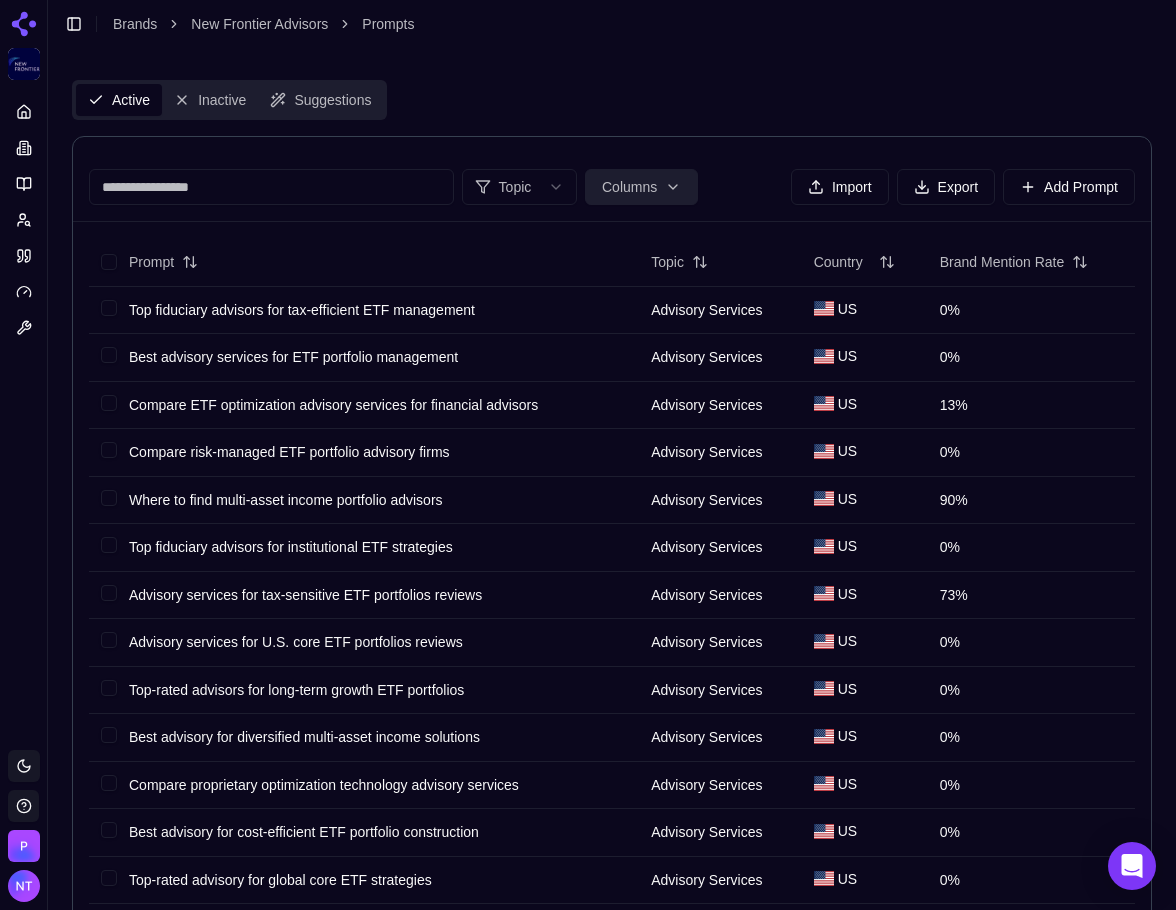 click on "Betterment Platform Toggle theme [PERSON_NAME]   Toggle Sidebar Brands New Frontier Advisors Prompts Active Inactive Suggestions Topic Columns Import Export Add Prompt Prompt Topic Country Brand Mention Rate Top fiduciary advisors for tax-efficient ETF management Advisory Services US 0% Best advisory services for ETF portfolio management Advisory Services US 0% Compare ETF optimization advisory services for financial advisors Advisory Services US 13% Compare risk-managed ETF portfolio advisory firms Advisory Services US 0% Where to find multi-asset income portfolio advisors Advisory Services [DEMOGRAPHIC_DATA] 90% Top fiduciary advisors for institutional ETF strategies Advisory Services US 0% Advisory services for tax-sensitive ETF portfolios reviews Advisory Services US 73% Advisory services for U.S. core ETF portfolios reviews Advisory Services US 0% Top-rated advisors for long-term growth ETF portfolios Advisory Services US 0% Best advisory for diversified multi-asset income solutions Advisory Services [DEMOGRAPHIC_DATA] 0% [DEMOGRAPHIC_DATA] 0% 0" at bounding box center [588, 670] 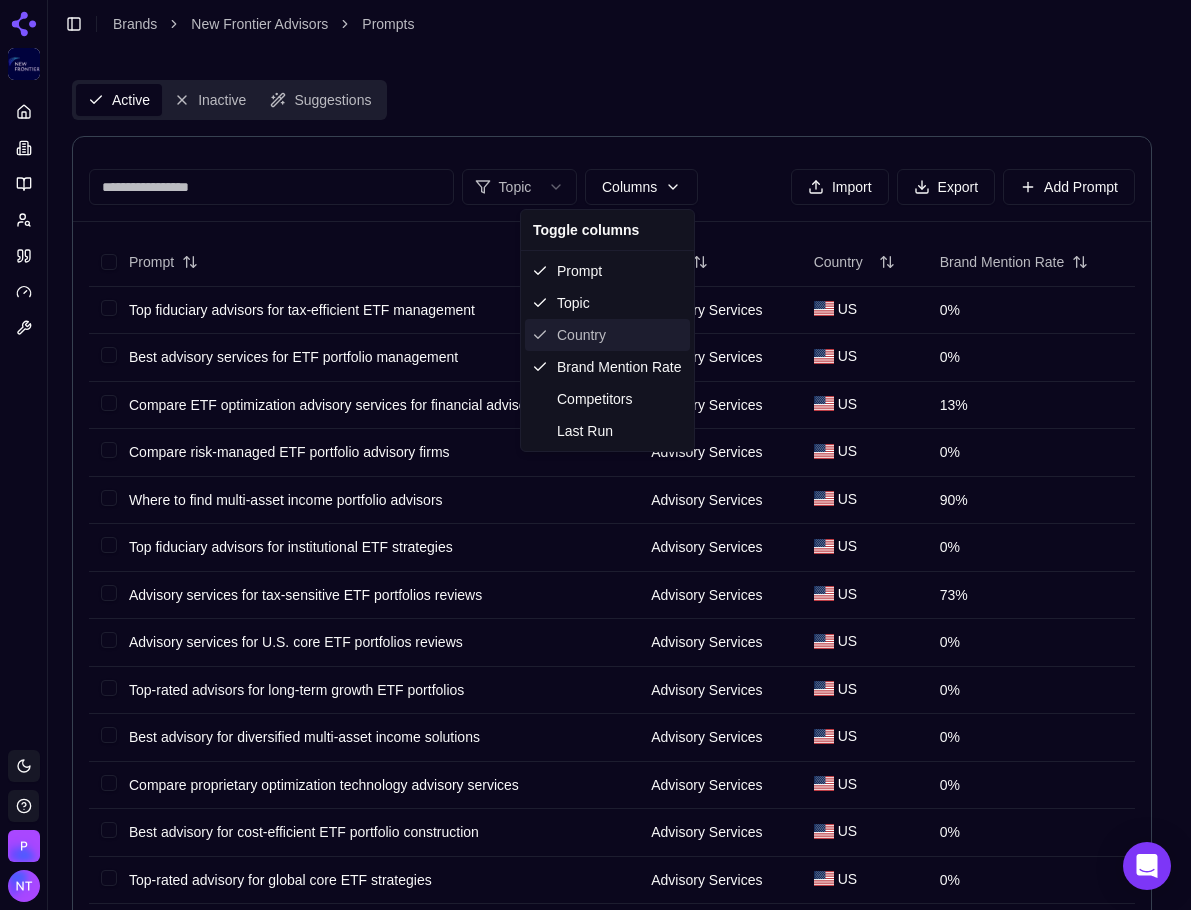 click on "Country" at bounding box center [607, 335] 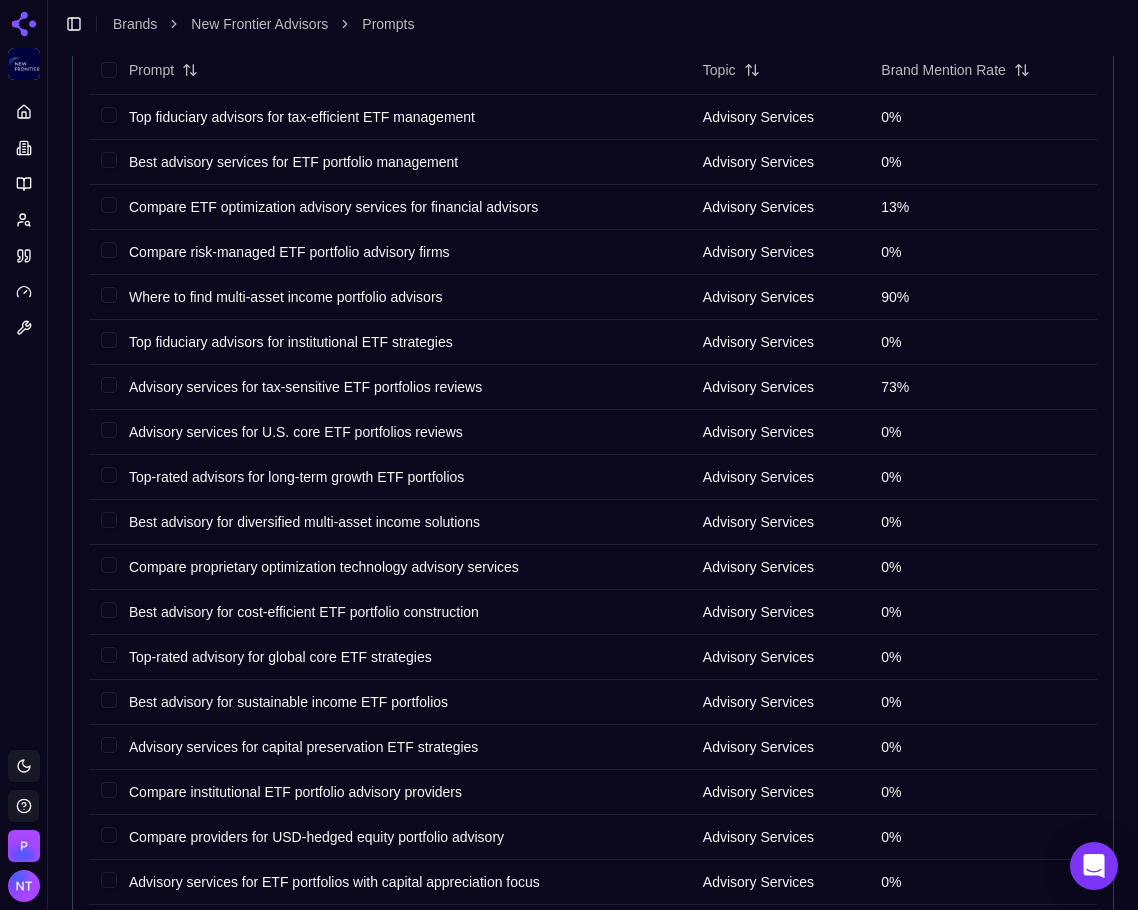 scroll, scrollTop: 196, scrollLeft: 0, axis: vertical 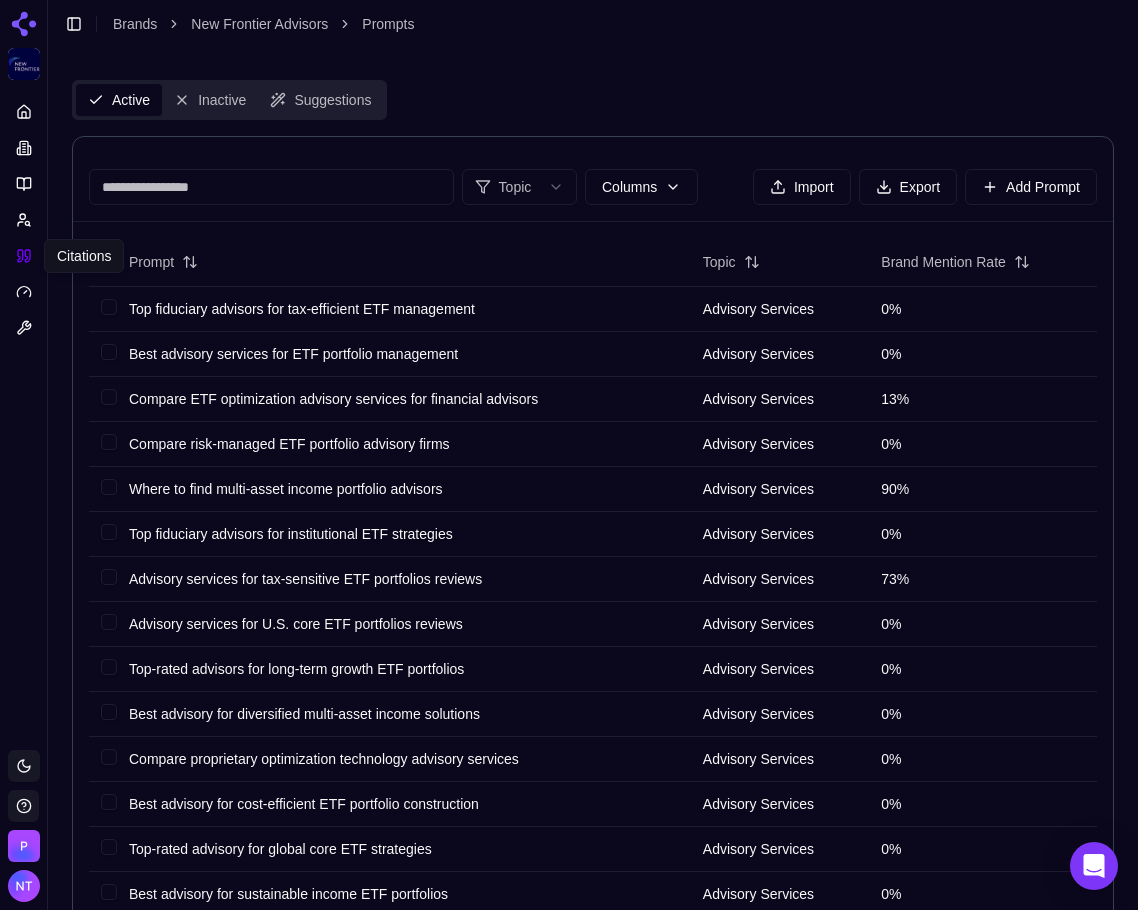 click at bounding box center (24, 256) 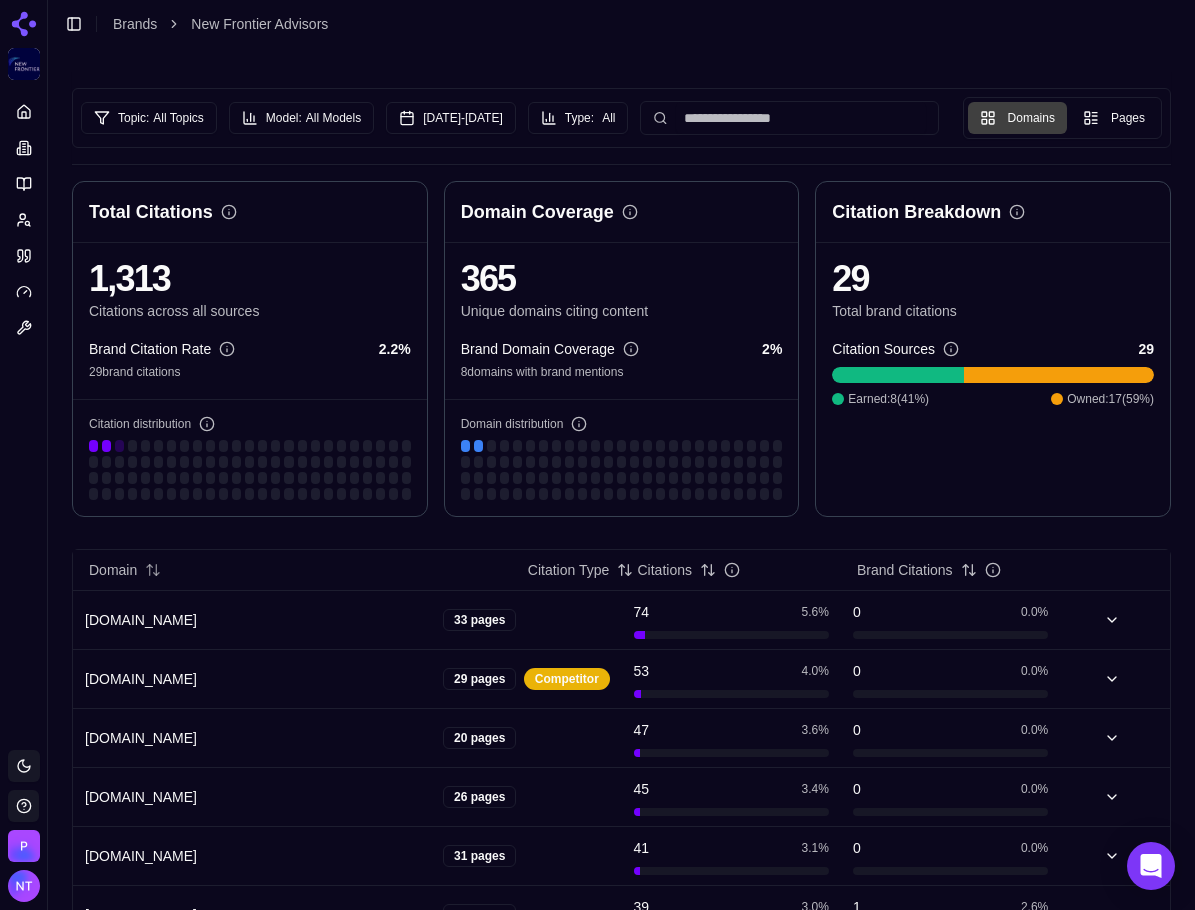 click on "Topic:  All Topics Model:  All Models [DATE]  -  [DATE] Type: All Domains Pages Total Citations 1,313 Citations across all sources Brand Citation Rate 2.2 % 29  brand citations Citation distribution Domain Coverage 365 Unique domains citing content Brand Domain Coverage 2 % 8  domains with brand mentions Domain distribution Citation Breakdown 29 Total brand citations Citation Sources 29 Earned:  8  ( 41 %) Owned:  17  ( 59 %) Domain Citation Type Citations Brand Citations [DOMAIN_NAME] 33   pages 74 5.6 % 0 0.0 % [DOMAIN_NAME] 29   pages Competitor 53 4.0 % 0 0.0 % [DOMAIN_NAME] 20   pages 47 3.6 % 0 0.0 % [DOMAIN_NAME] 26   pages 45 3.4 % 0 0.0 % [DOMAIN_NAME] 31   pages 41 3.1 % 0 0.0 % [DOMAIN_NAME] 30   pages 39 3.0 % 1 2.6 % [DOMAIN_NAME] 20   pages 31 2.4 % 0 0.0 % [DOMAIN_NAME] 16   pages 29 2.2 % 0 0.0 % [DOMAIN_NAME] 25   pages 28 2.1 % 1 3.6 % [PERSON_NAME][DOMAIN_NAME] 17   pages 28 2.1 % 0 0.0 % [DOMAIN_NAME] 11   pages 27 2.1 % 0 0.0 % [DOMAIN_NAME] 16   pages 26 2.0 % 0 0.0 % 16   pages Owned %" at bounding box center (621, 897) 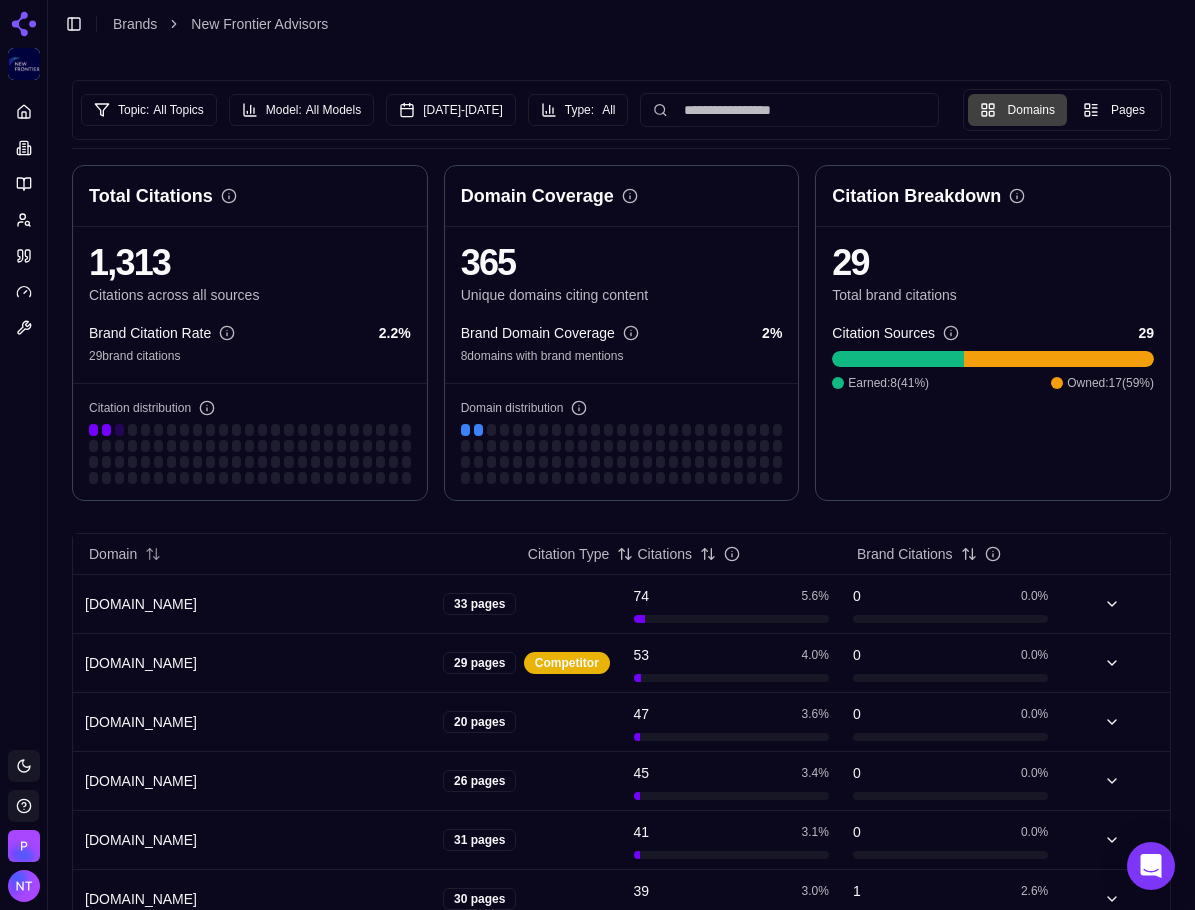 scroll, scrollTop: 400, scrollLeft: 0, axis: vertical 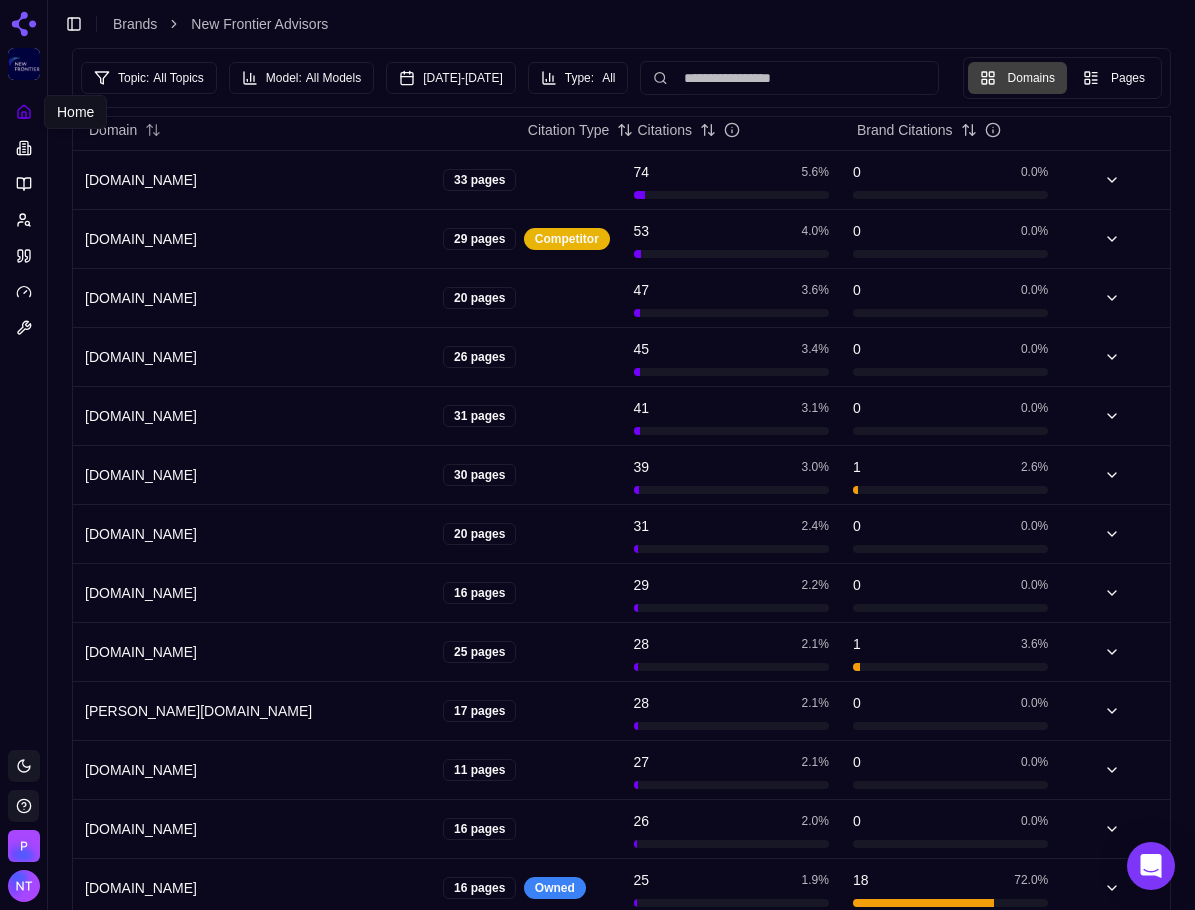 click 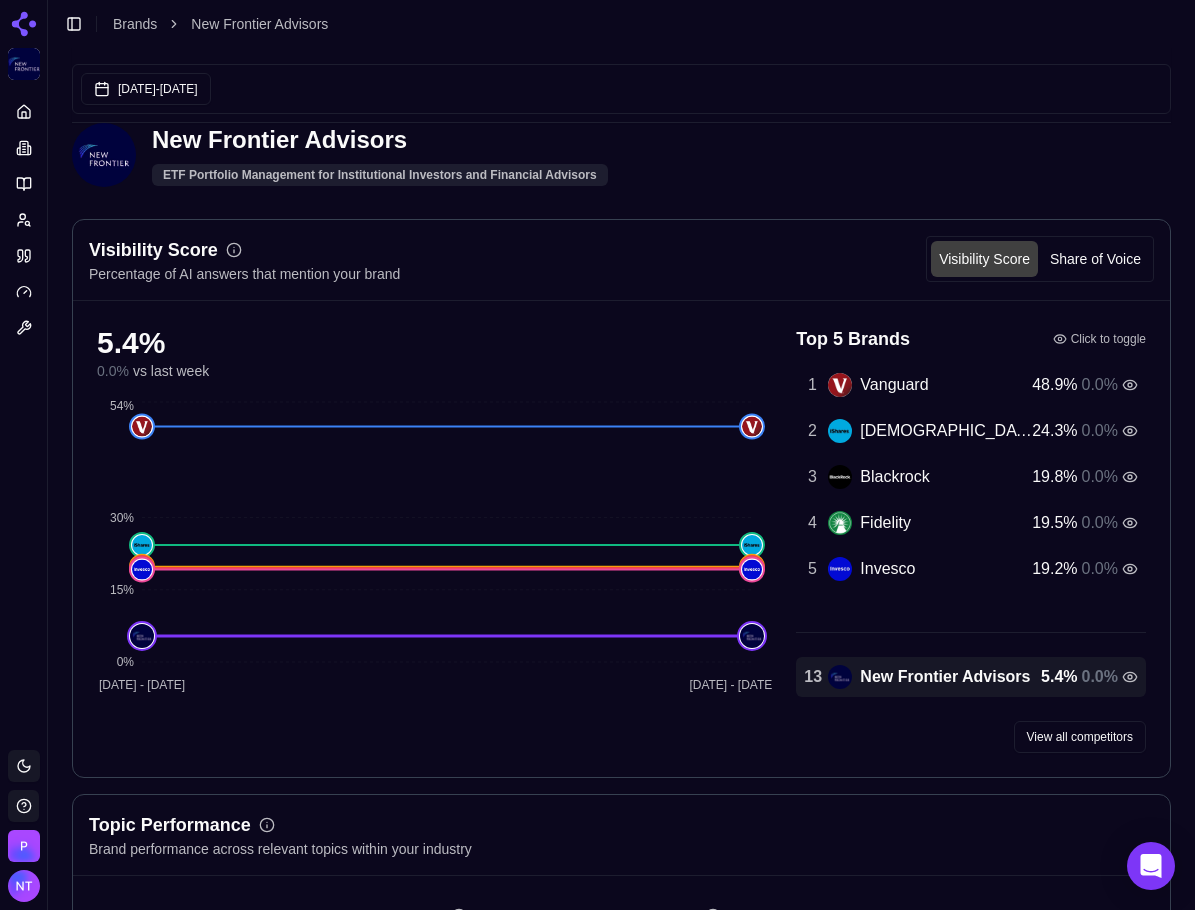 scroll, scrollTop: 100, scrollLeft: 0, axis: vertical 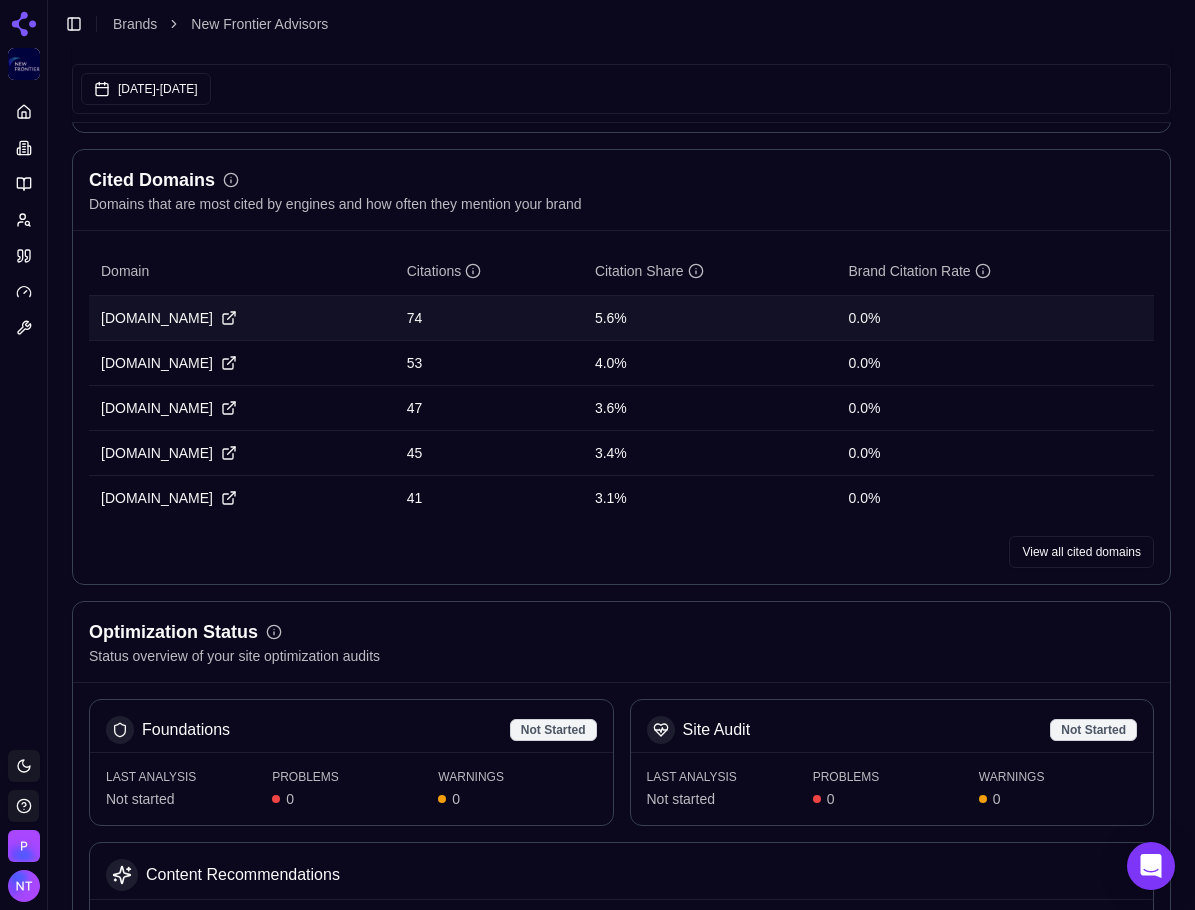 click on "[DOMAIN_NAME] Visit  [DOMAIN_NAME]" at bounding box center [242, 318] 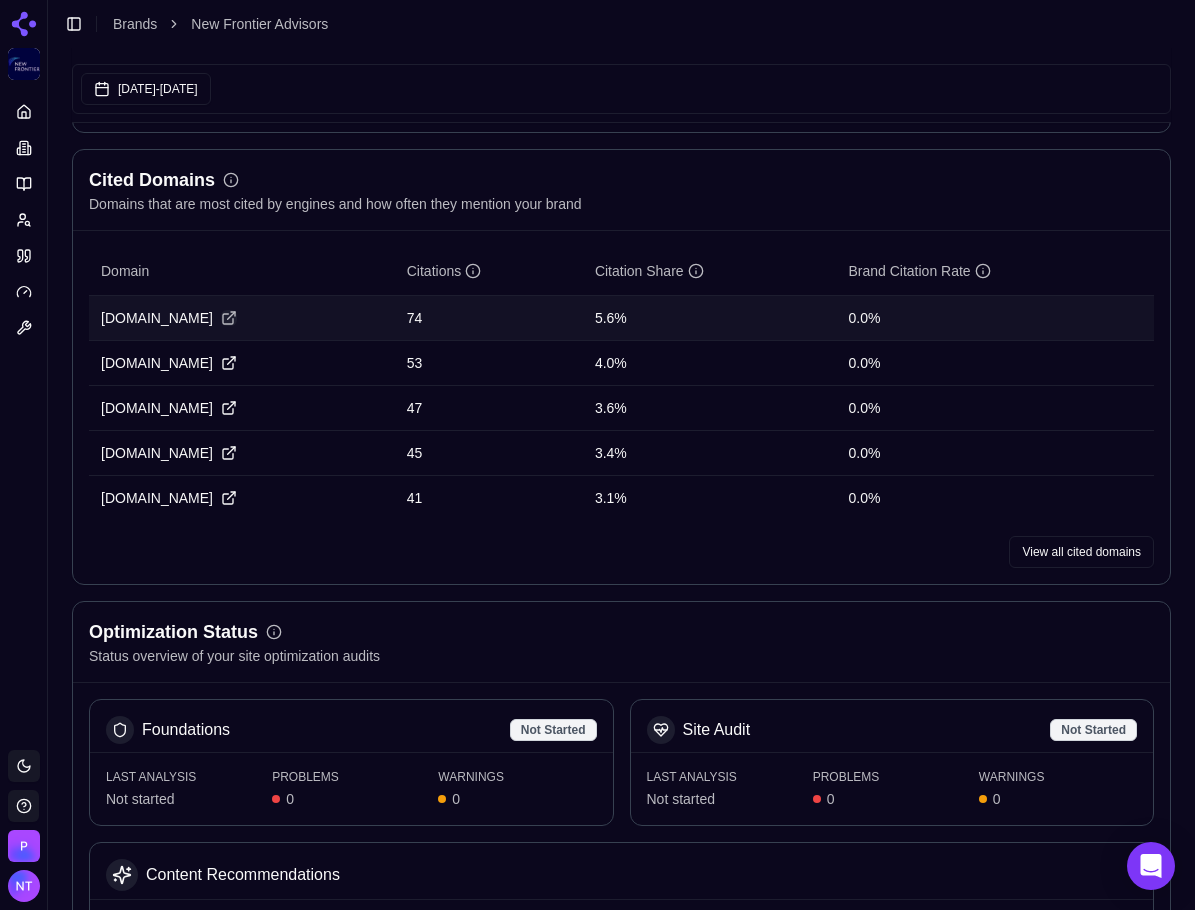 click on "Visit  [DOMAIN_NAME]" at bounding box center (229, 318) 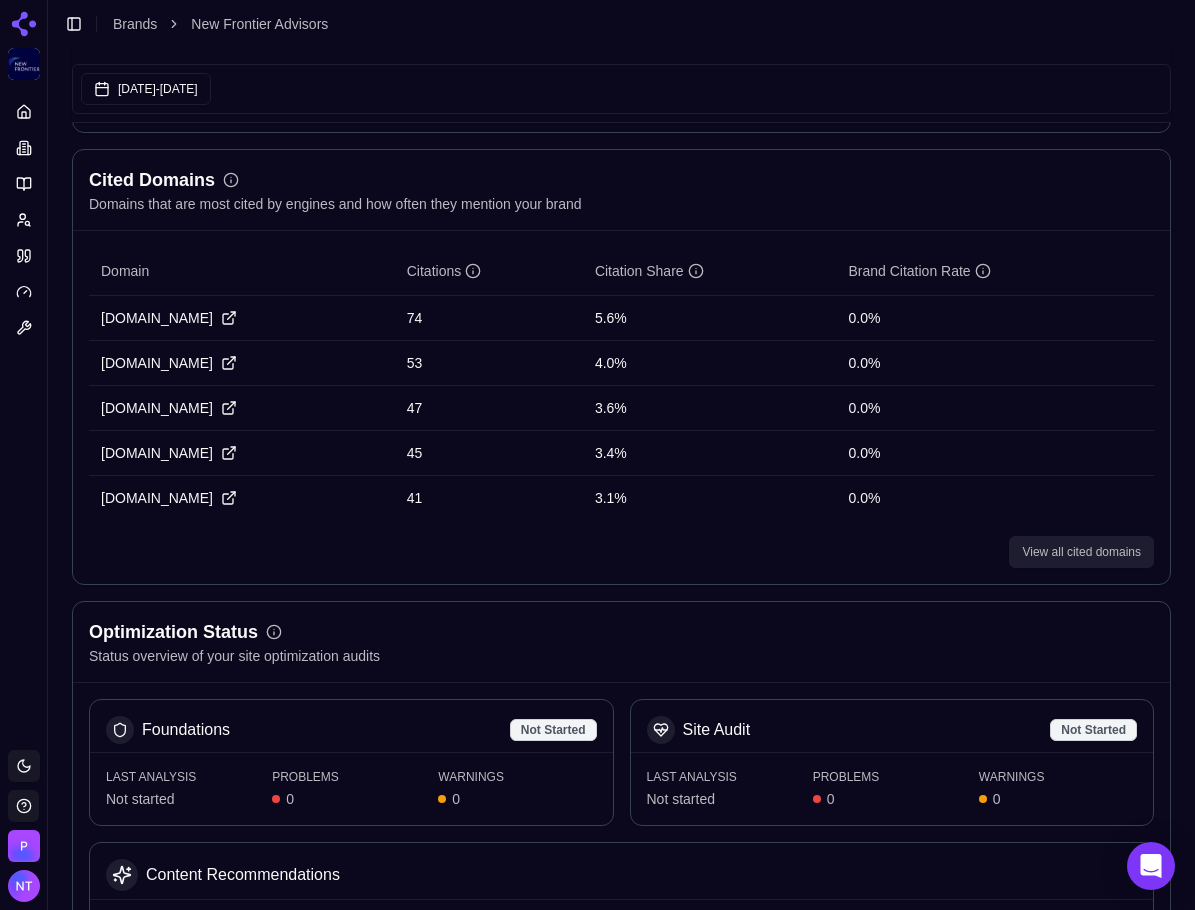 click on "View all cited domains" at bounding box center [1081, 552] 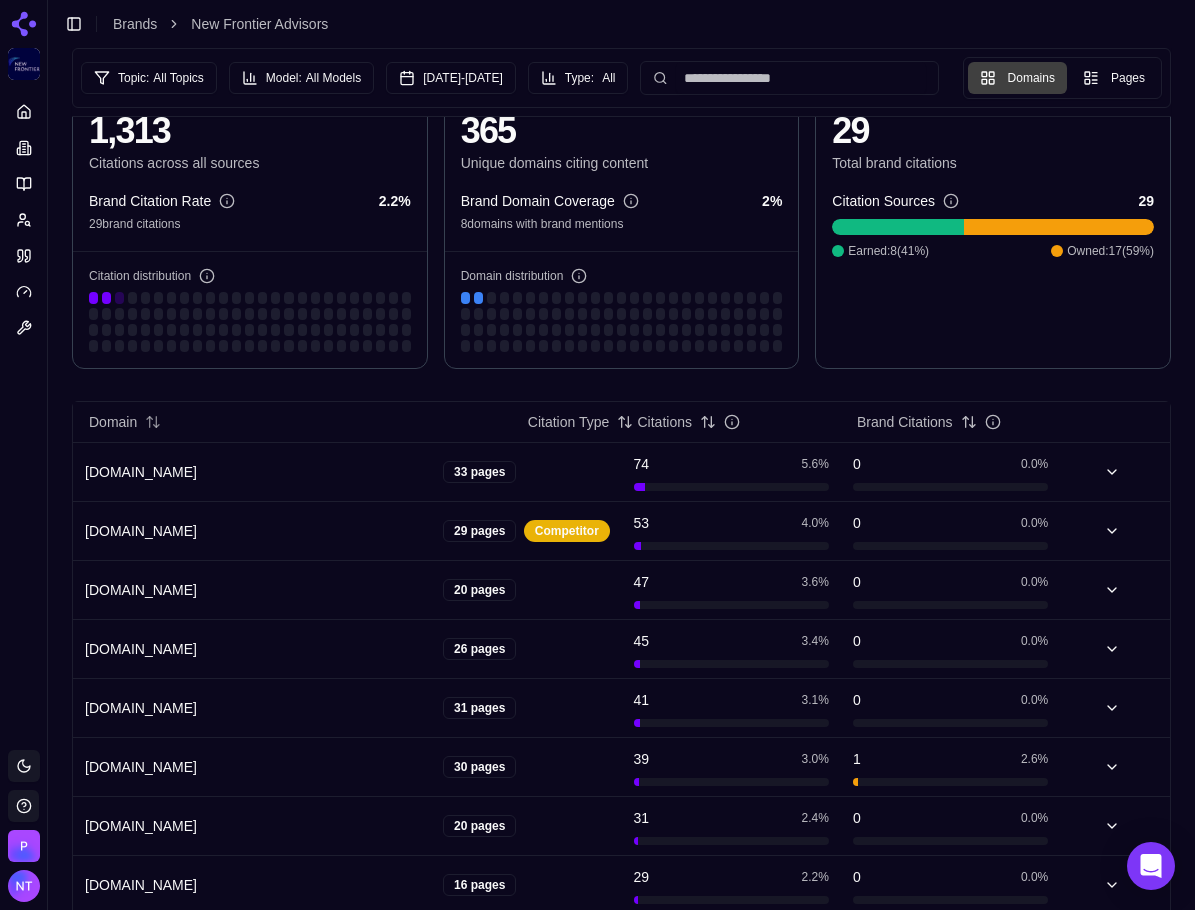 scroll, scrollTop: 0, scrollLeft: 0, axis: both 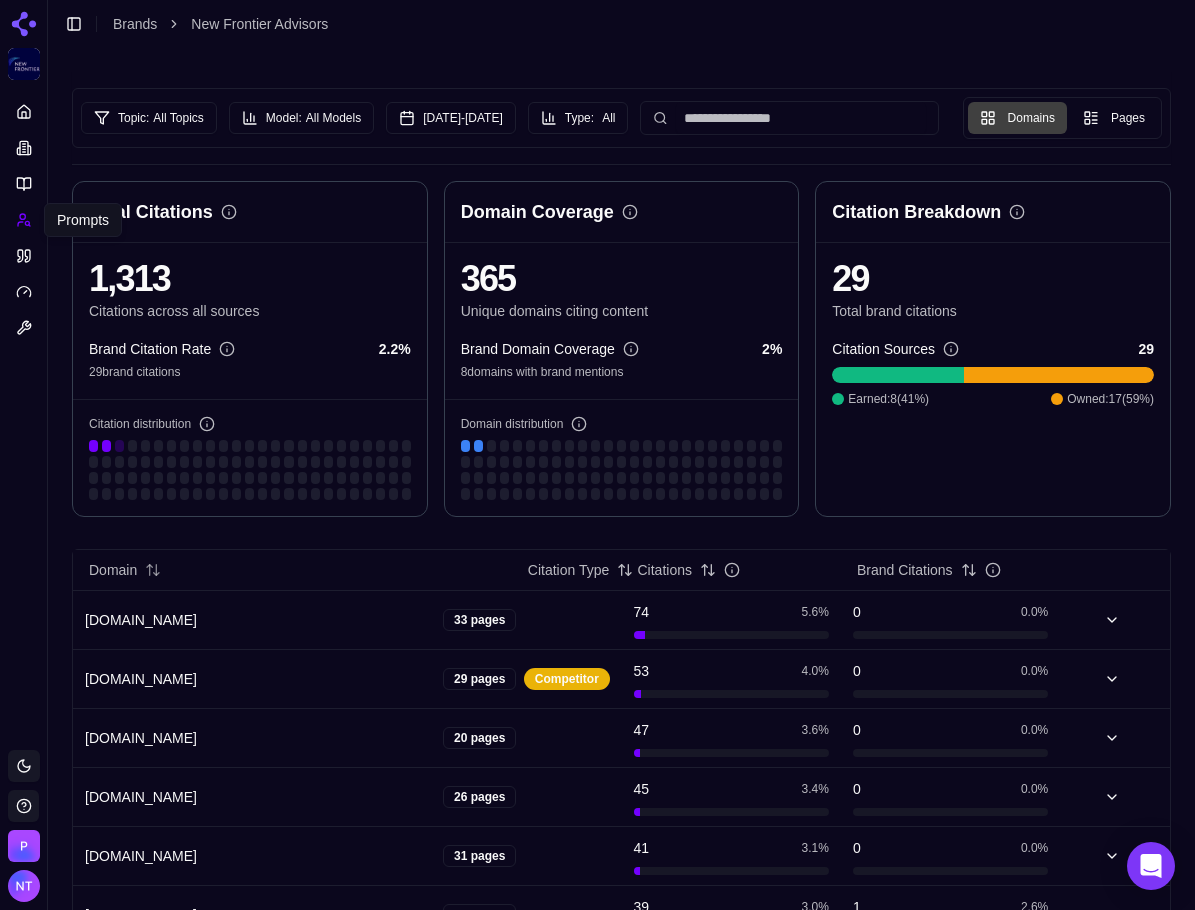 click at bounding box center (24, 220) 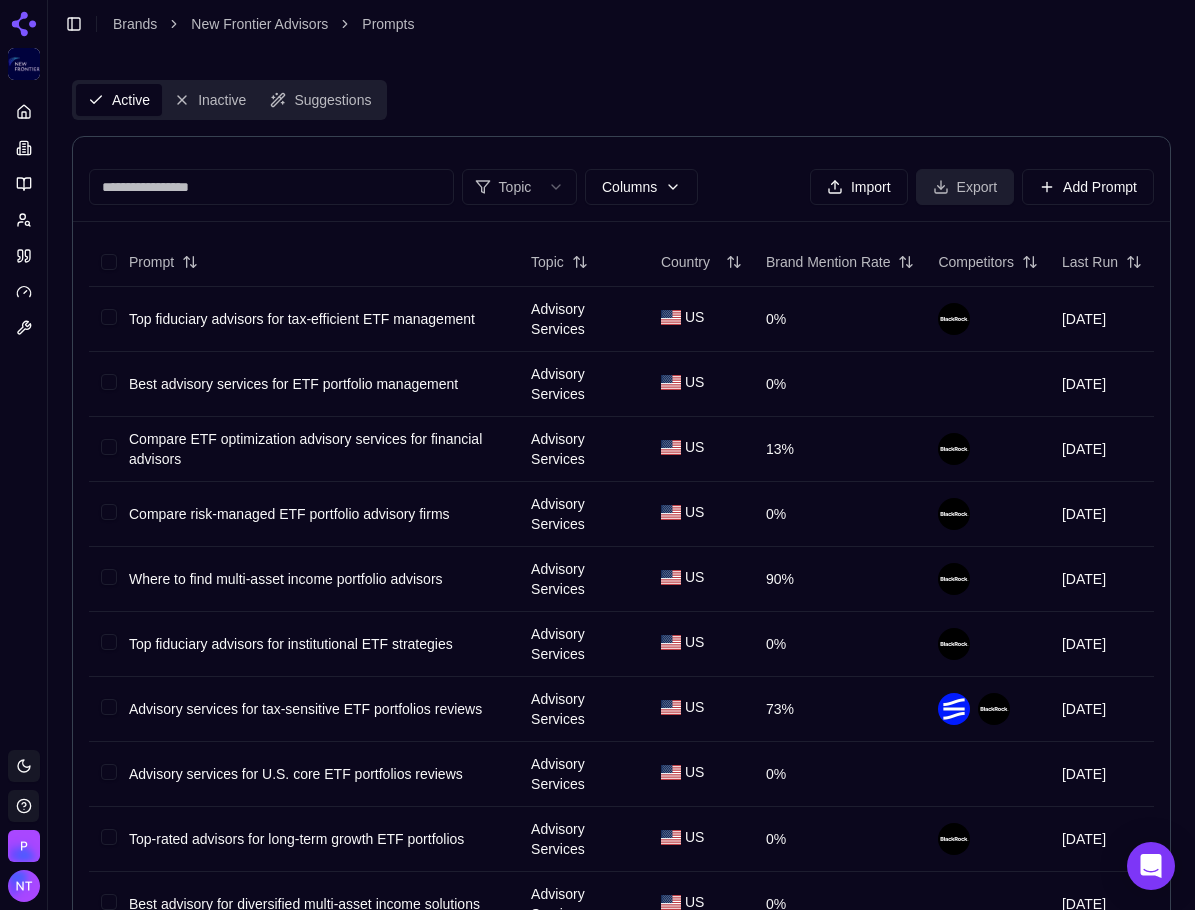 click on "Export" at bounding box center (965, 187) 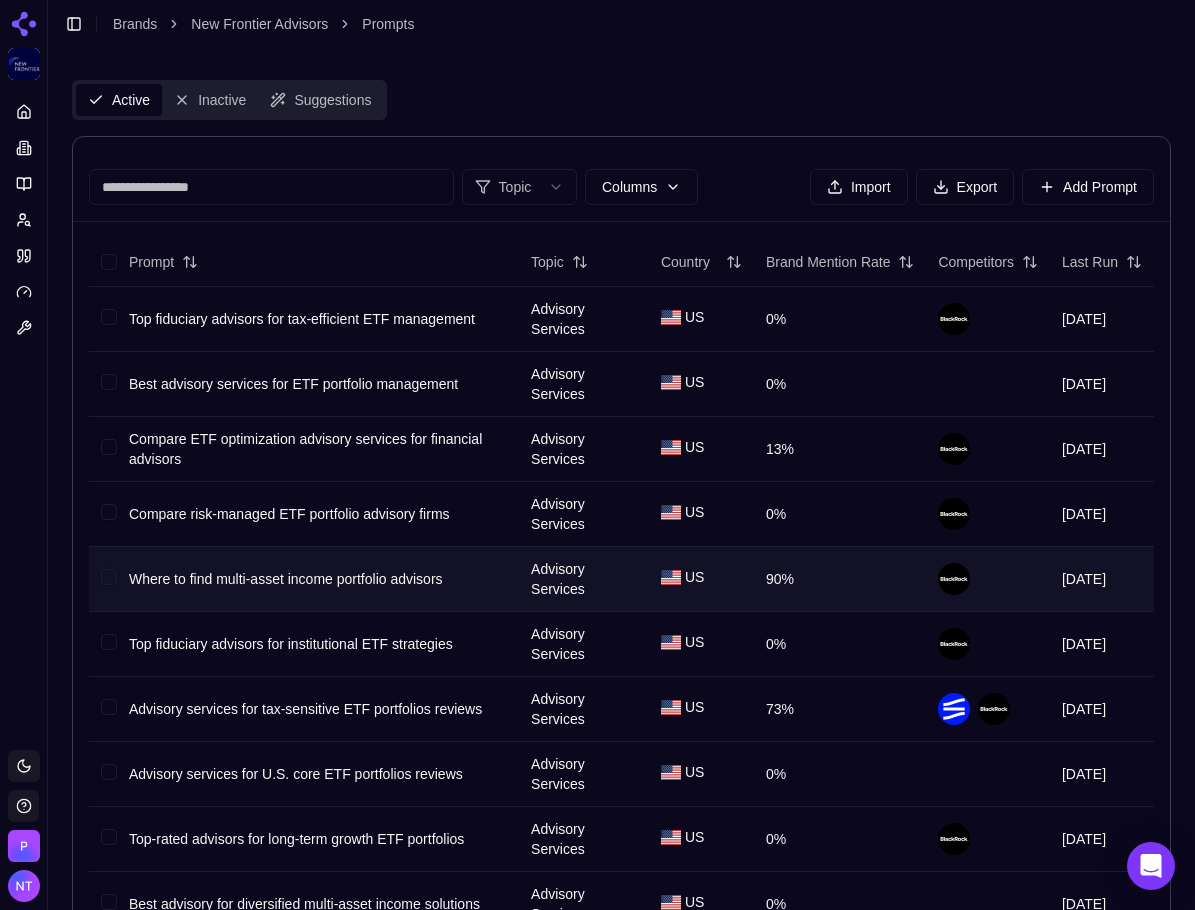 drag, startPoint x: 334, startPoint y: 550, endPoint x: 349, endPoint y: 550, distance: 15 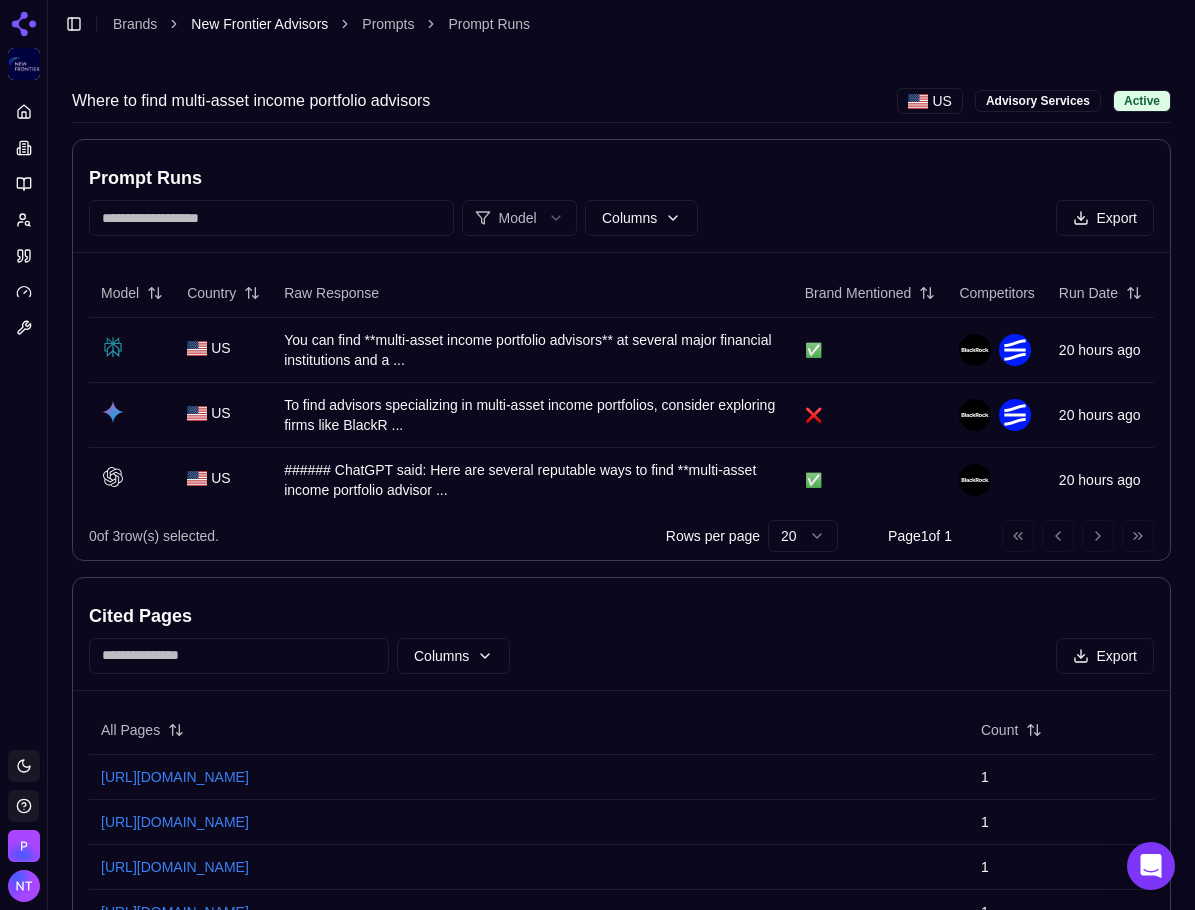 click on "New Frontier Advisors" at bounding box center [259, 24] 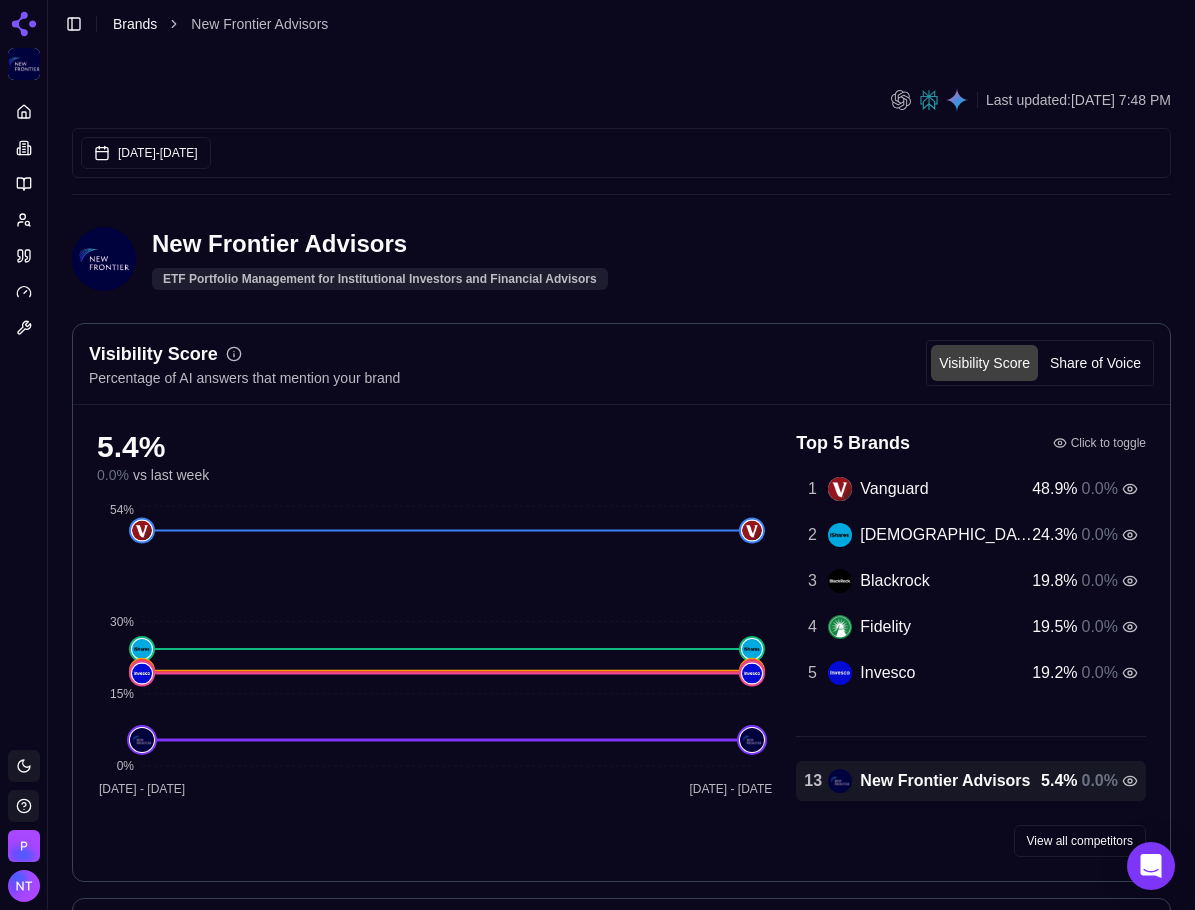 click on "Brands" at bounding box center (135, 24) 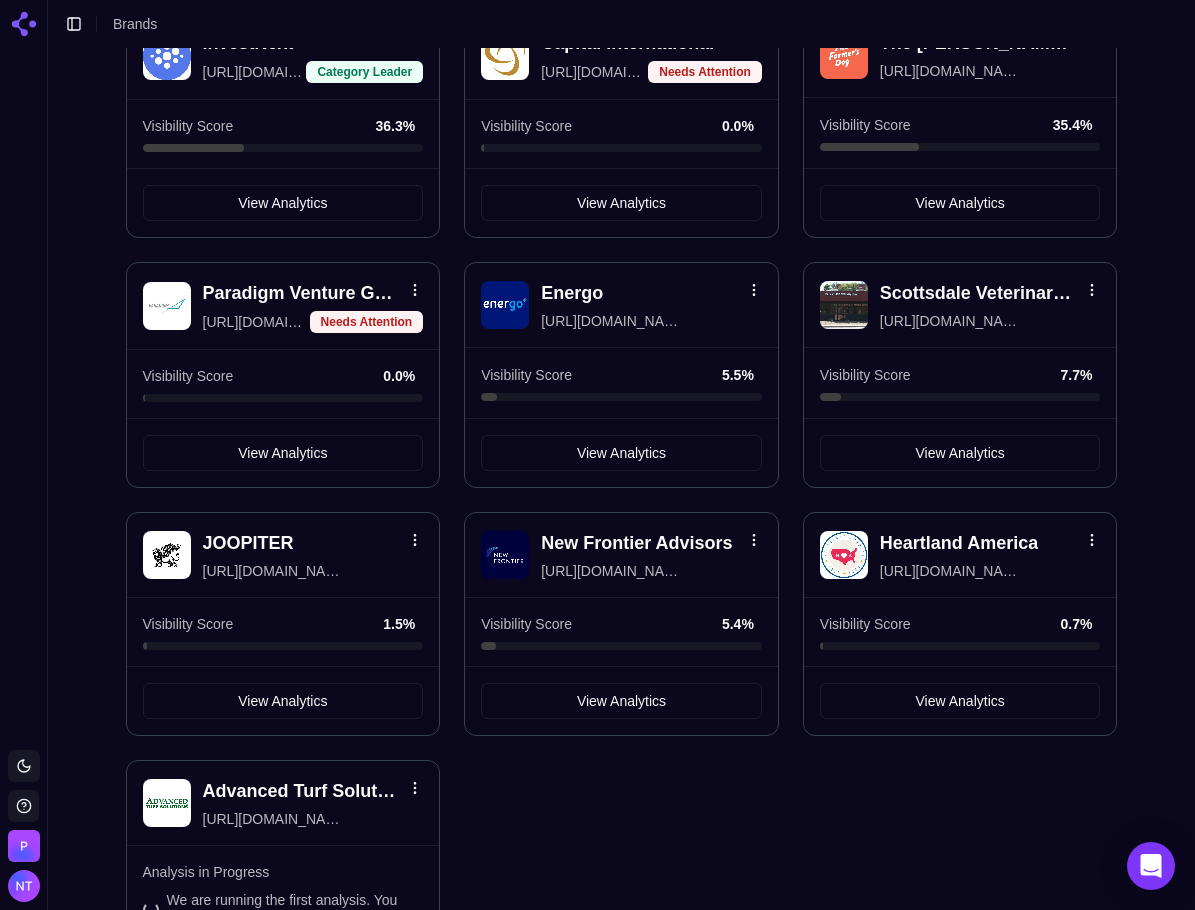scroll, scrollTop: 580, scrollLeft: 0, axis: vertical 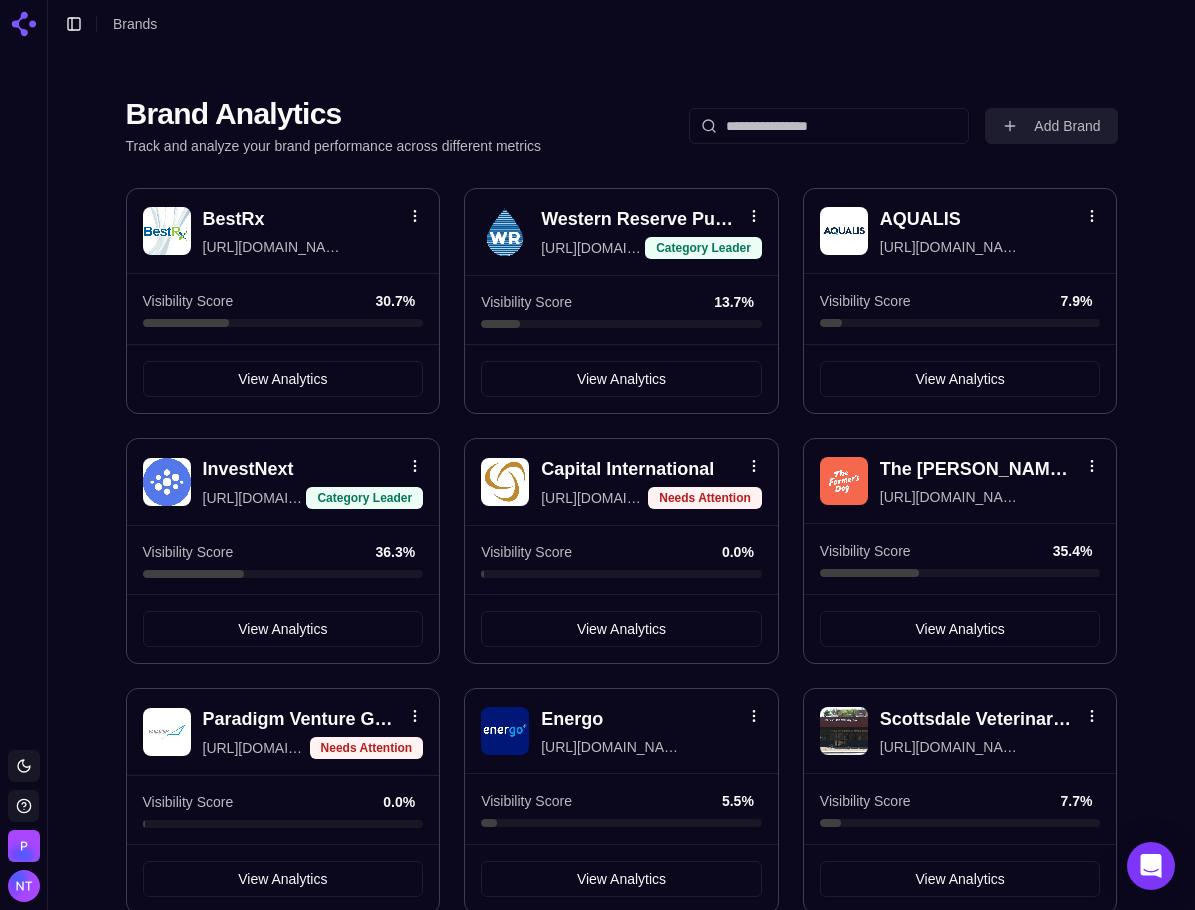 click on "Add Brand" at bounding box center (1051, 126) 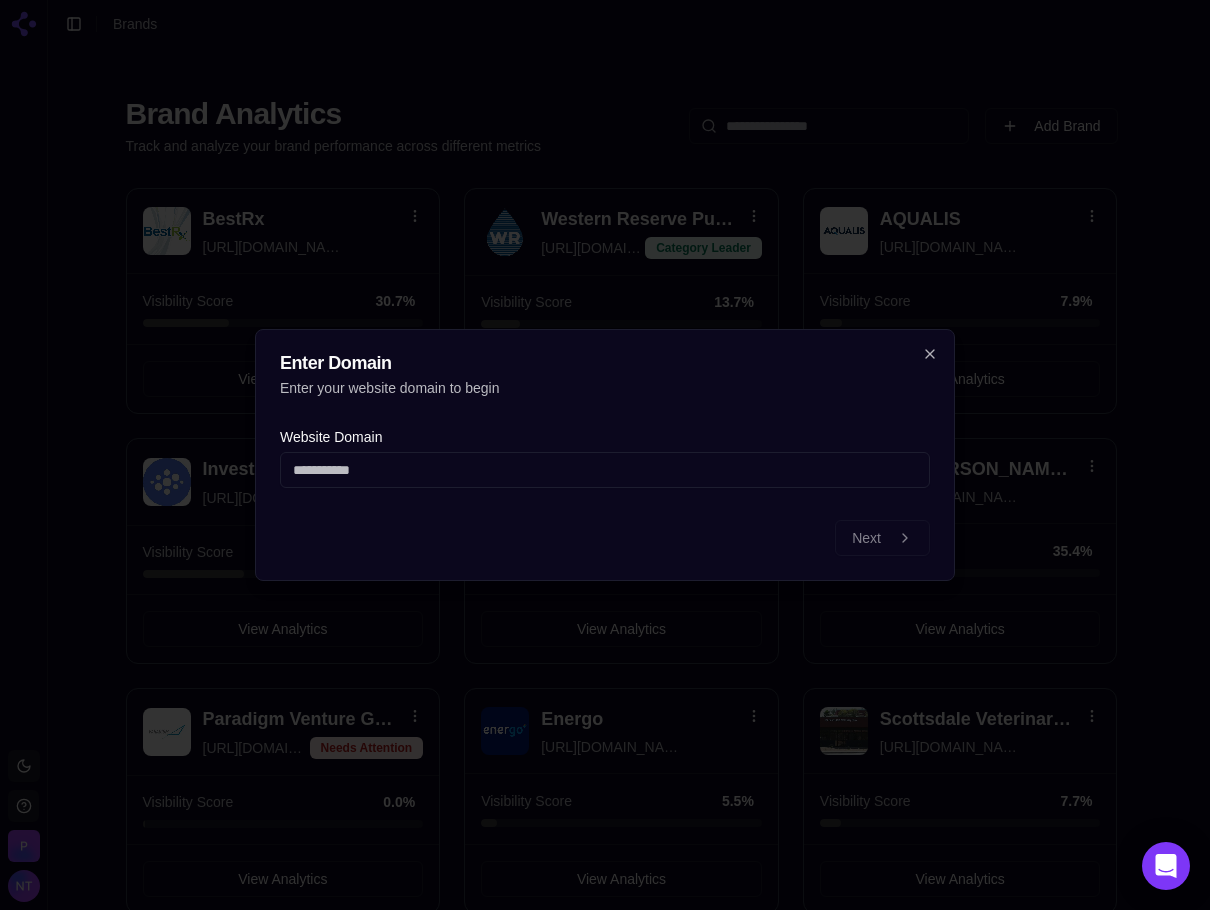 click on "Website Domain" at bounding box center (605, 470) 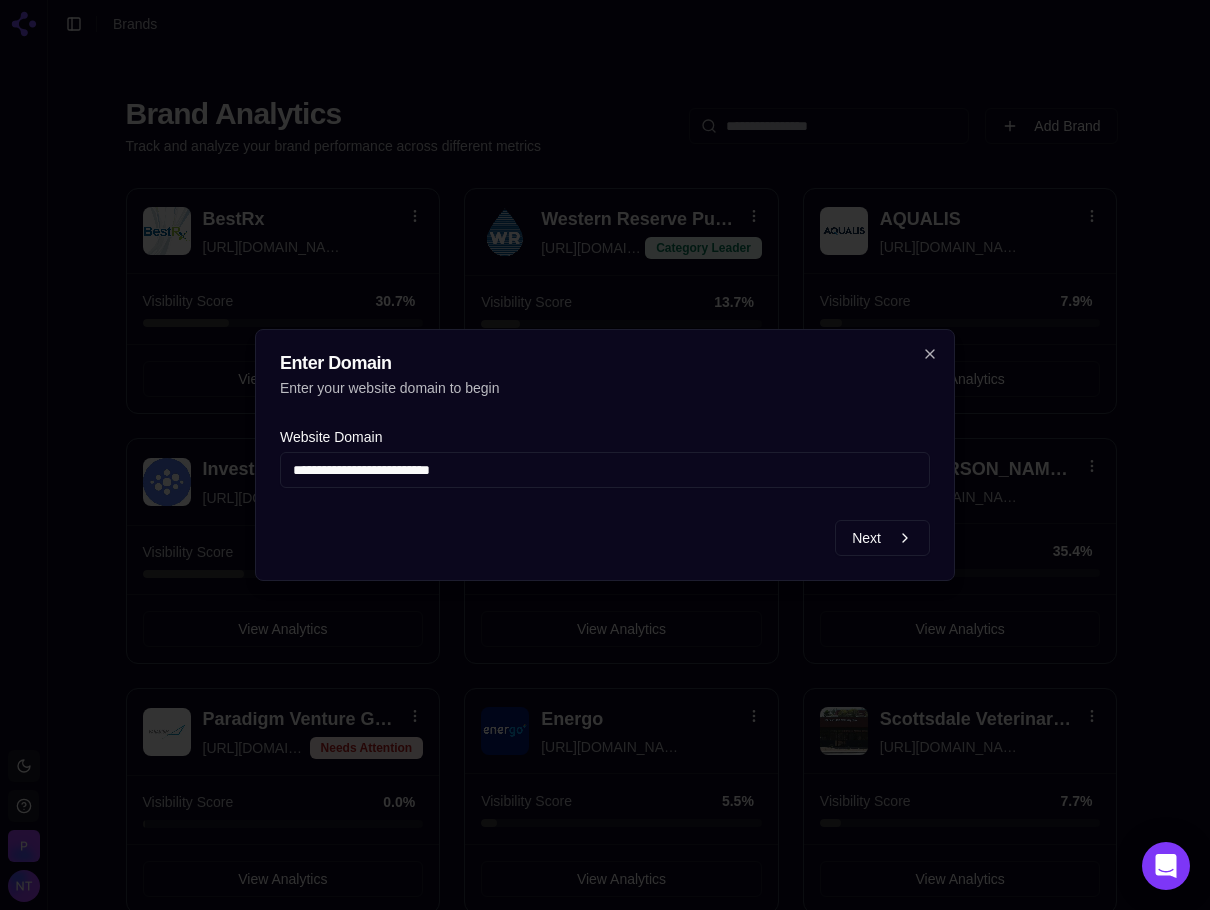 type on "**********" 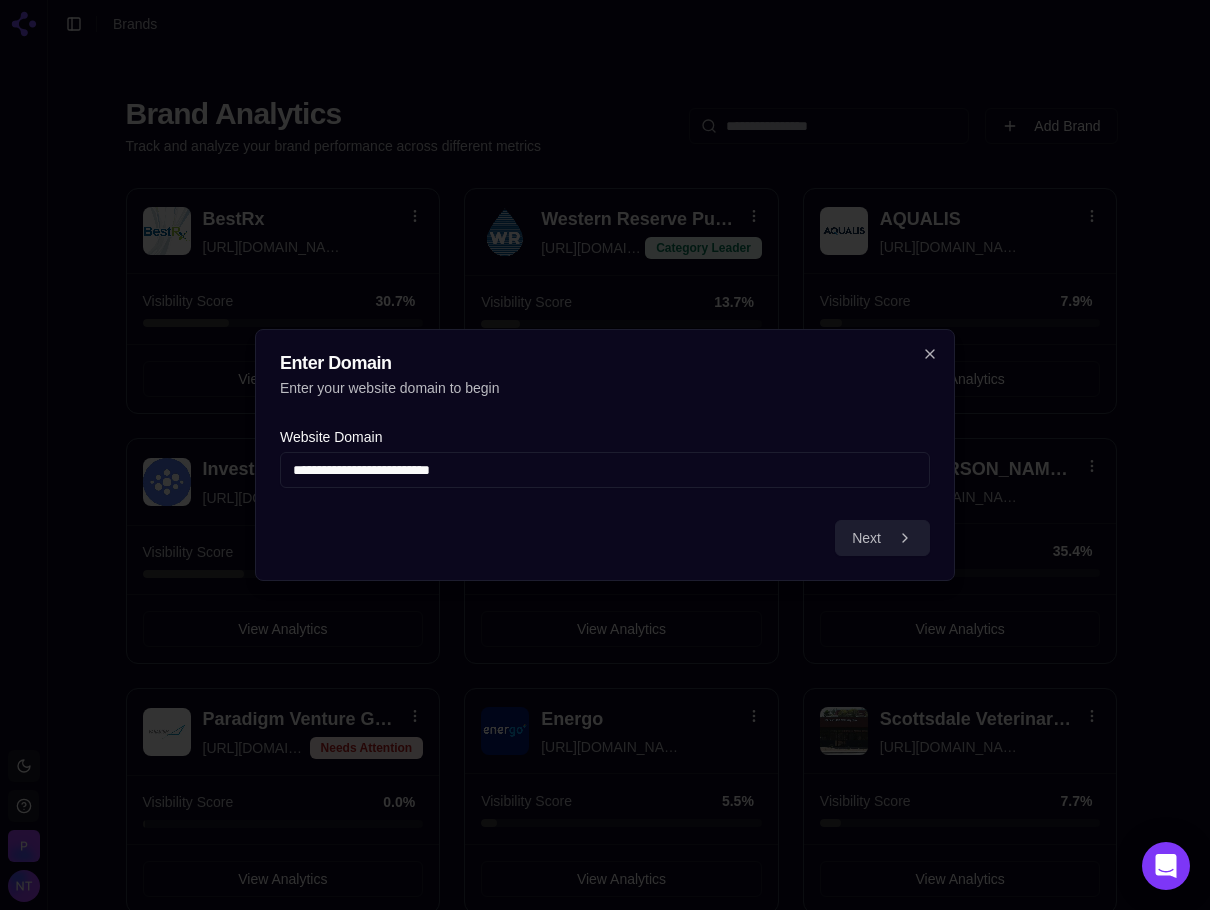 click on "Next" at bounding box center (882, 538) 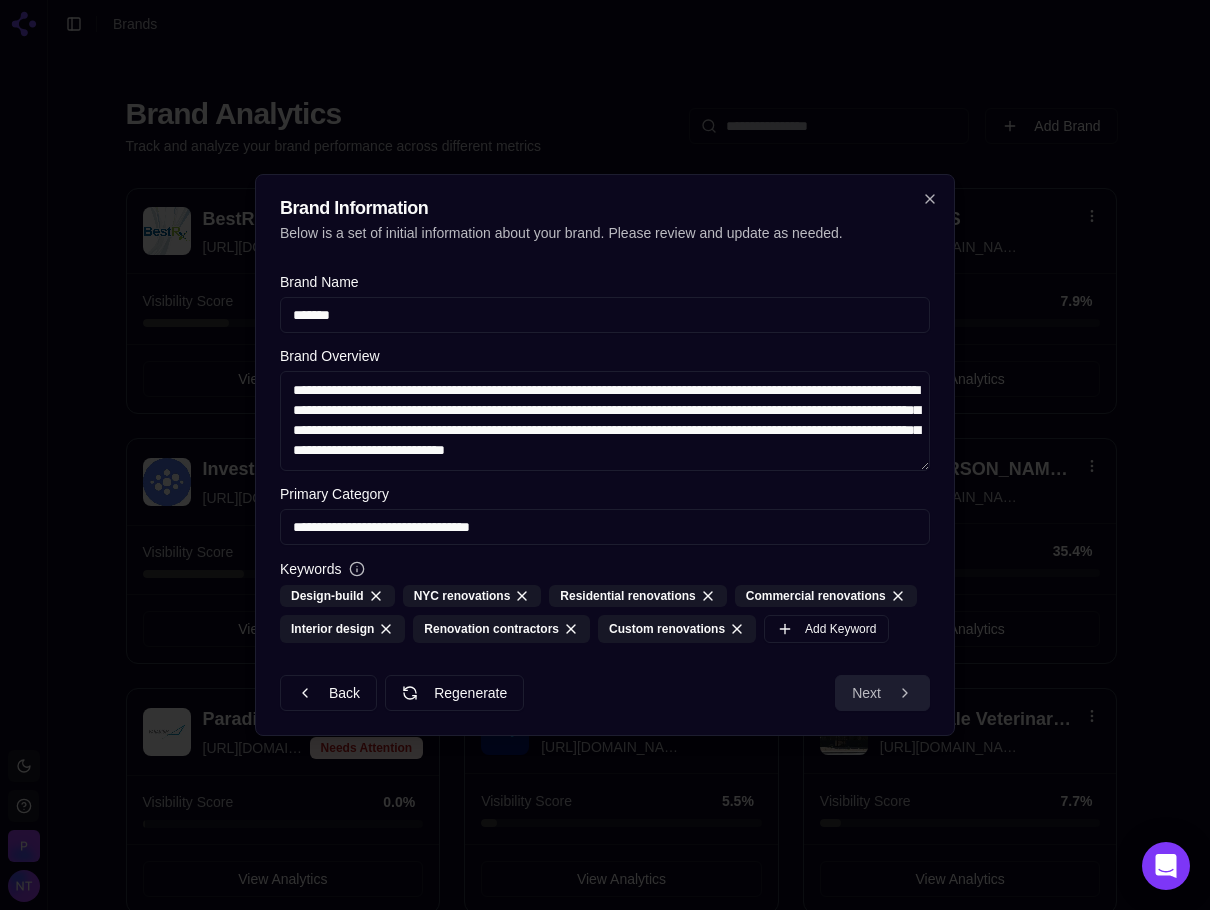 click on "Next" at bounding box center (882, 693) 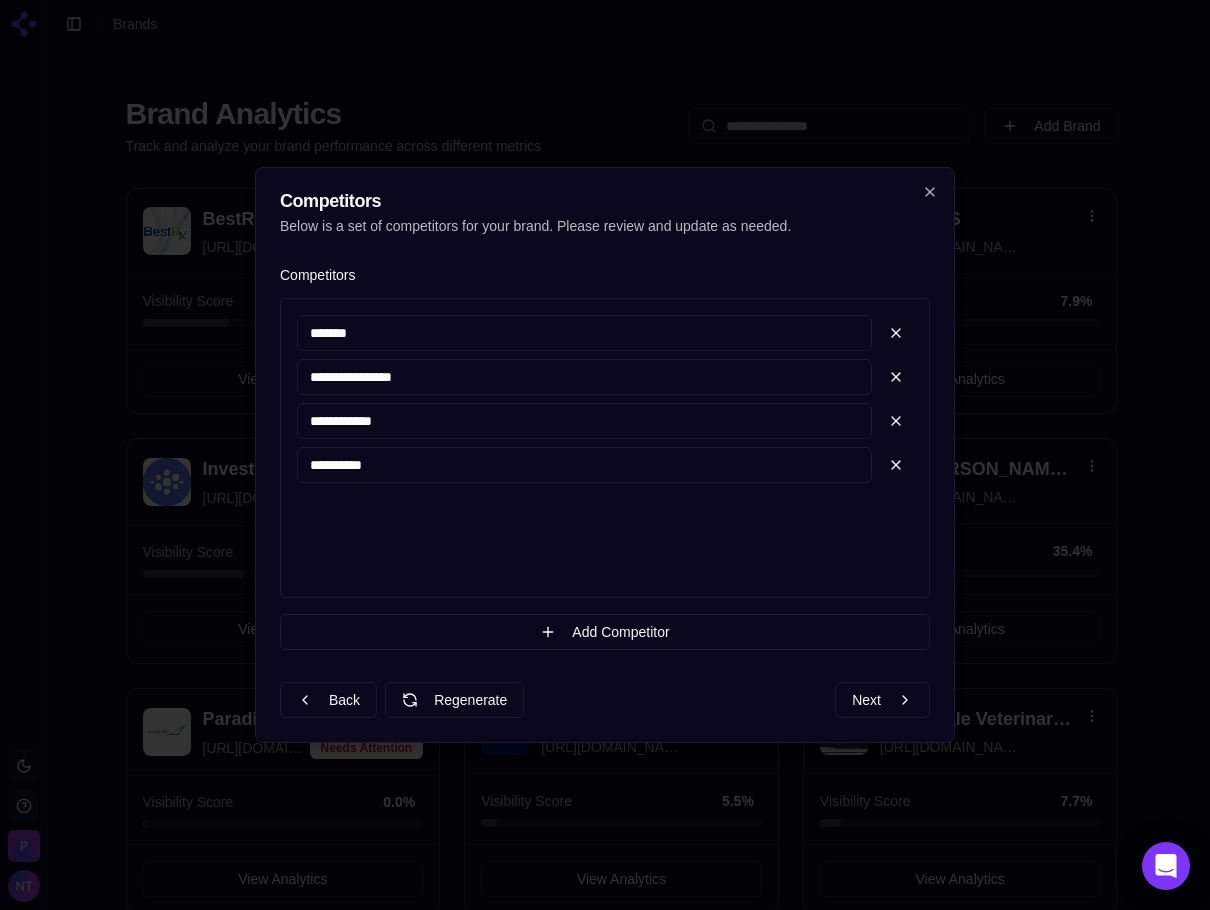 drag, startPoint x: 399, startPoint y: 527, endPoint x: 394, endPoint y: 493, distance: 34.36568 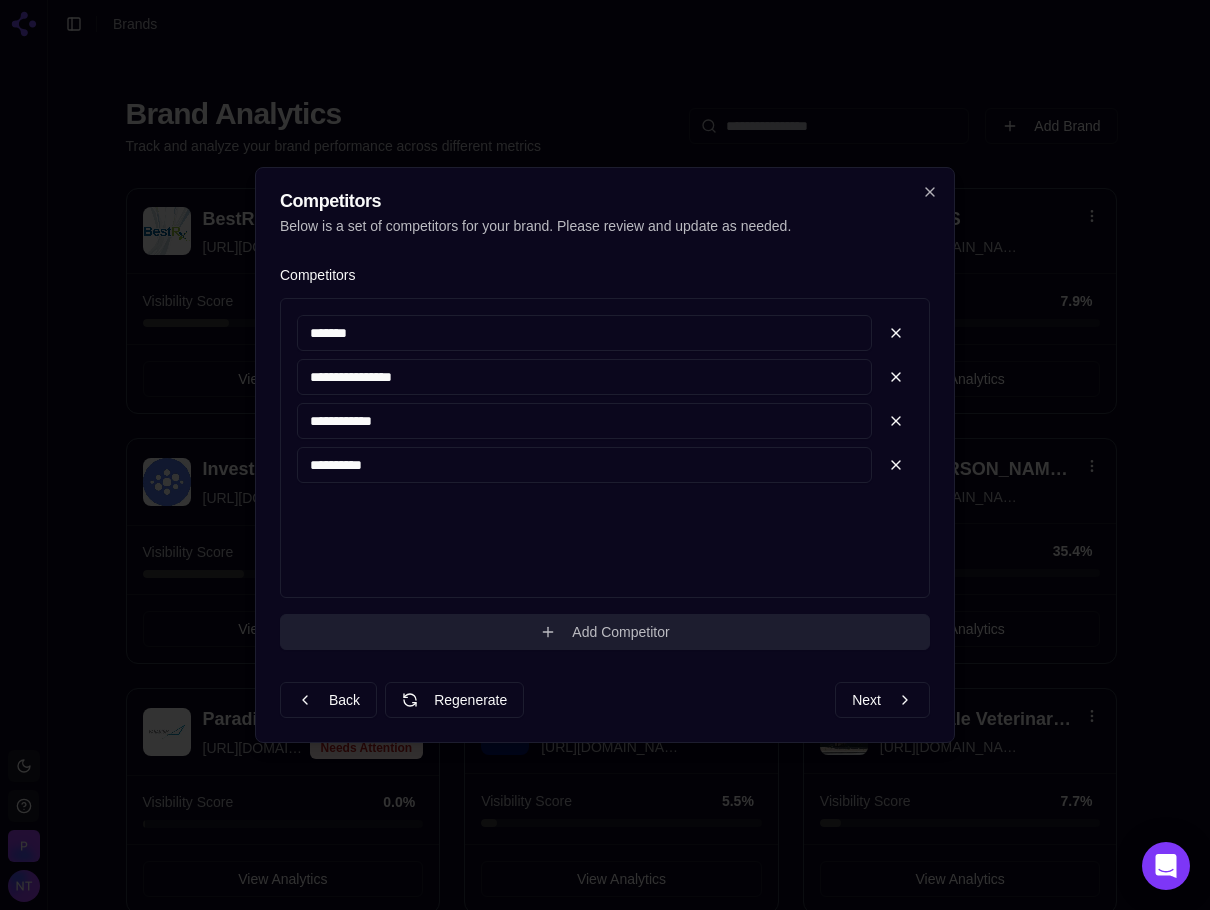 click on "Add Competitor" at bounding box center (605, 632) 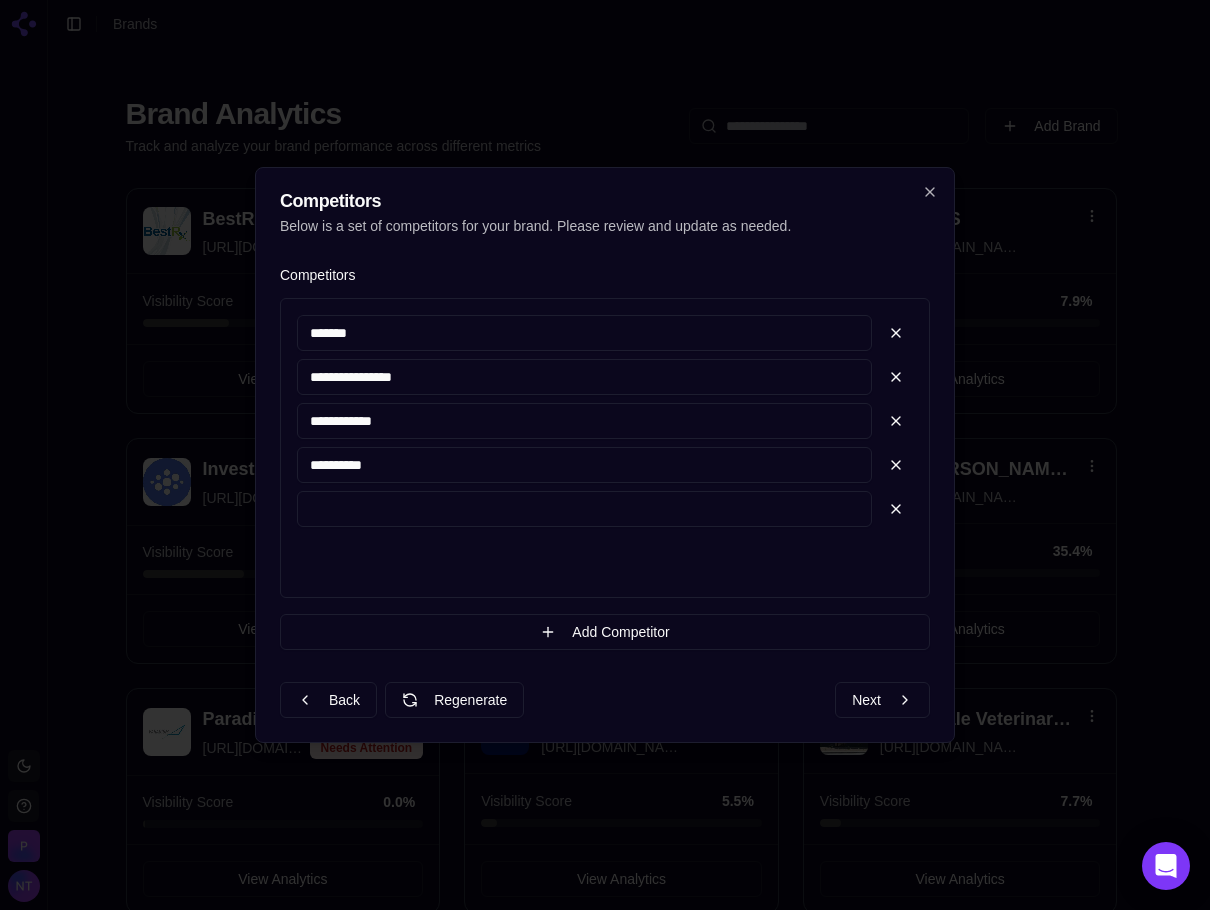 click on "**********" at bounding box center (605, 448) 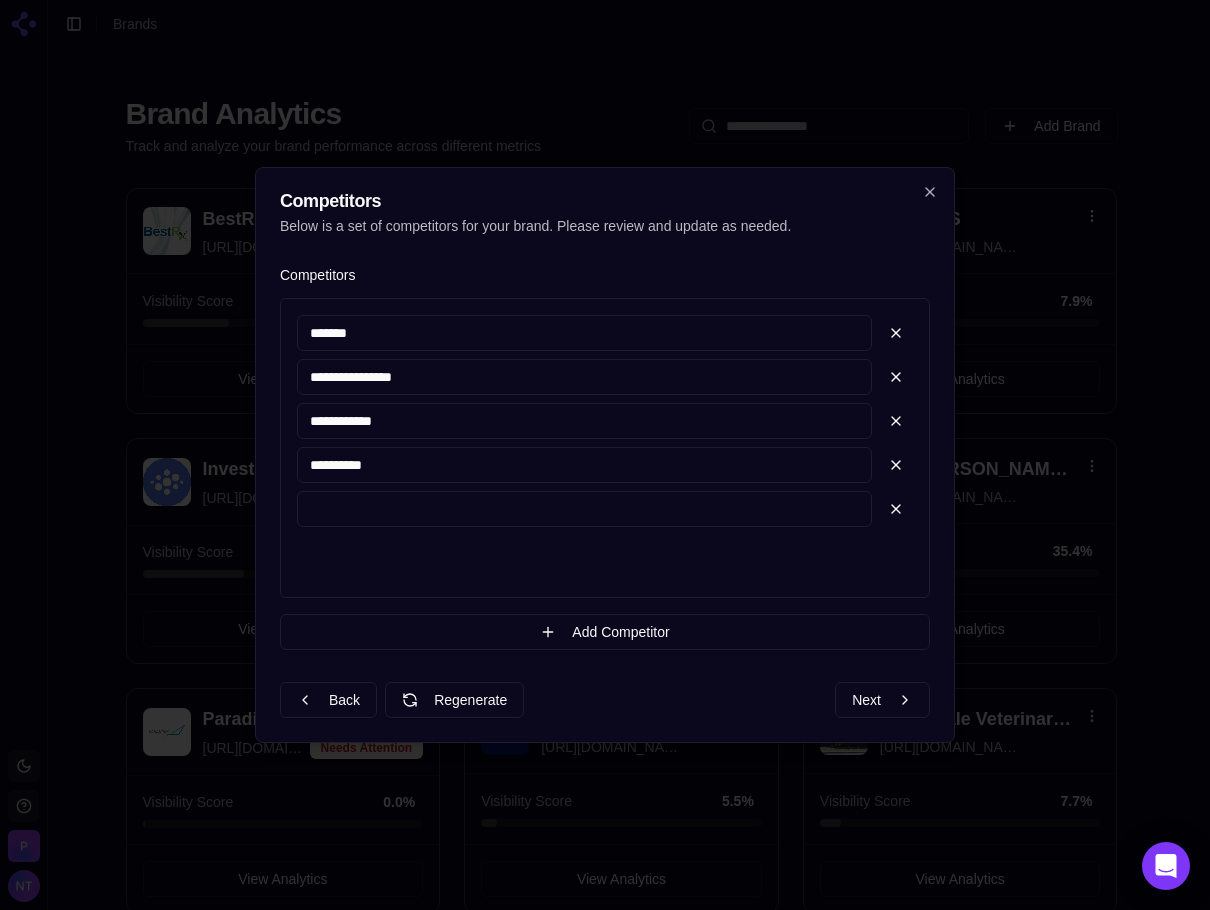 click on "**********" at bounding box center (605, 425) 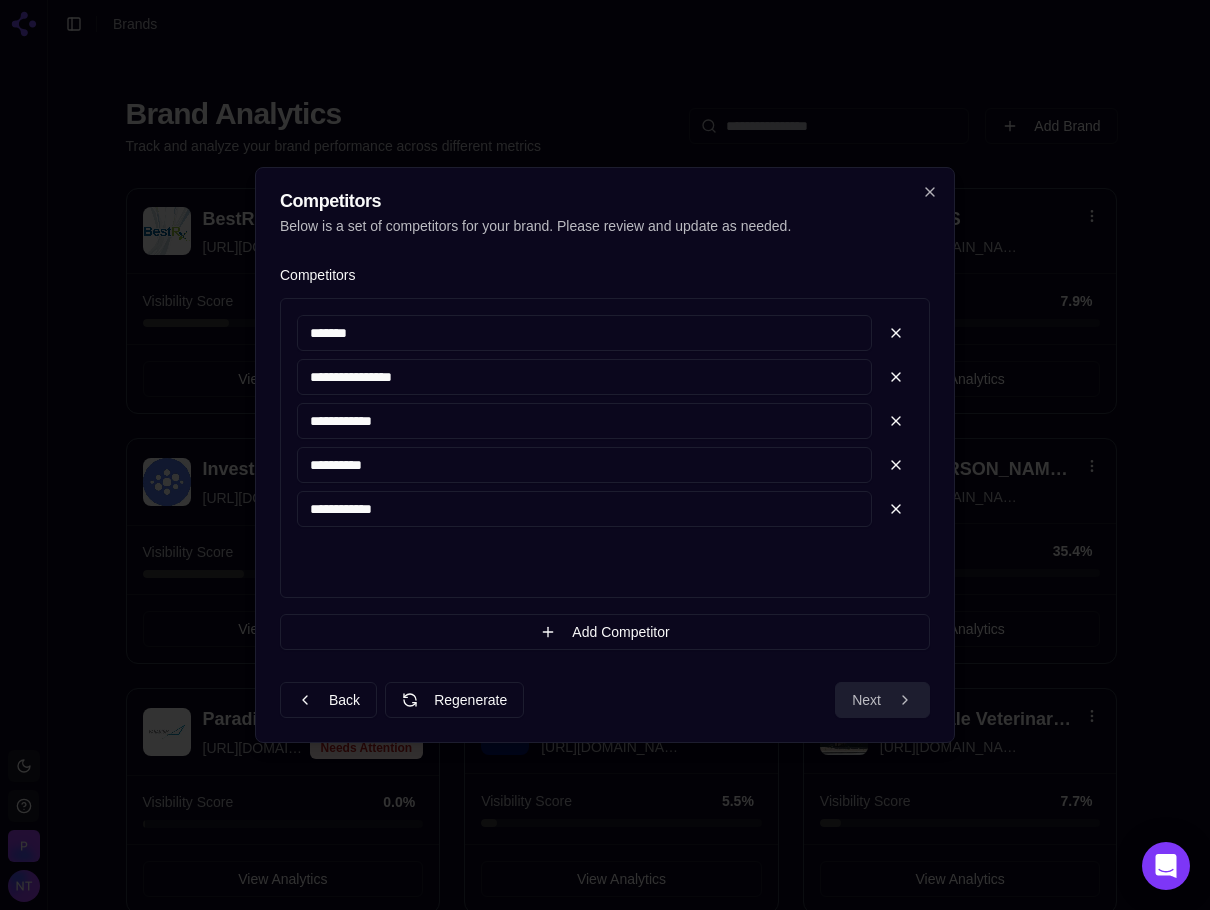 type on "**********" 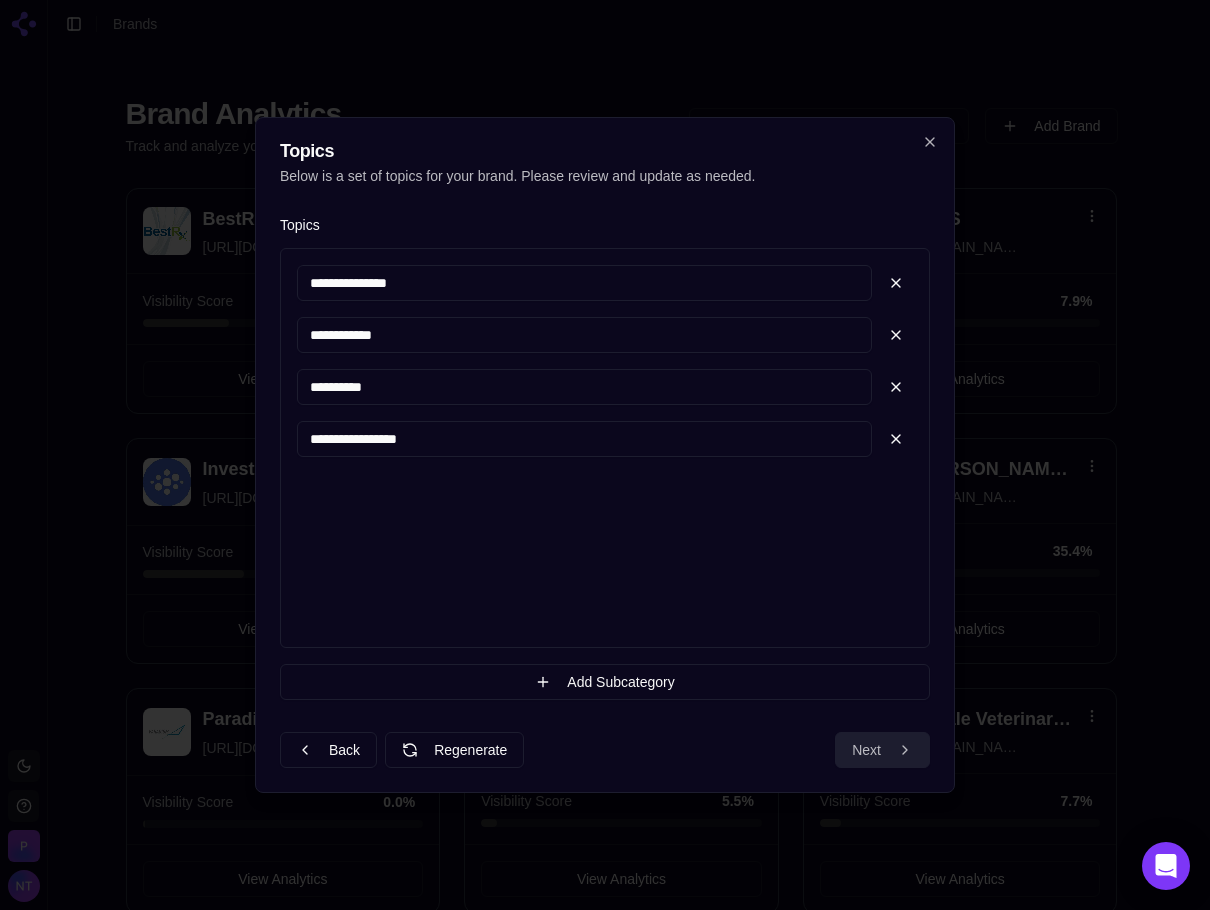 click on "Next" at bounding box center (882, 750) 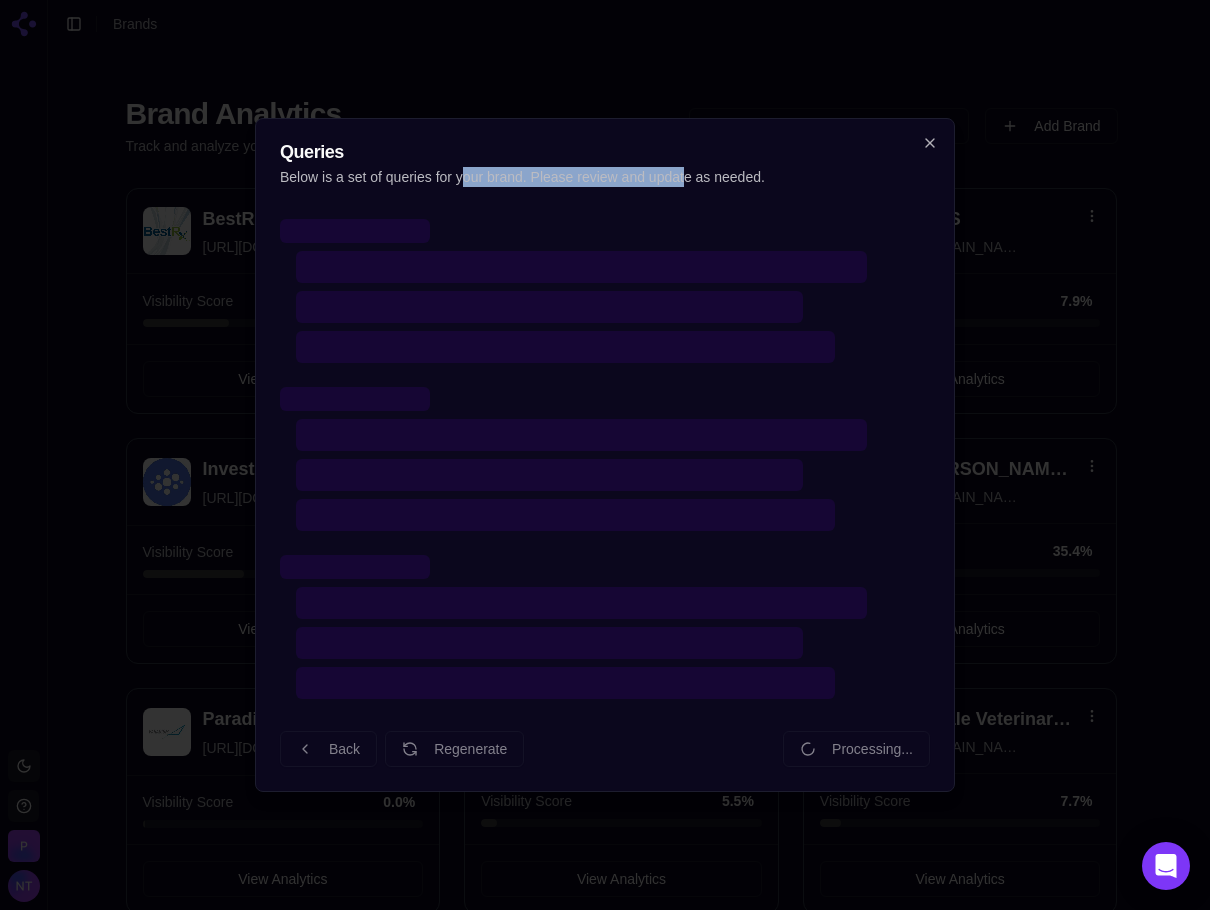 drag, startPoint x: 495, startPoint y: 188, endPoint x: 713, endPoint y: 177, distance: 218.27734 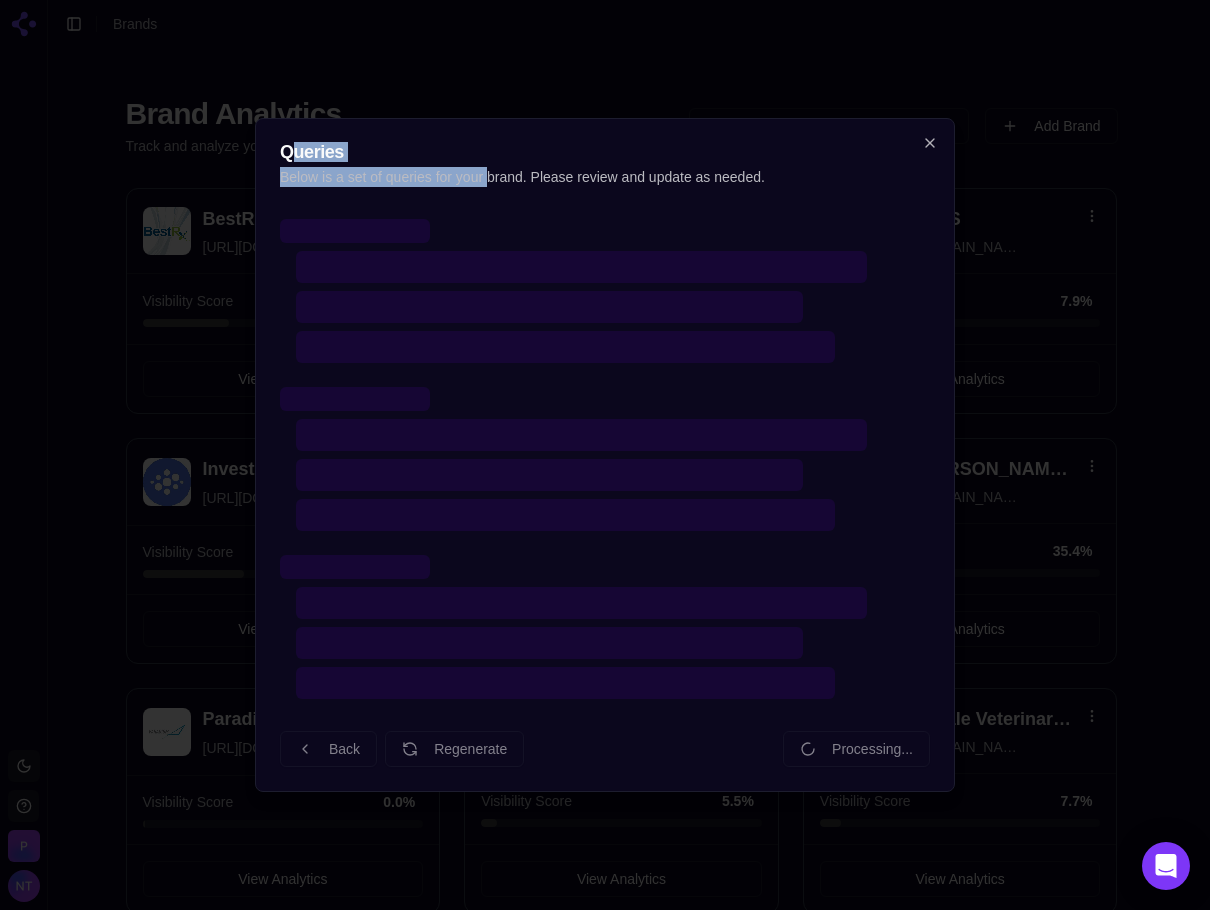 drag, startPoint x: 482, startPoint y: 181, endPoint x: 639, endPoint y: 194, distance: 157.5373 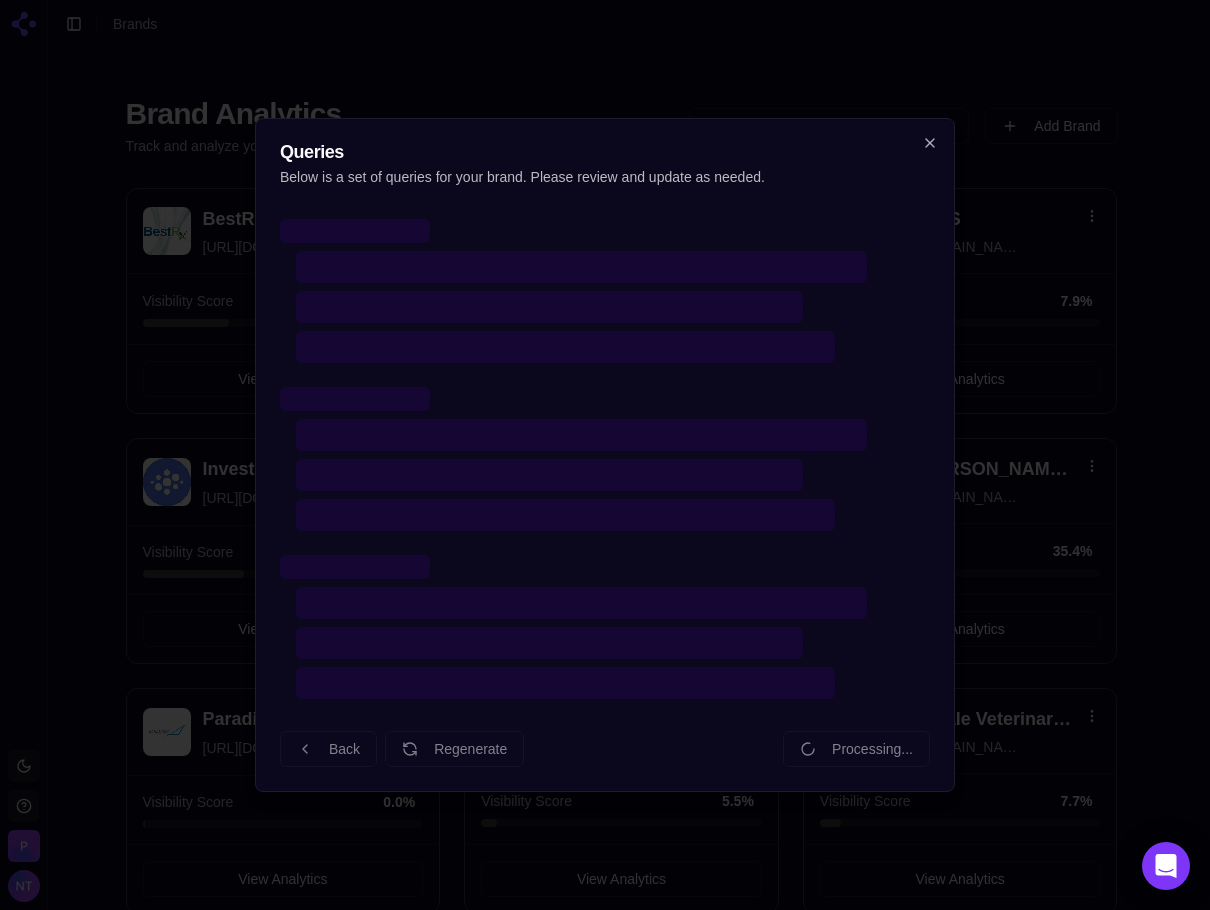 click on "Queries Below is a set of queries for your brand. Please review and update as needed. Back Regenerate Processing... Close" at bounding box center (605, 455) 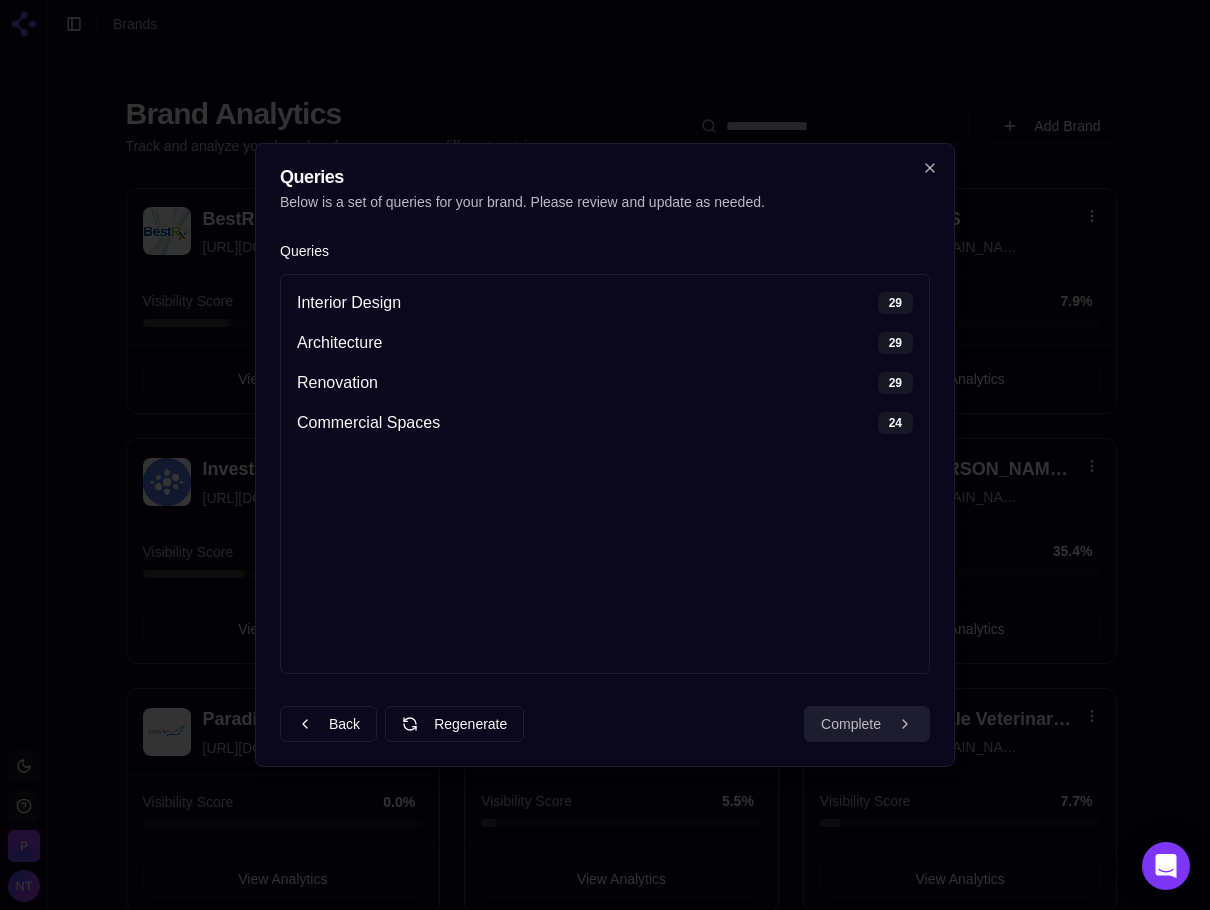 click on "Complete" at bounding box center (867, 724) 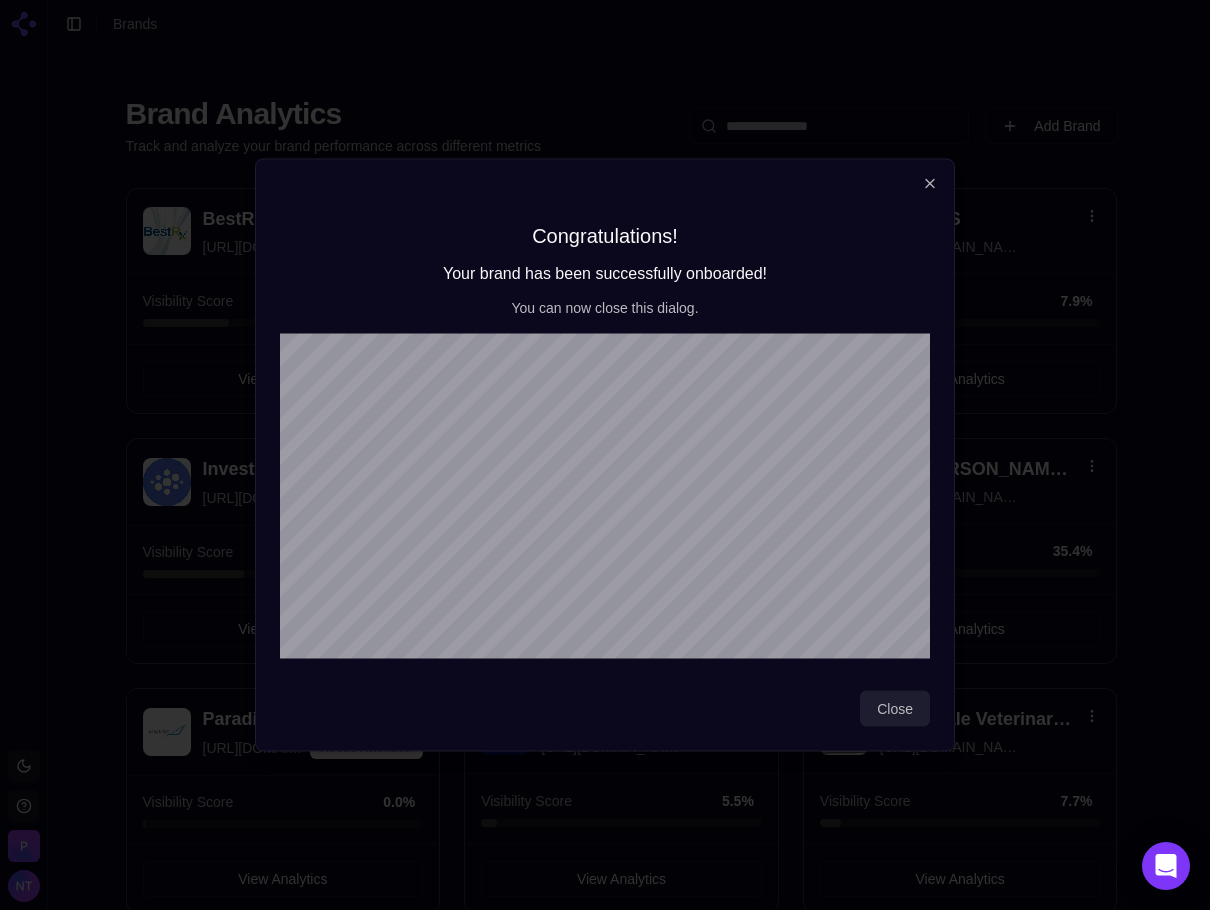 click on "Close" at bounding box center [895, 709] 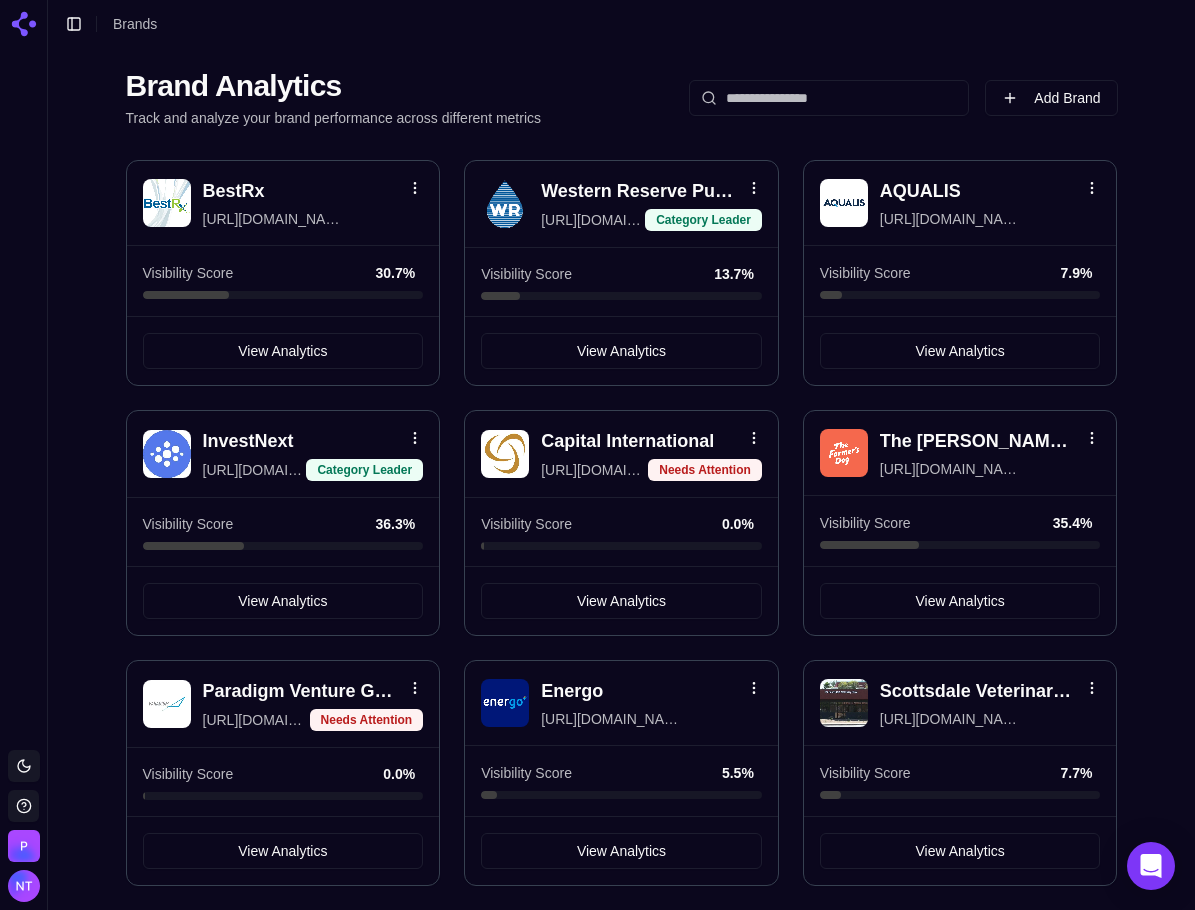 scroll, scrollTop: 0, scrollLeft: 0, axis: both 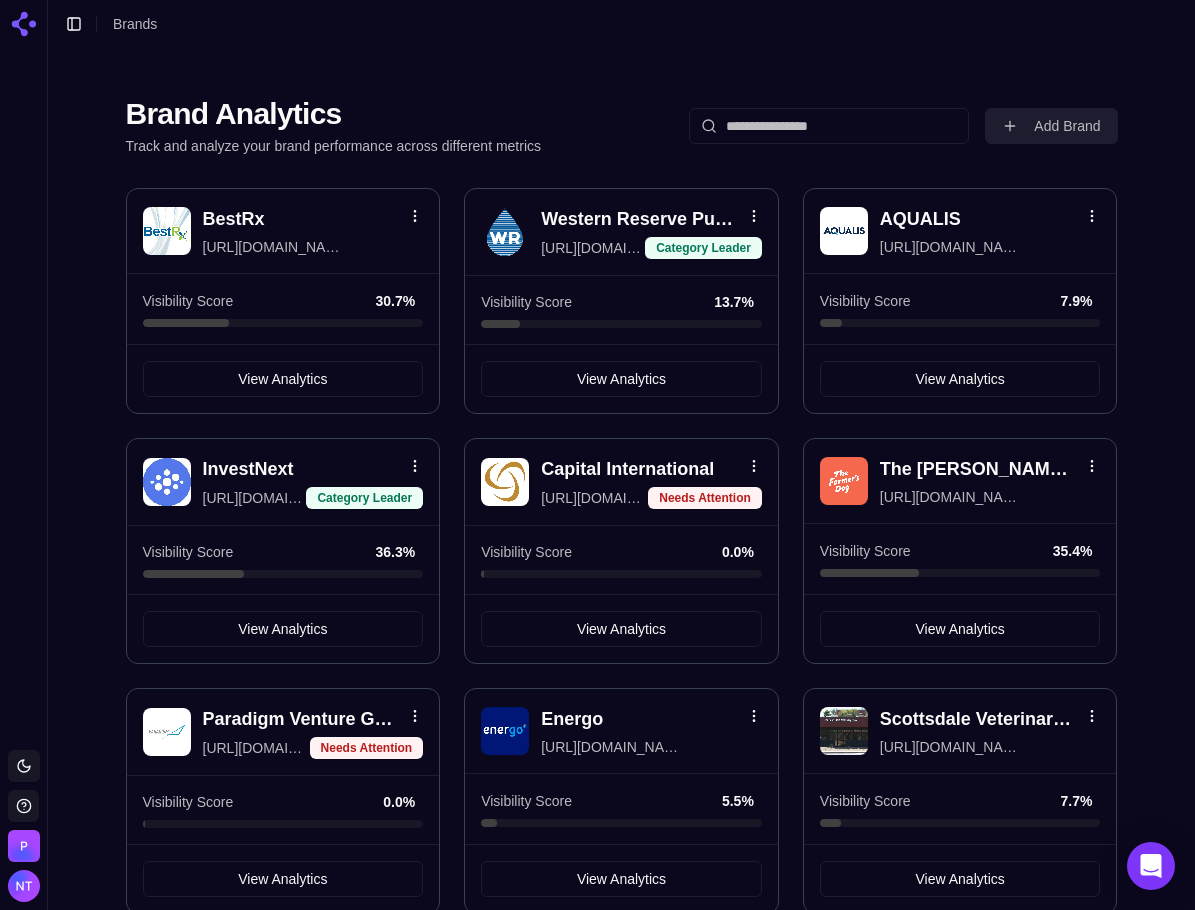 click on "Add Brand" at bounding box center (1051, 126) 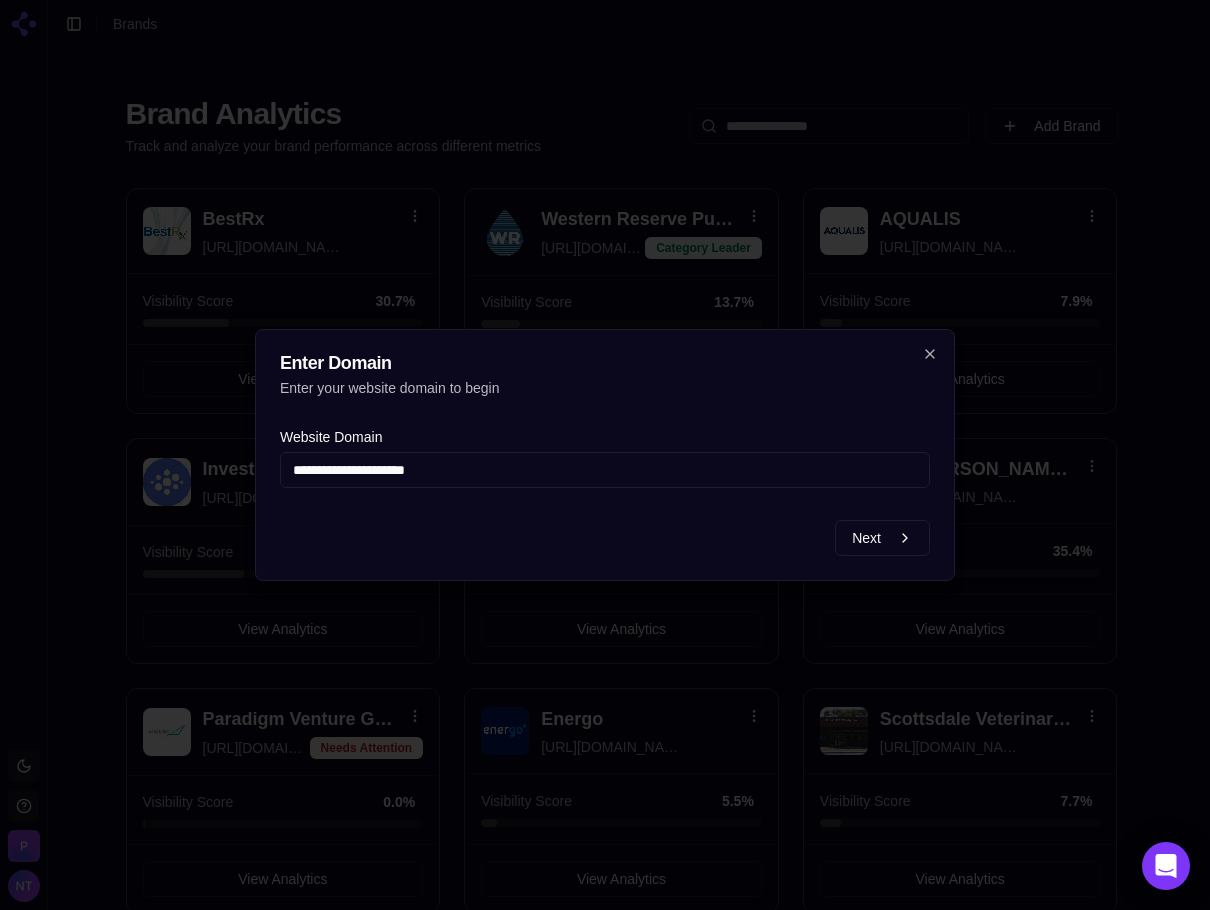 type on "**********" 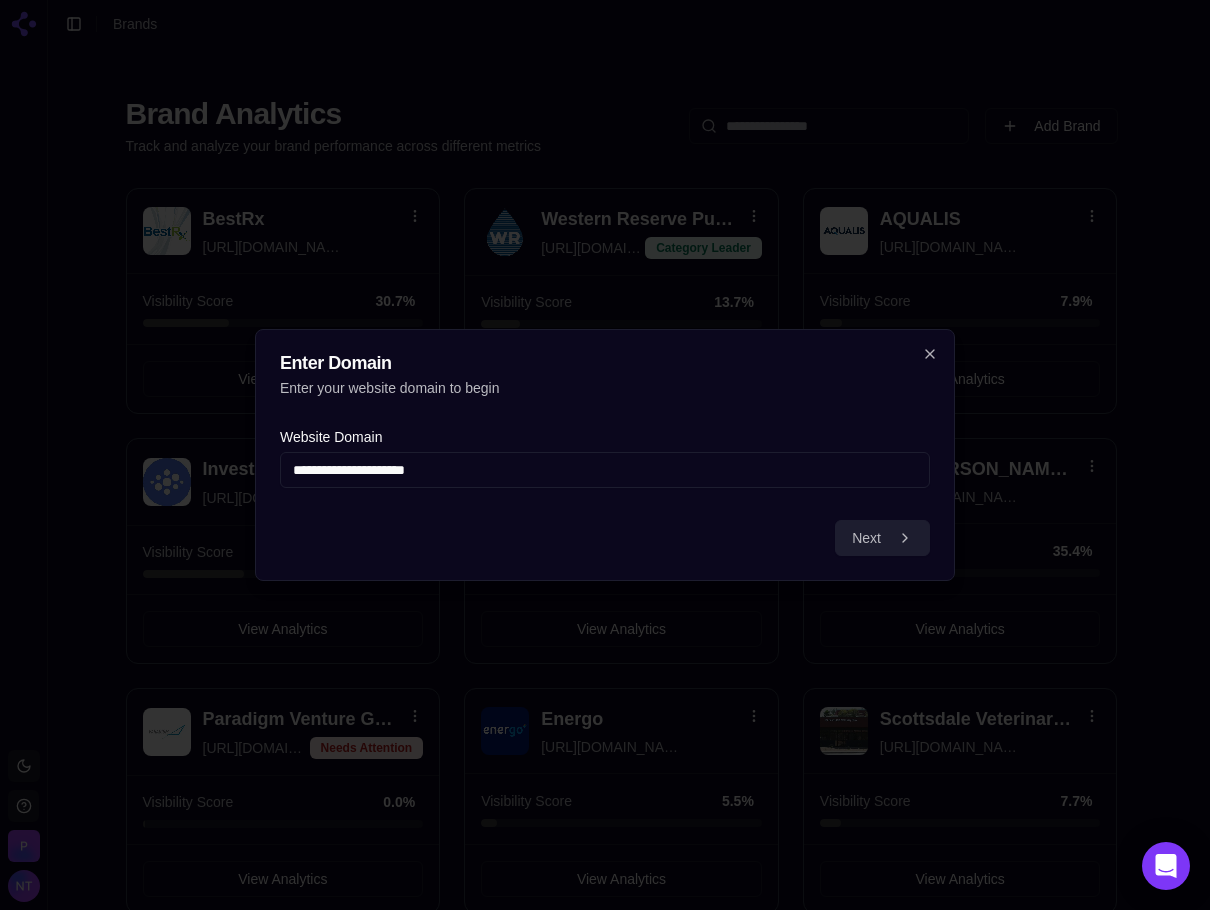 click on "Next" at bounding box center [882, 538] 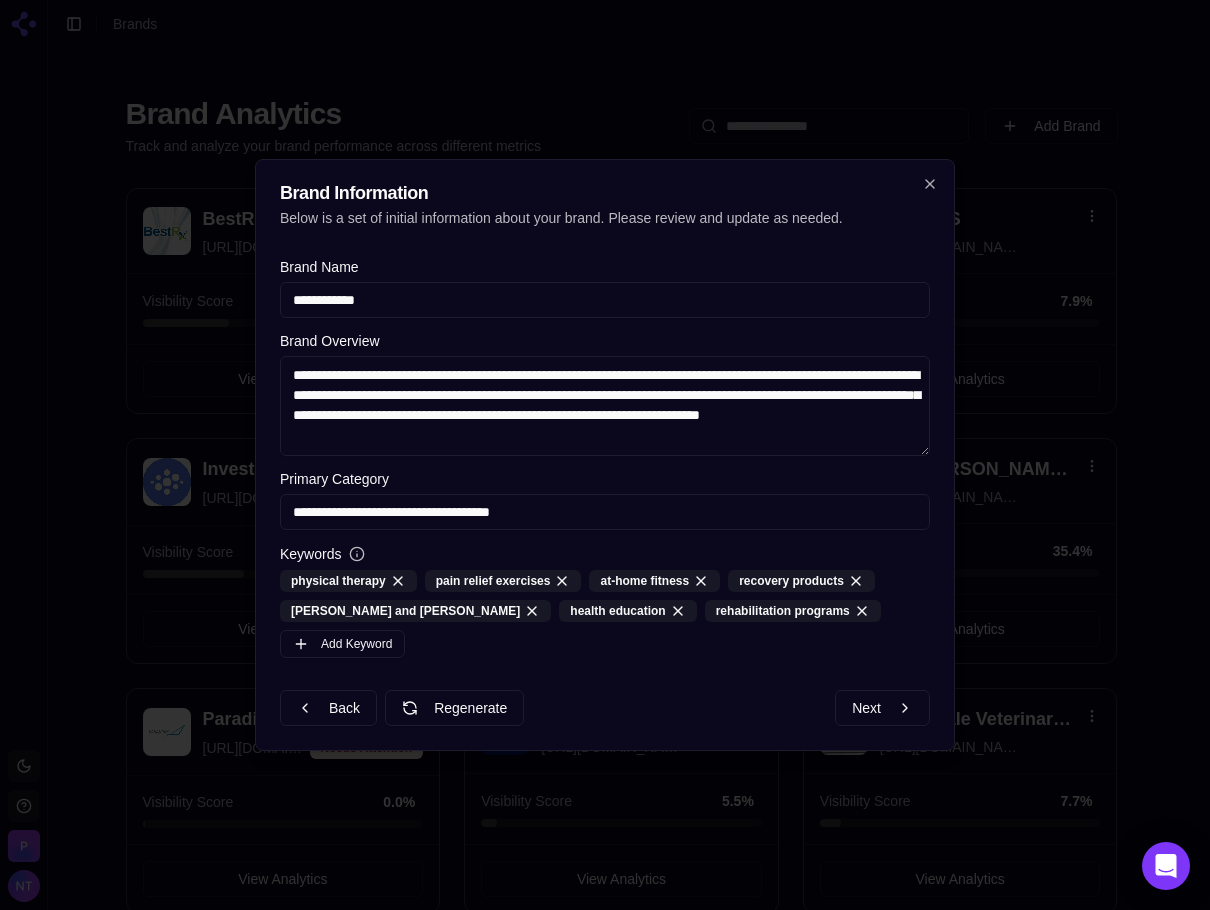 click on "Next" at bounding box center [882, 708] 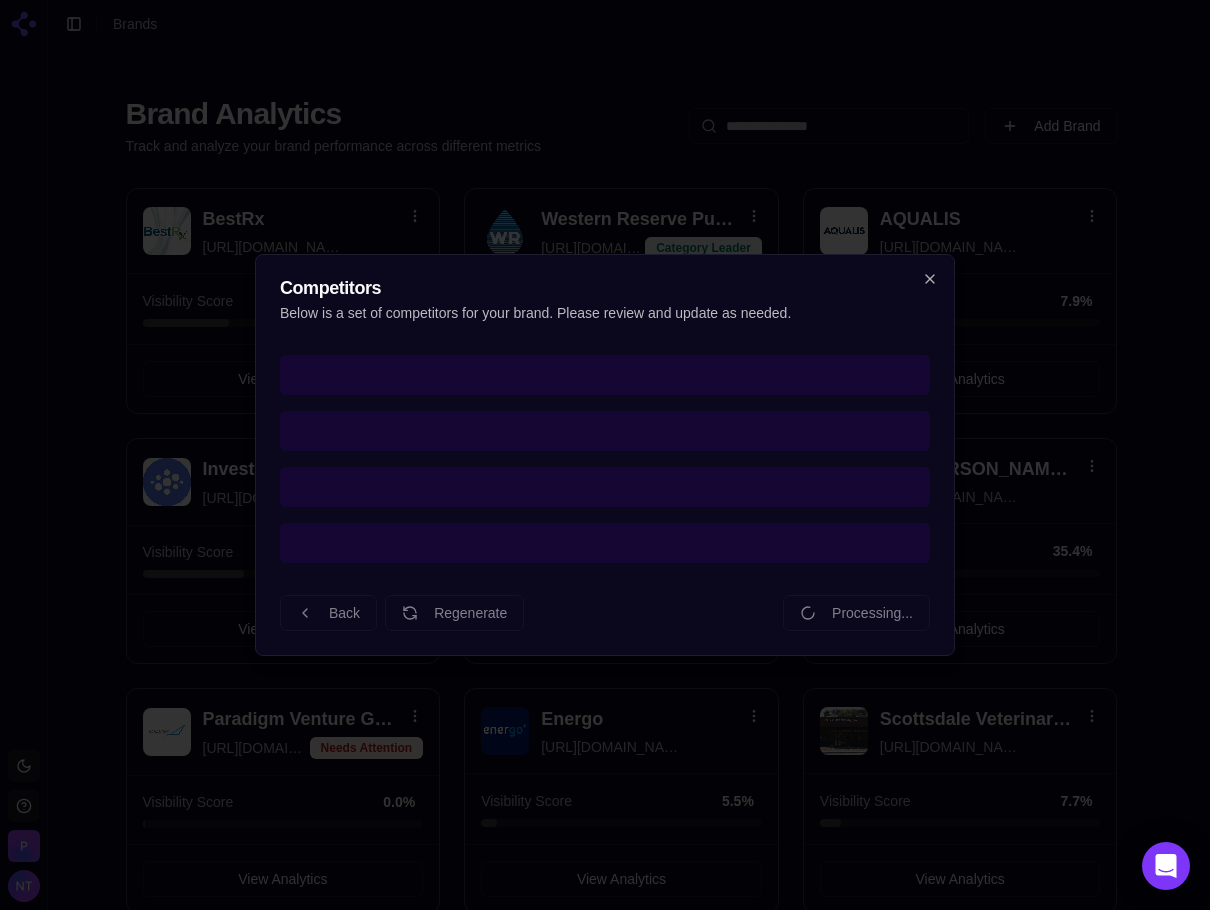 drag, startPoint x: 593, startPoint y: 369, endPoint x: 550, endPoint y: 284, distance: 95.257545 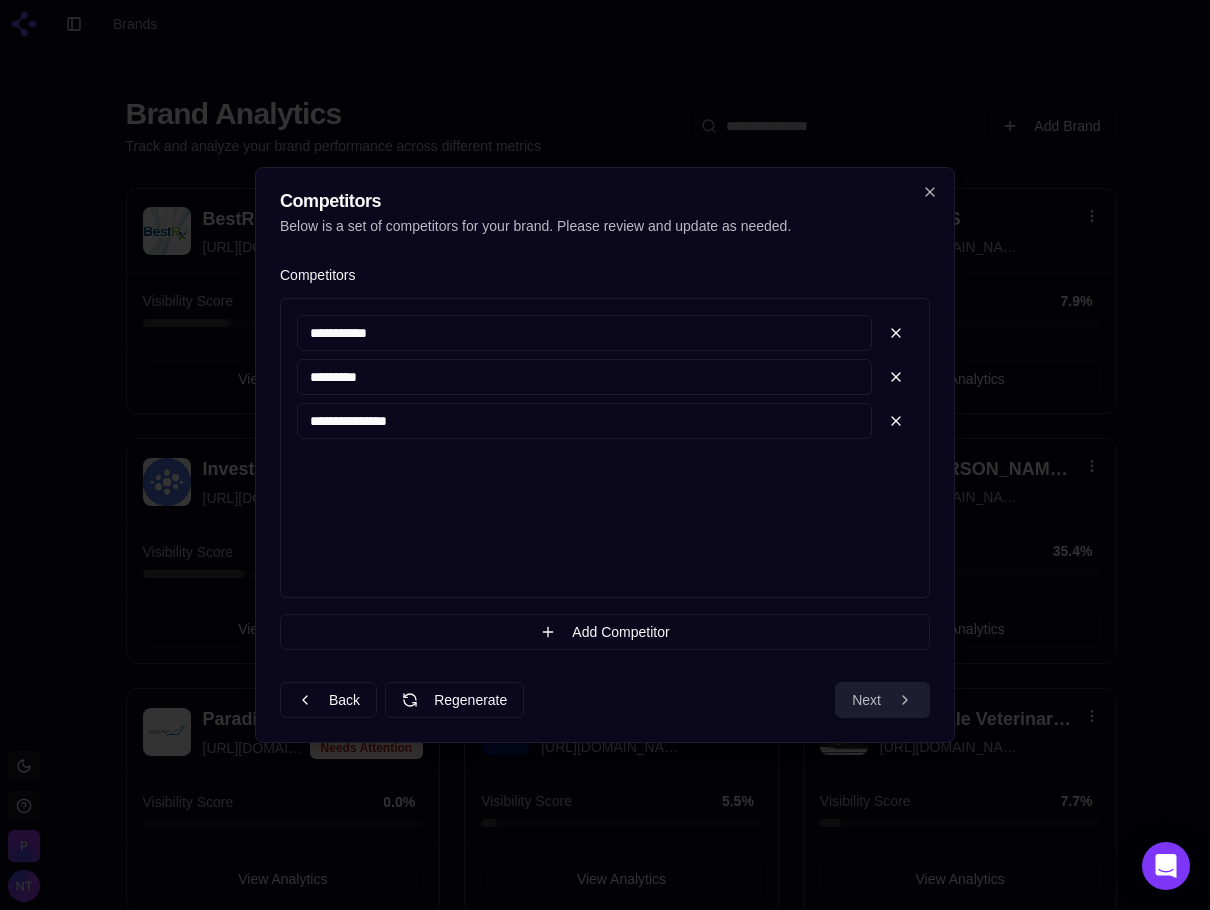 click on "Next" at bounding box center (882, 700) 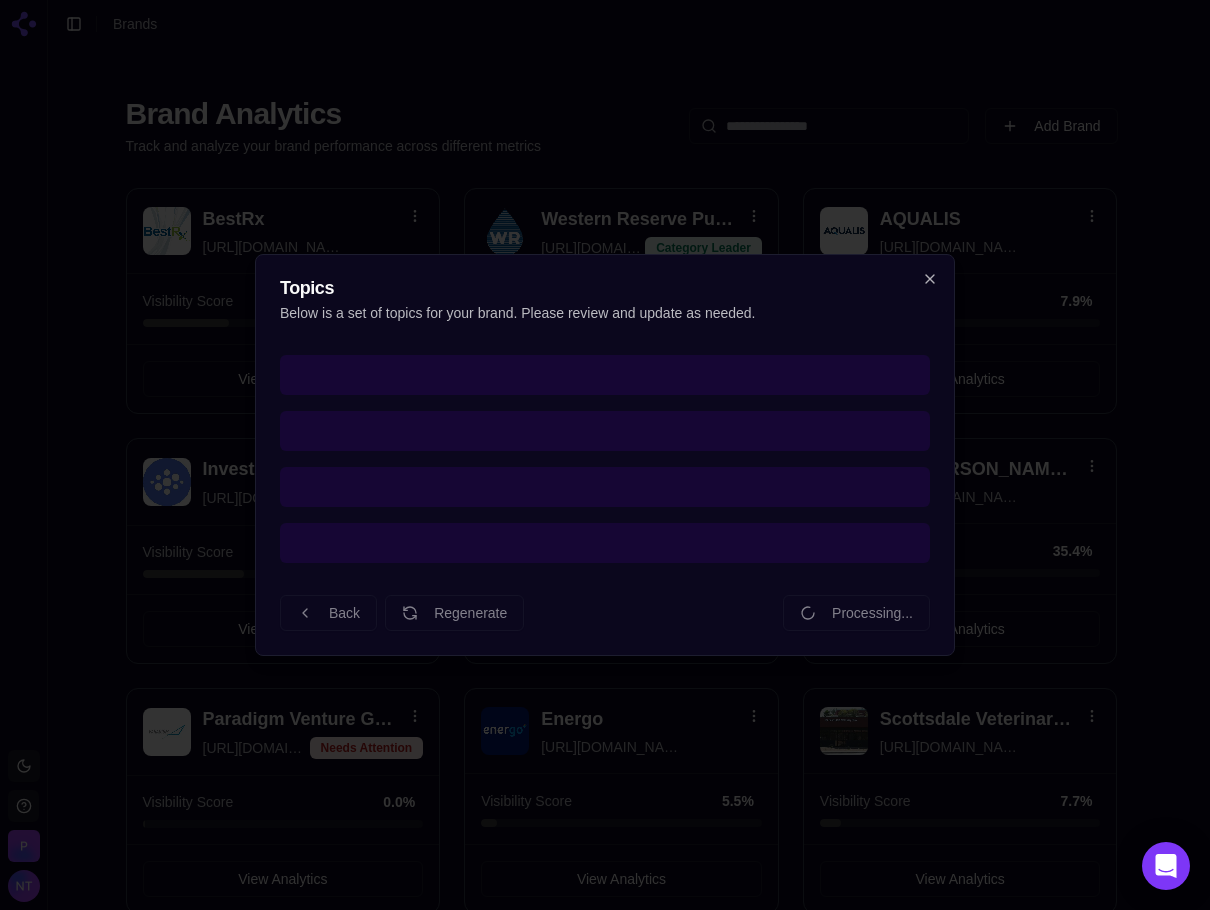 click on "Topics Below is a set of topics for your brand. Please review and update as needed. Back Regenerate Processing... Close" at bounding box center [605, 455] 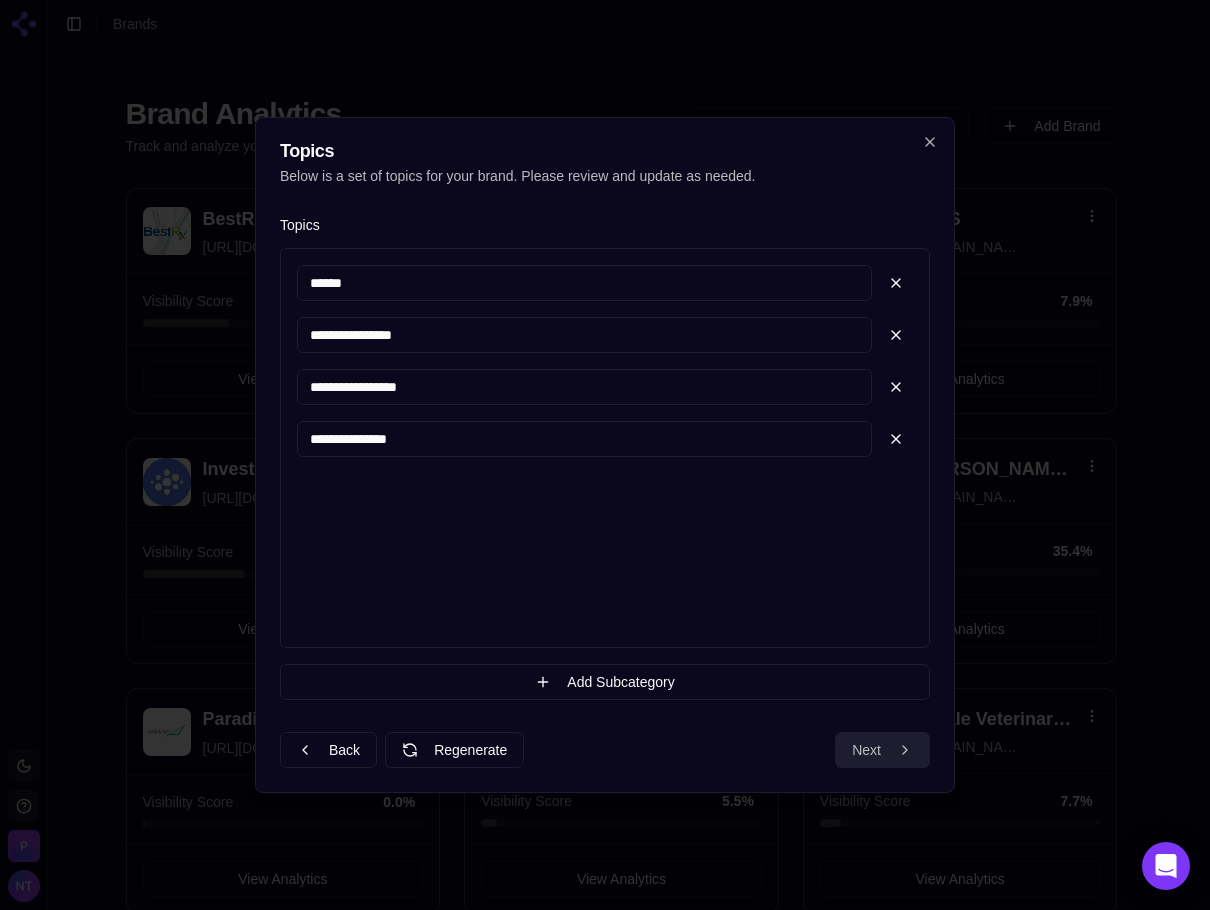 click on "Next" at bounding box center (882, 750) 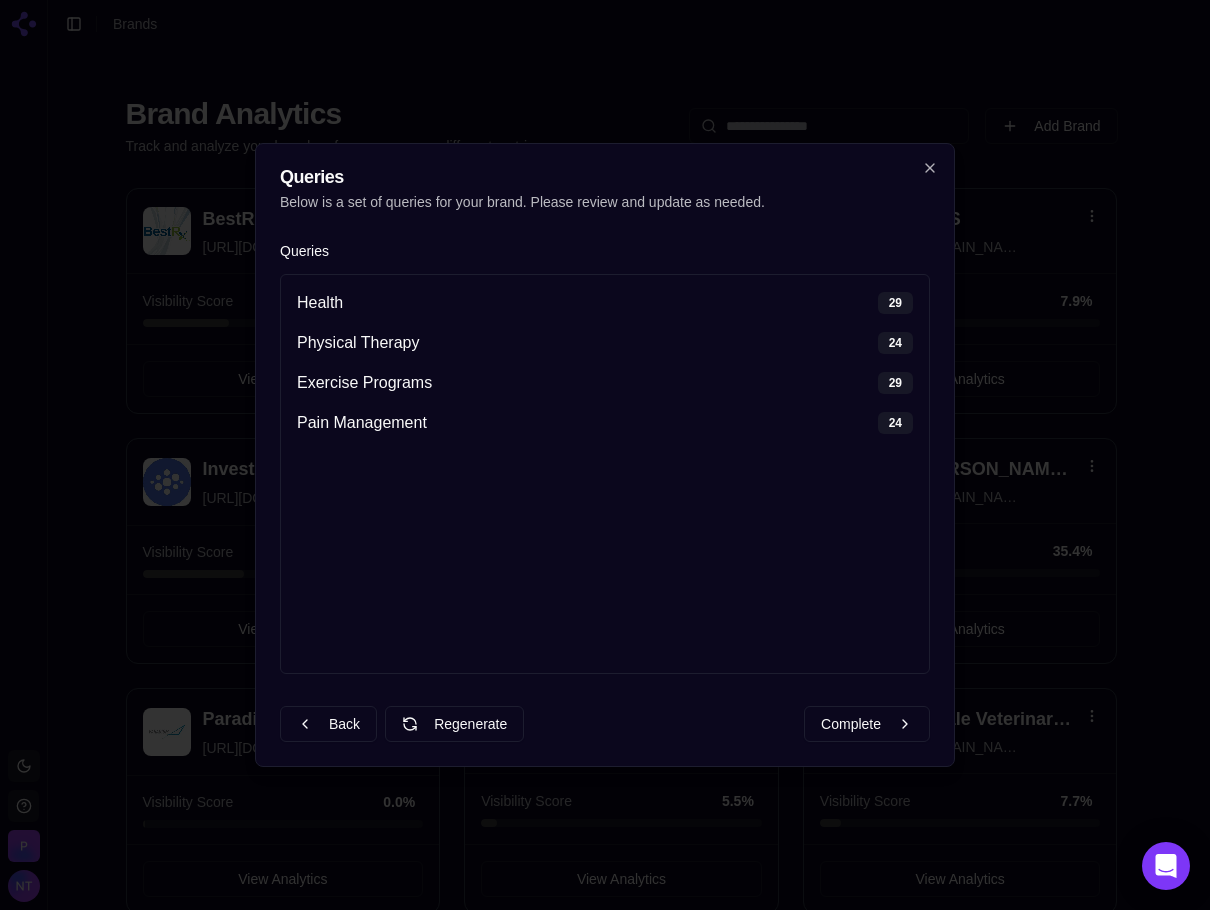click on "Complete" at bounding box center [867, 724] 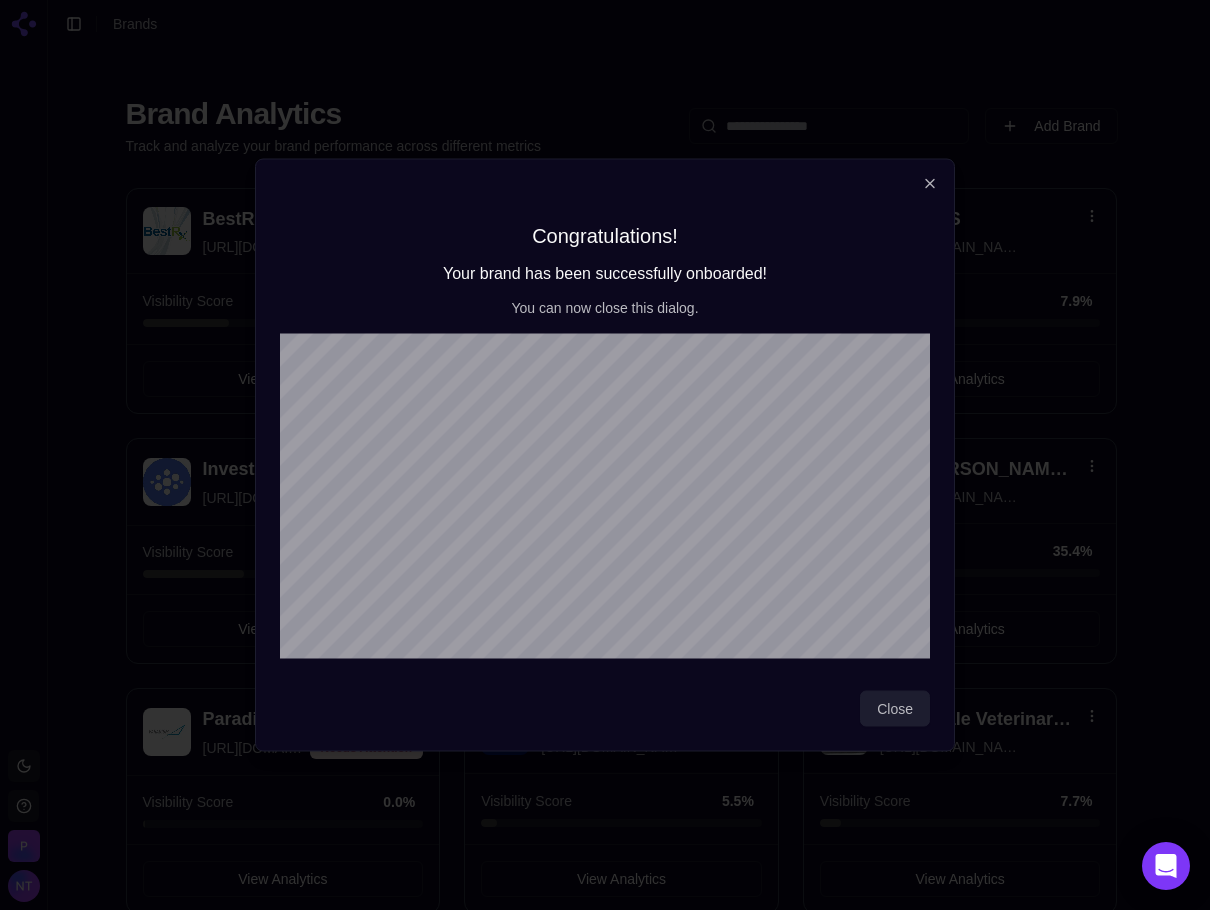 click on "Close" at bounding box center [895, 709] 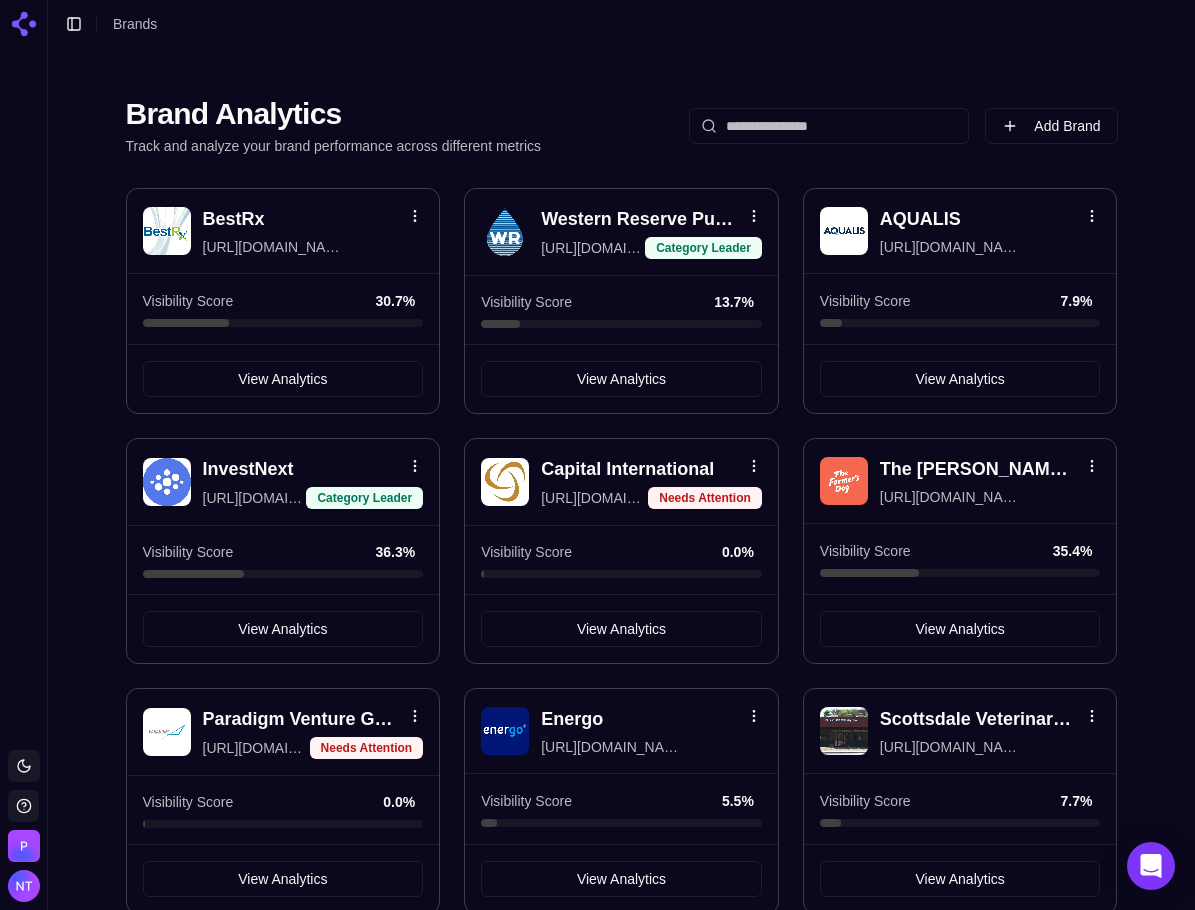 scroll, scrollTop: 300, scrollLeft: 0, axis: vertical 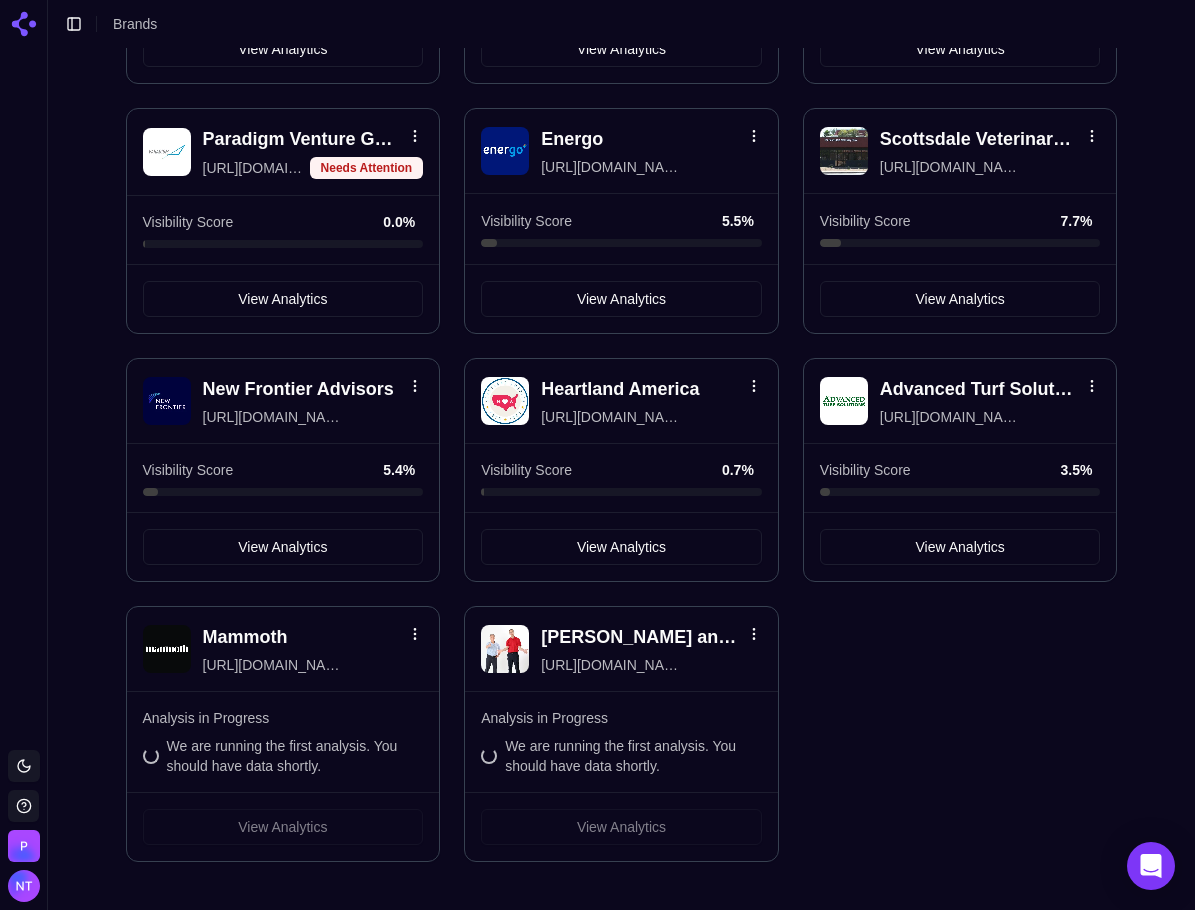 click at bounding box center (415, 637) 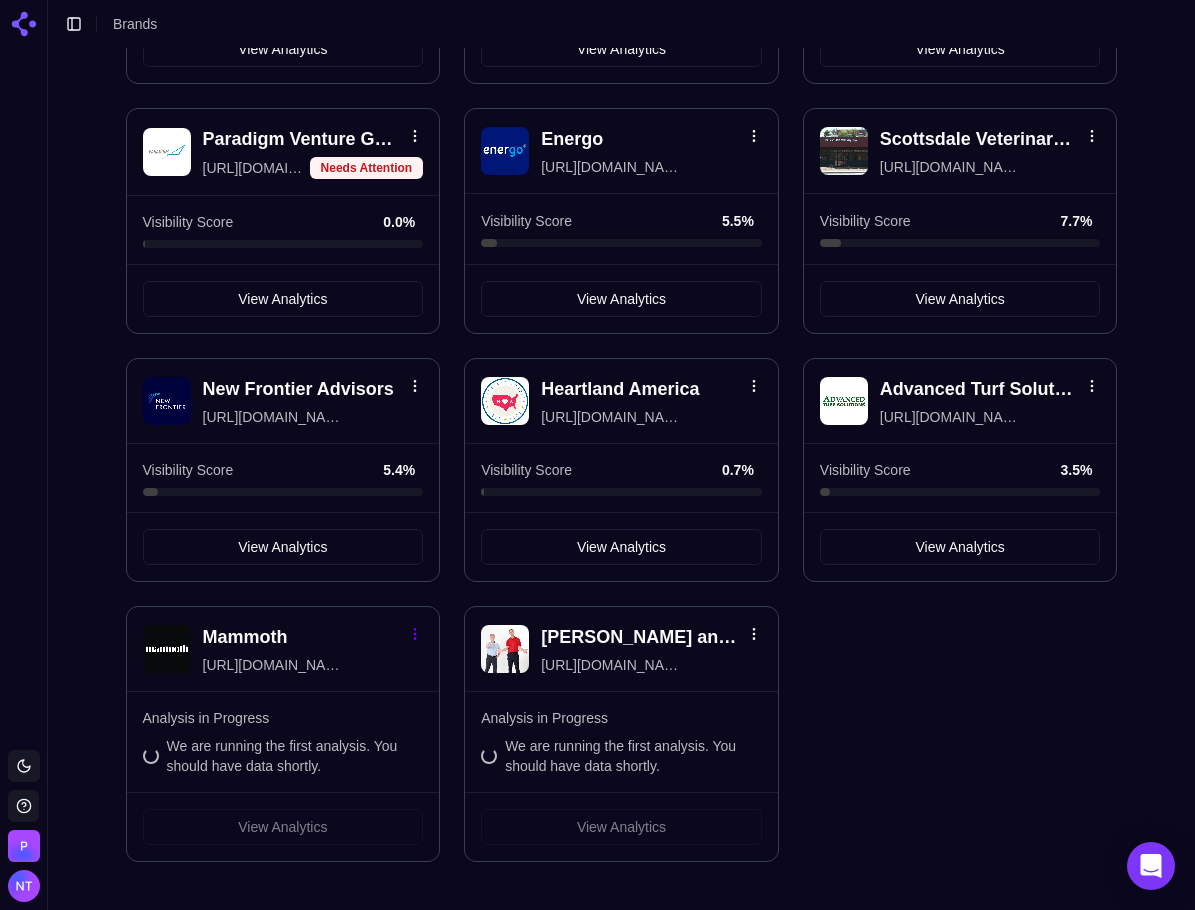 click on "Toggle theme Perrill   Toggle Sidebar Brands Brand Analytics Track and analyze your brand performance across different metrics Add Brand BestRx https://bestrx.com Visibility Score 30.7 % View Analytics Western Reserve Pure Water https://westernreservewater.com Category Leader Visibility Score 13.7 % View Analytics AQUALIS https://aqualisco.com Visibility Score 7.9 % View Analytics InvestNext https://investnext.com Category Leader Visibility Score 36.3 % View Analytics Capital International https://capital-iom.com Needs Attention Visibility Score 0.0 % View Analytics The Farmer’s Dog https://thefarmersdog.com Visibility Score 35.4 % View Analytics Paradigm Venture Group https://pvgus.com Needs Attention Visibility Score 0.0 % View Analytics Energo https://energo.com Visibility Score 5.5 % View Analytics Scottsdale Veterinary Clinic https://scottsdaleveterinaryclinic.com Visibility Score 7.7 % View Analytics New Frontier Advisors https://newfrontieradvisors.com Visibility Score 5.4 % 0.7 % 3.5 %" at bounding box center [597, 165] 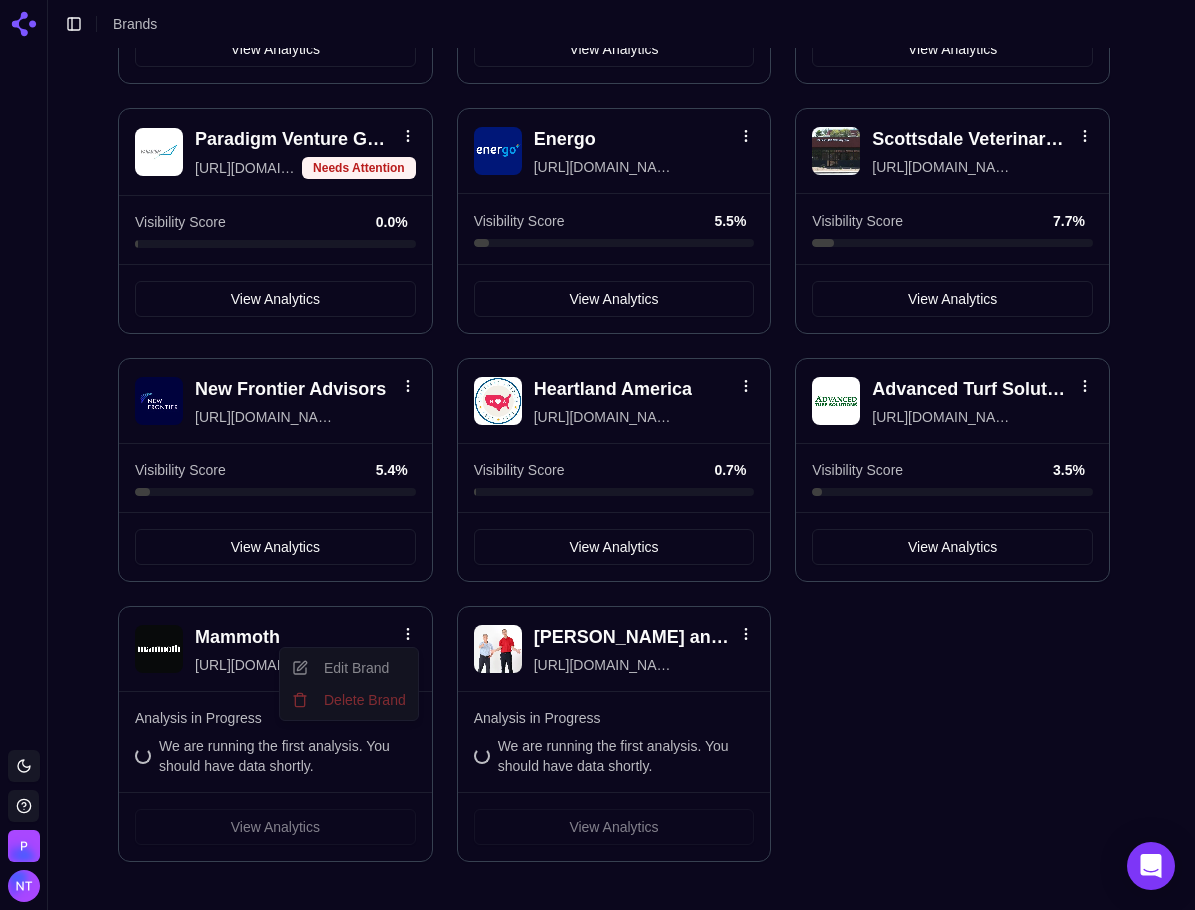 click on "Toggle theme Perrill   Toggle Sidebar Brands Brand Analytics Track and analyze your brand performance across different metrics Add Brand BestRx https://bestrx.com Visibility Score 30.7 % View Analytics Western Reserve Pure Water https://westernreservewater.com Category Leader Visibility Score 13.7 % View Analytics AQUALIS https://aqualisco.com Visibility Score 7.9 % View Analytics InvestNext https://investnext.com Category Leader Visibility Score 36.3 % View Analytics Capital International https://capital-iom.com Needs Attention Visibility Score 0.0 % View Analytics The Farmer’s Dog https://thefarmersdog.com Visibility Score 35.4 % View Analytics Paradigm Venture Group https://pvgus.com Needs Attention Visibility Score 0.0 % View Analytics Energo https://energo.com Visibility Score 5.5 % View Analytics Scottsdale Veterinary Clinic https://scottsdaleveterinaryclinic.com Visibility Score 7.7 % View Analytics New Frontier Advisors https://newfrontieradvisors.com Visibility Score 5.4 % 0.7 % 3.5 %" at bounding box center [597, 165] 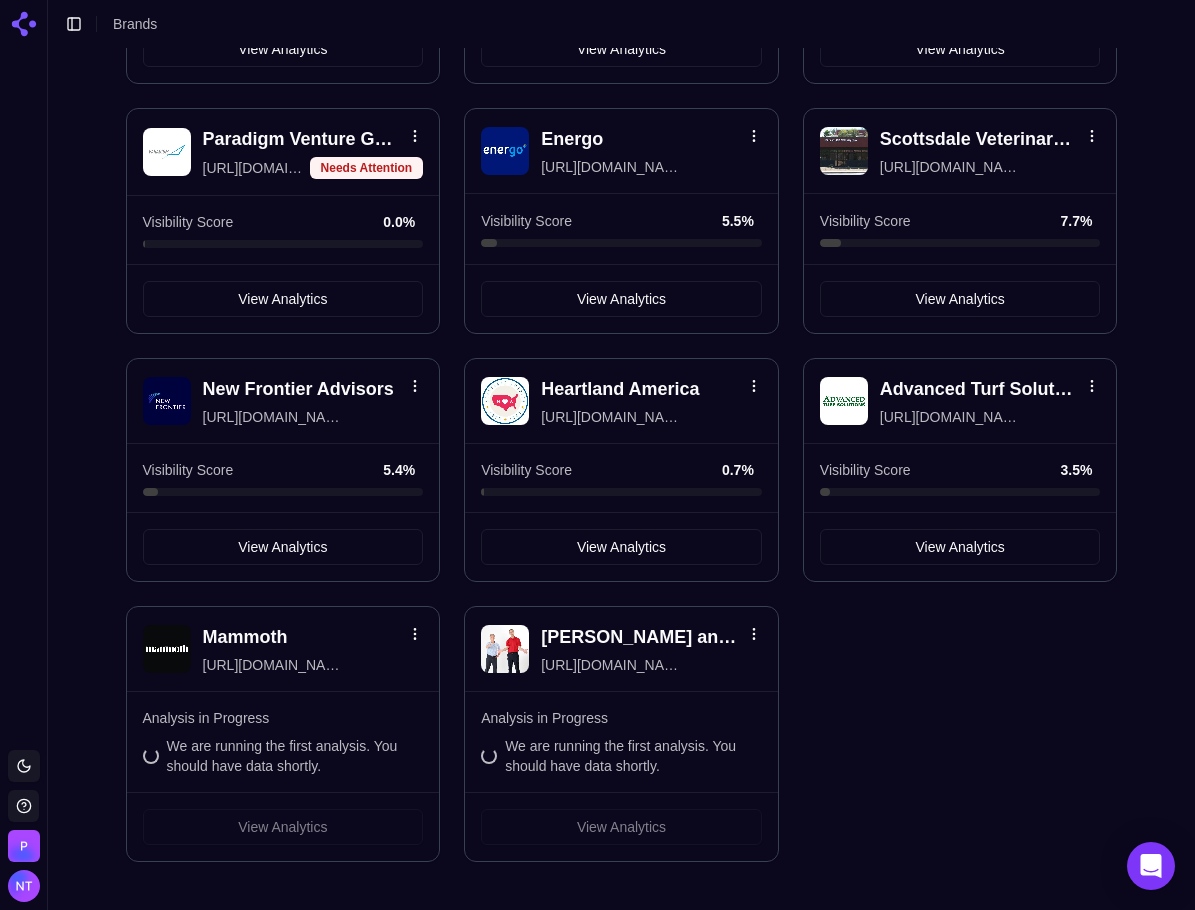 click on "Mammoth https://mammothnewyork.com" at bounding box center [283, 649] 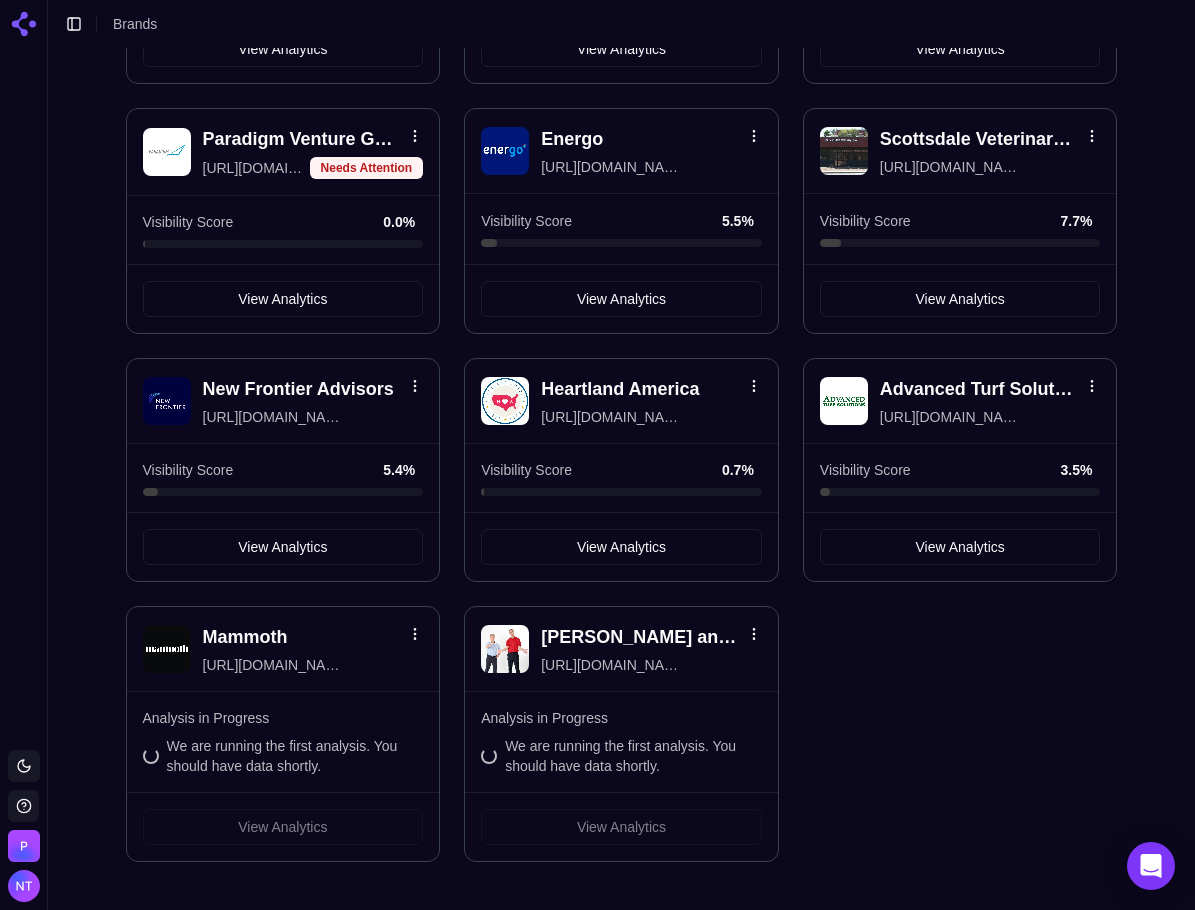 click on "BestRx https://bestrx.com Visibility Score 30.7 % View Analytics Western Reserve Pure Water https://westernreservewater.com Category Leader Visibility Score 13.7 % View Analytics AQUALIS https://aqualisco.com Visibility Score 7.9 % View Analytics InvestNext https://investnext.com Category Leader Visibility Score 36.3 % View Analytics Capital International https://capital-iom.com Needs Attention Visibility Score 0.0 % View Analytics The Farmer’s Dog https://thefarmersdog.com Visibility Score 35.4 % View Analytics Paradigm Venture Group https://pvgus.com Needs Attention Visibility Score 0.0 % View Analytics Energo https://energo.com Visibility Score 5.5 % View Analytics Scottsdale Veterinary Clinic https://scottsdaleveterinaryclinic.com Visibility Score 7.7 % View Analytics New Frontier Advisors https://newfrontieradvisors.com Visibility Score 5.4 % View Analytics Heartland America https://heartlandamerica.com Visibility Score 0.7 % View Analytics Advanced Turf Solutions https://advancedturf.com 3.5 % Mammoth" at bounding box center (622, 235) 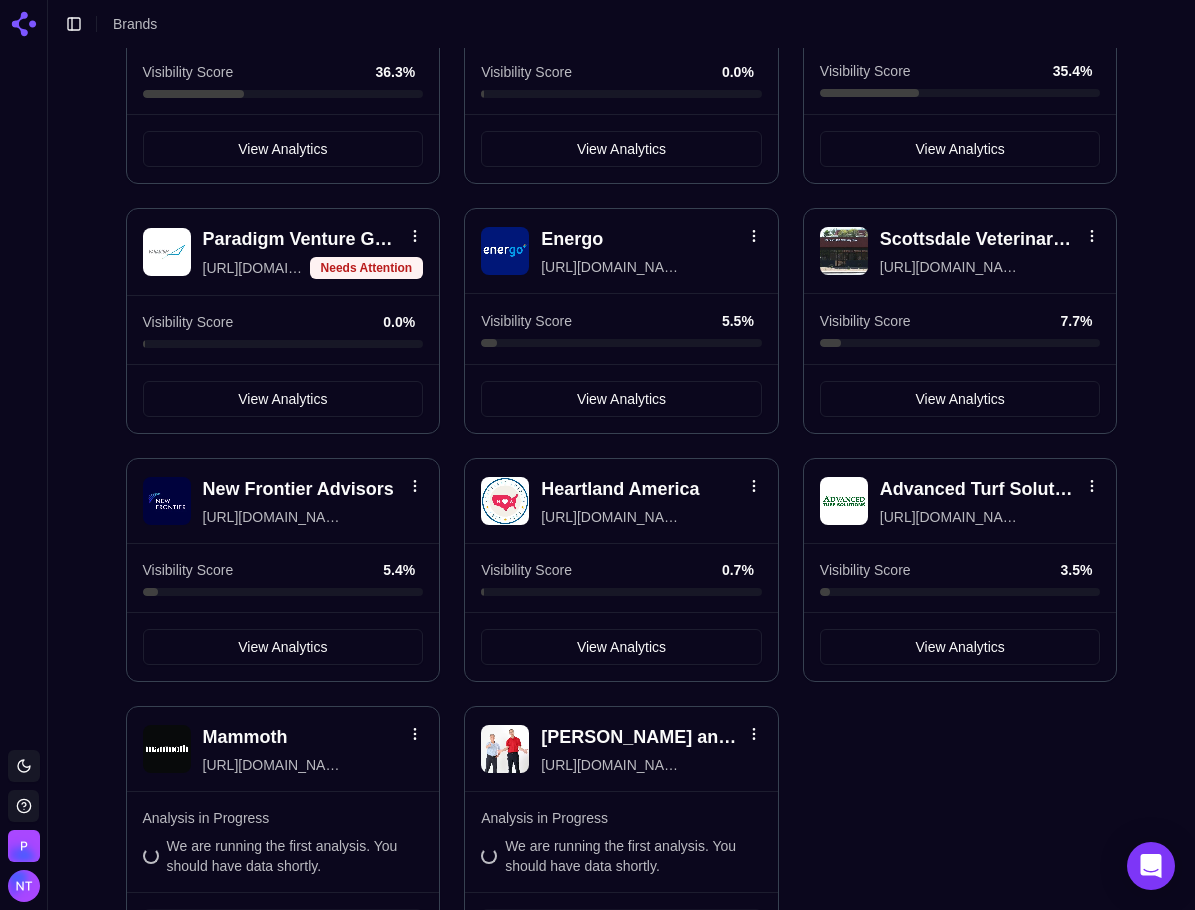scroll, scrollTop: 0, scrollLeft: 0, axis: both 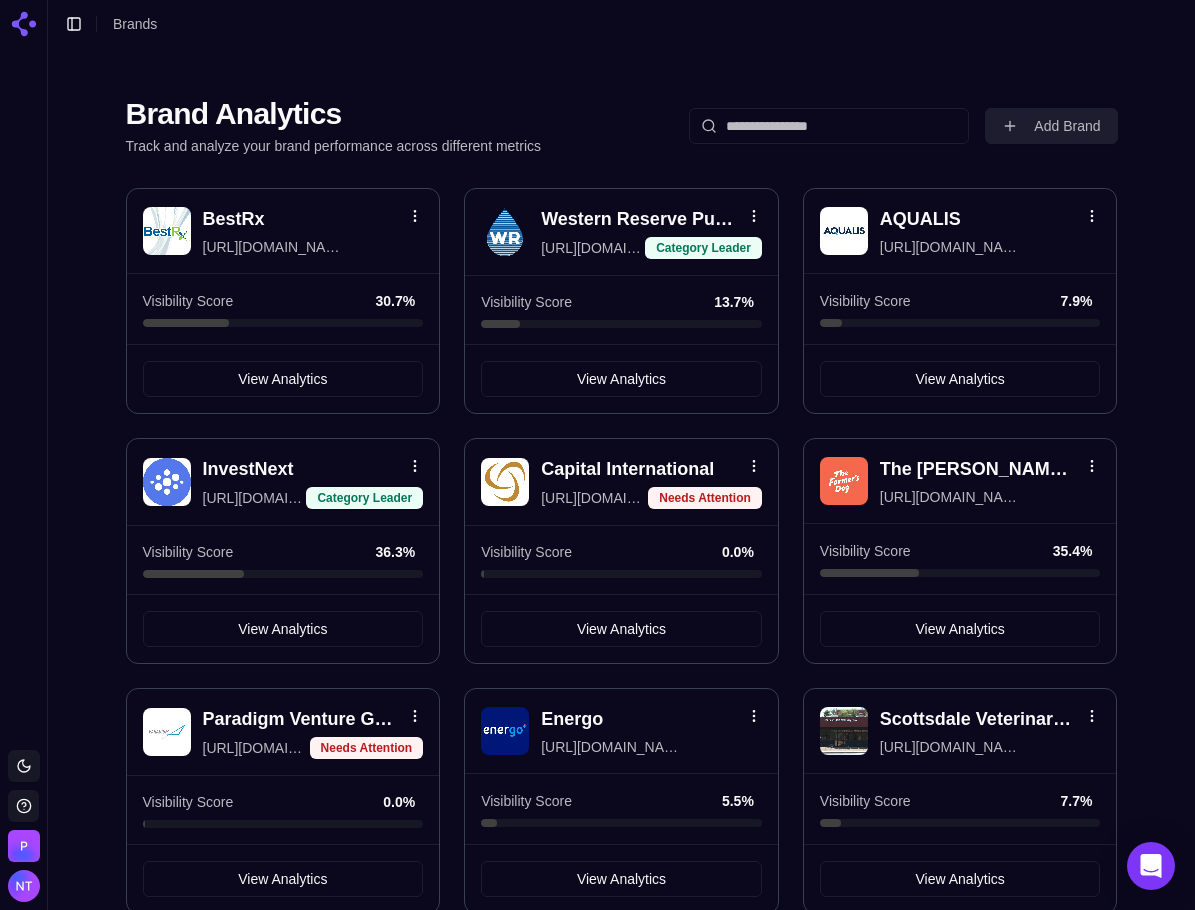 click on "Add Brand" at bounding box center (1051, 126) 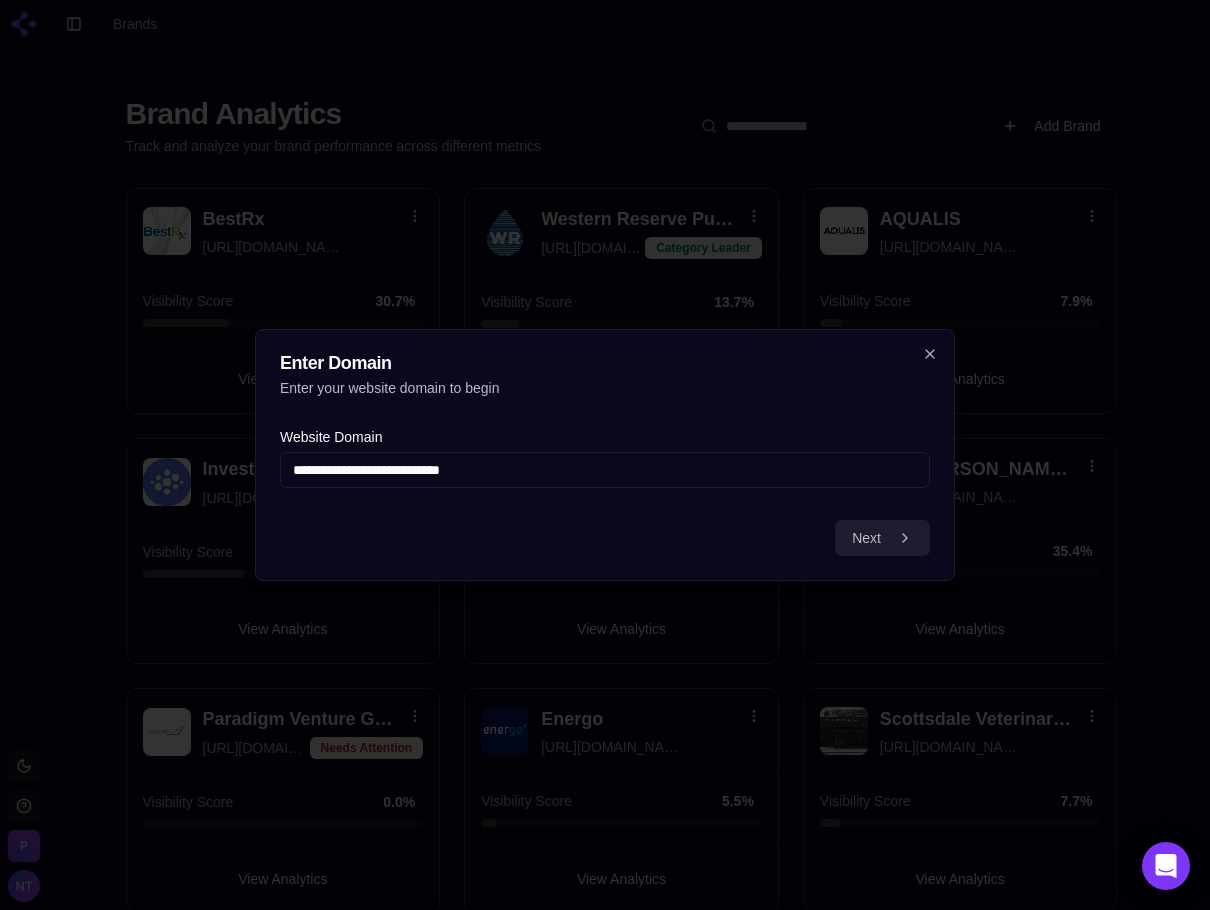 type on "**********" 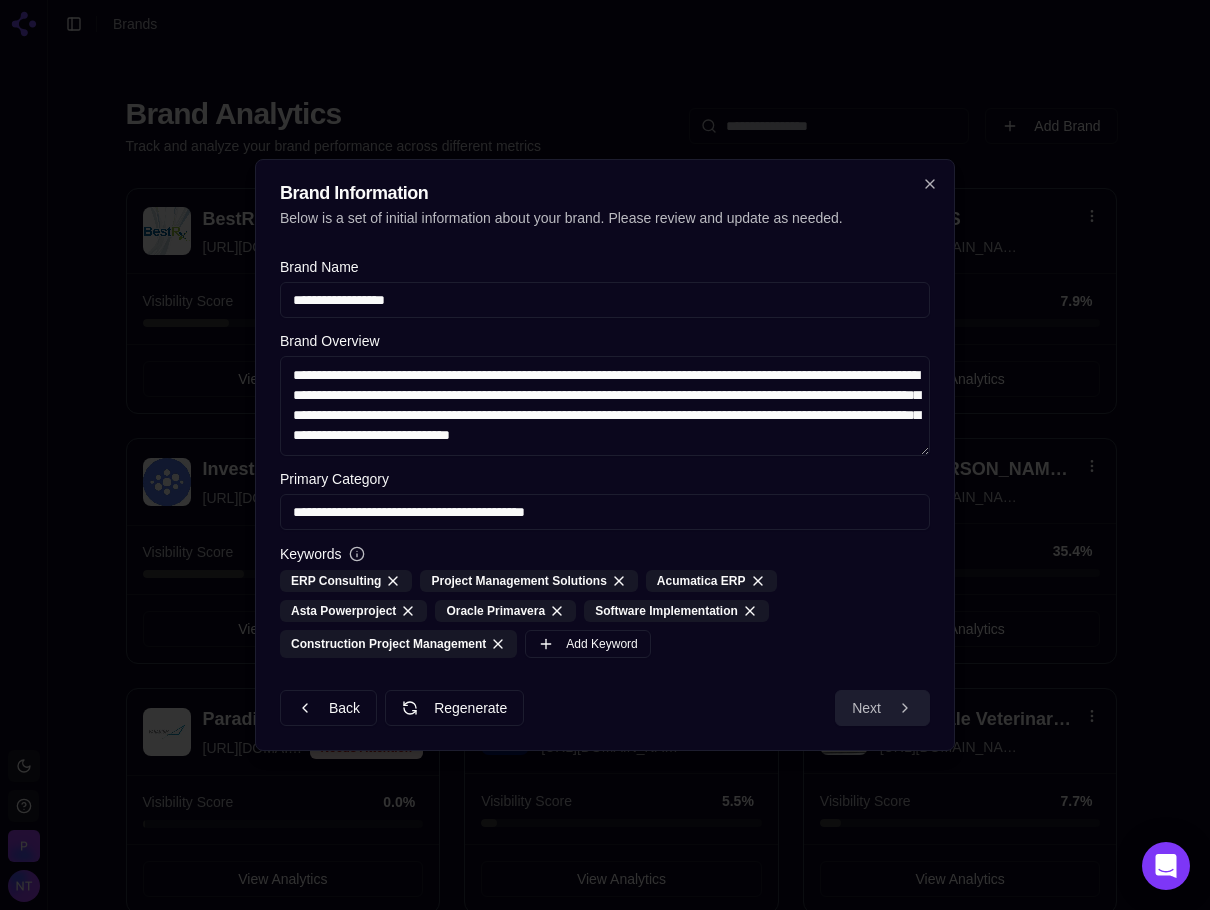 click on "Next" at bounding box center [882, 708] 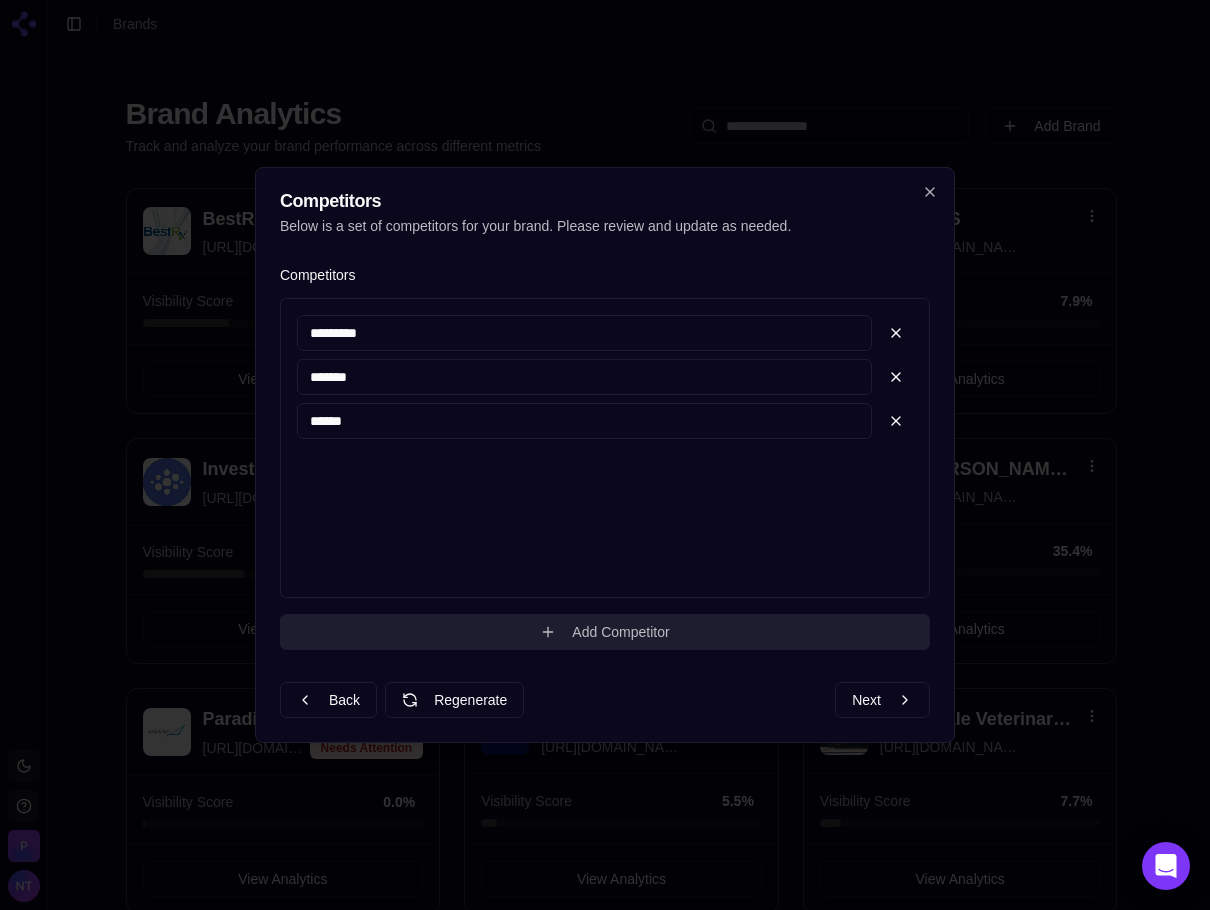click on "Add Competitor" at bounding box center (605, 632) 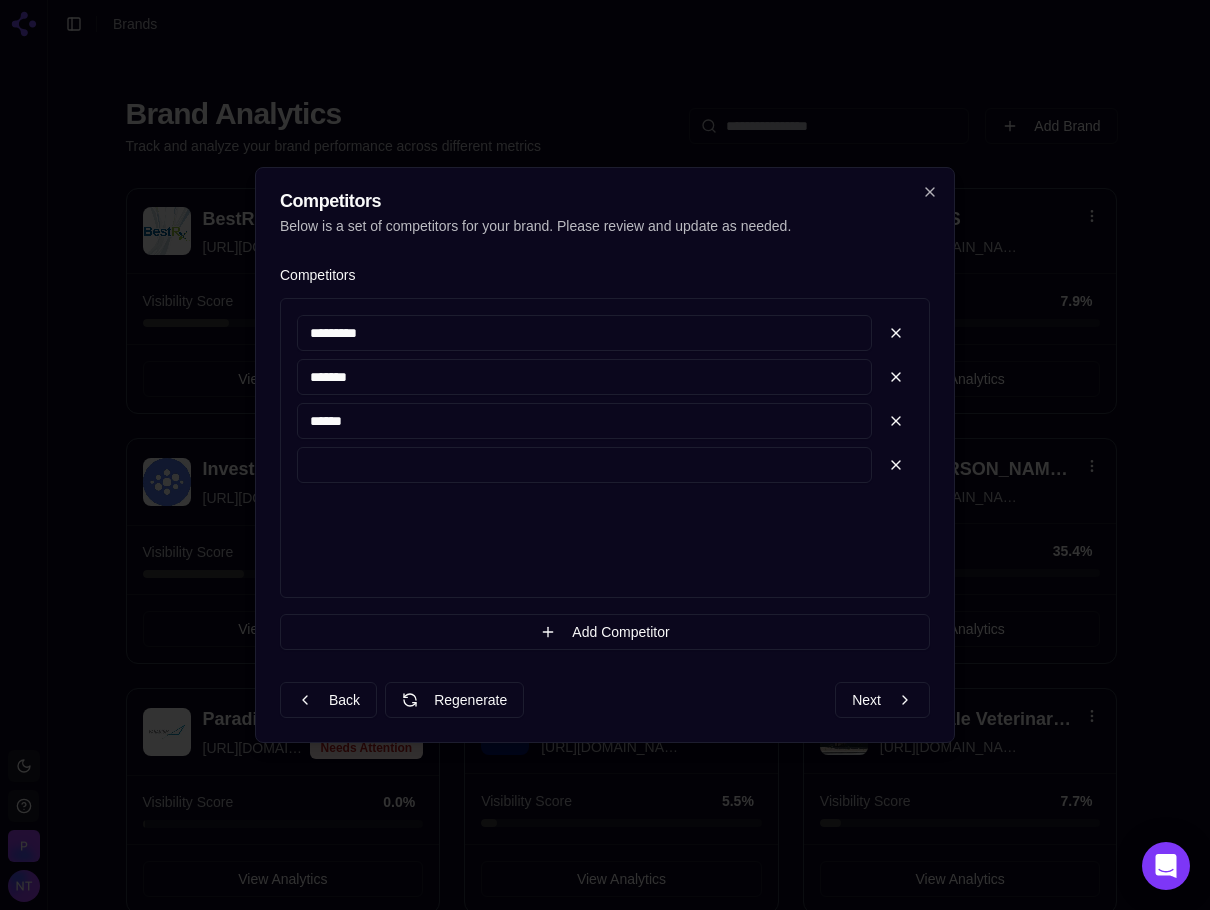 click on "********* ******* ******" at bounding box center [605, 403] 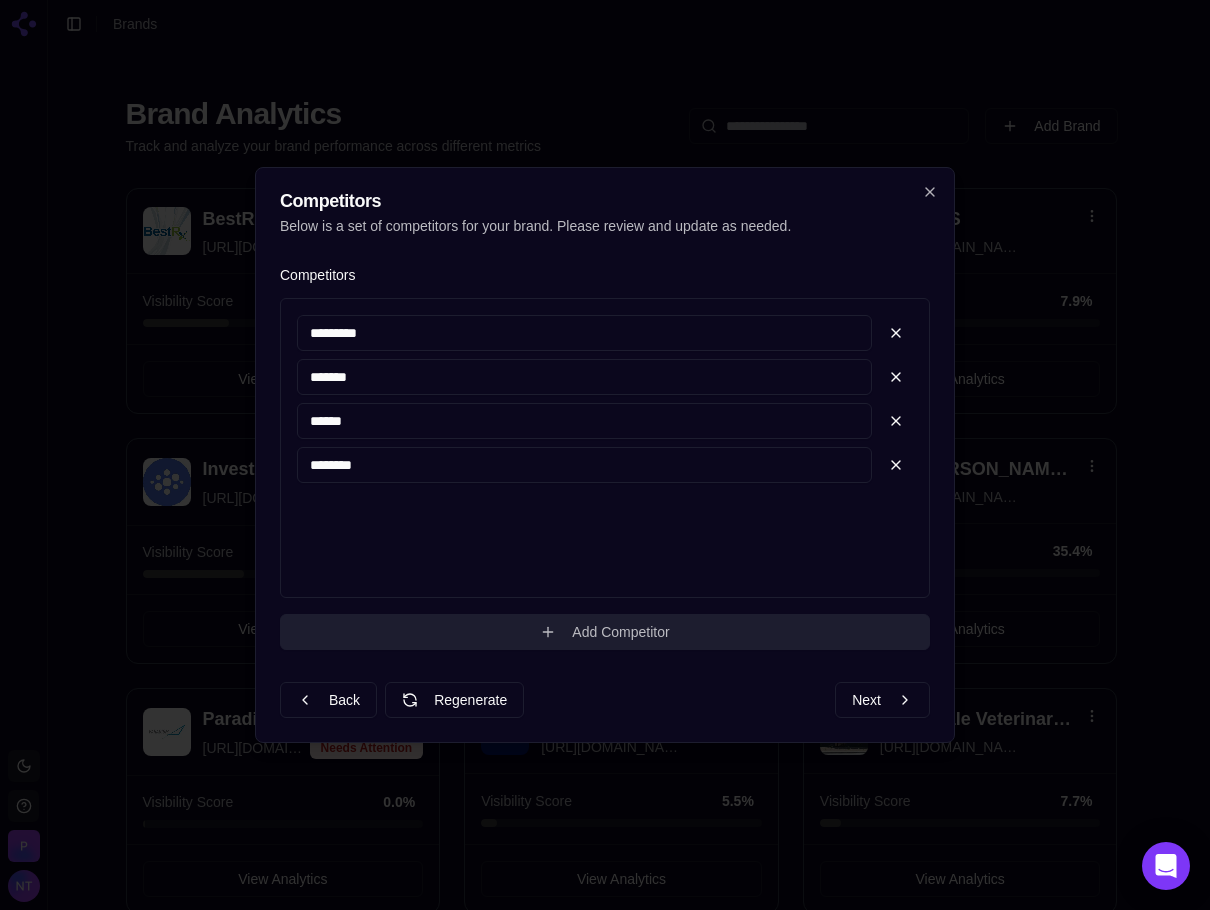 type on "********" 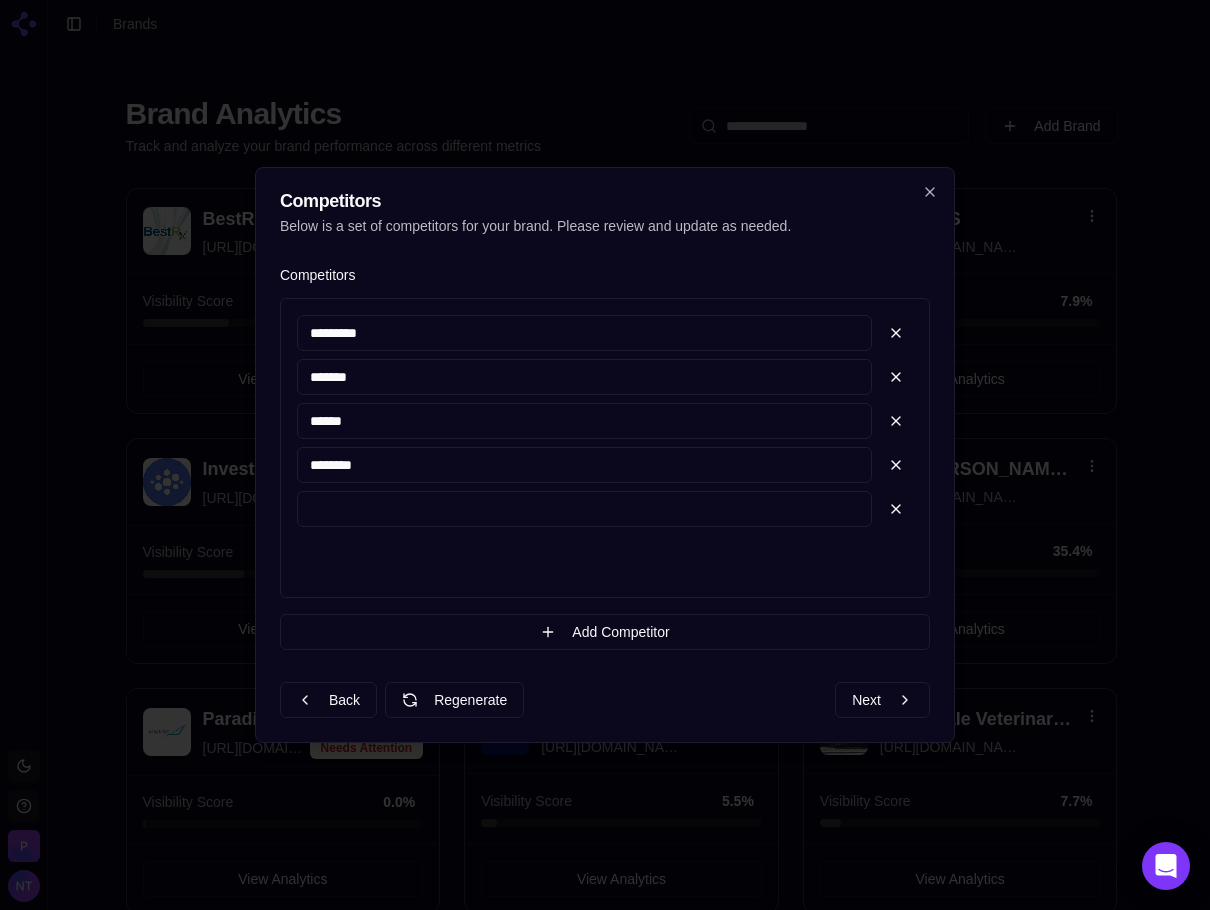 click at bounding box center (584, 509) 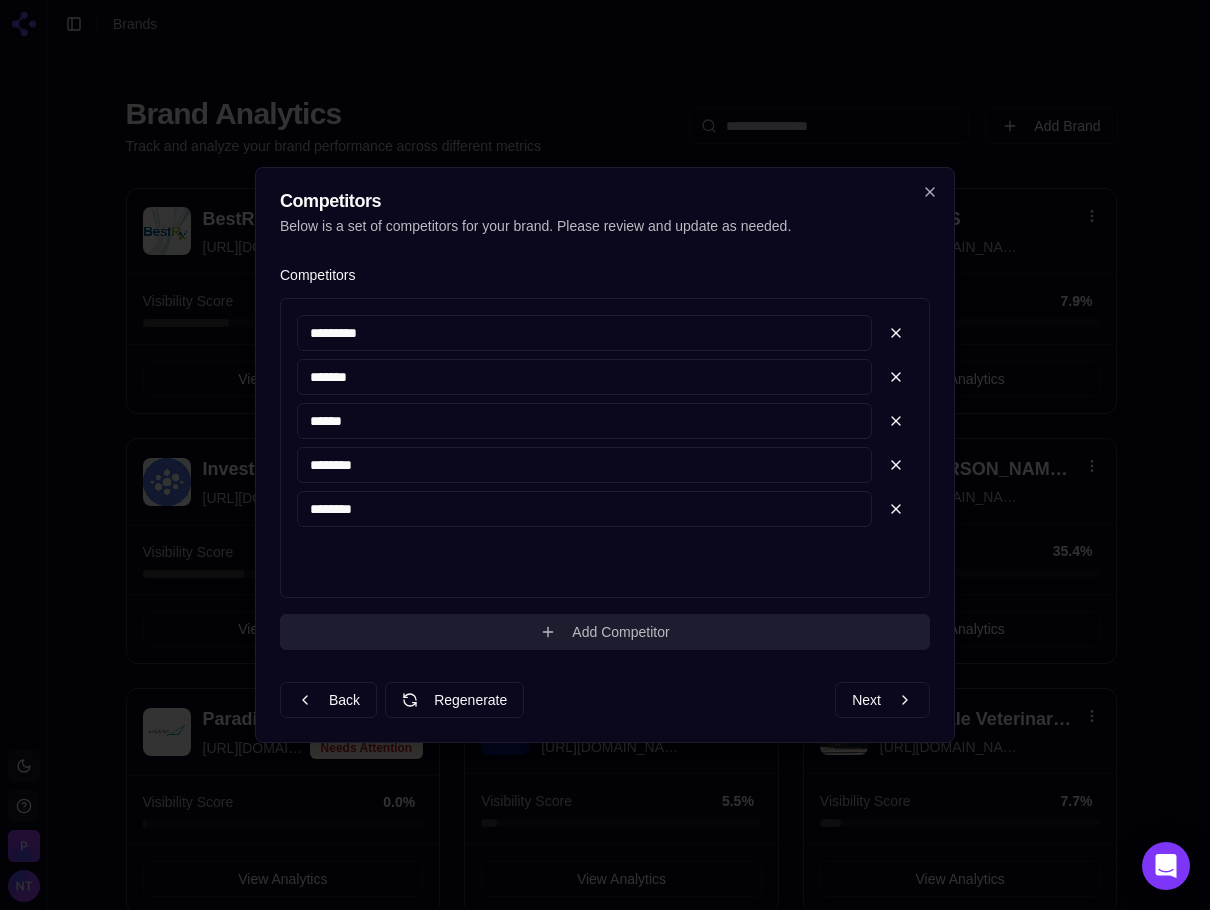 type on "********" 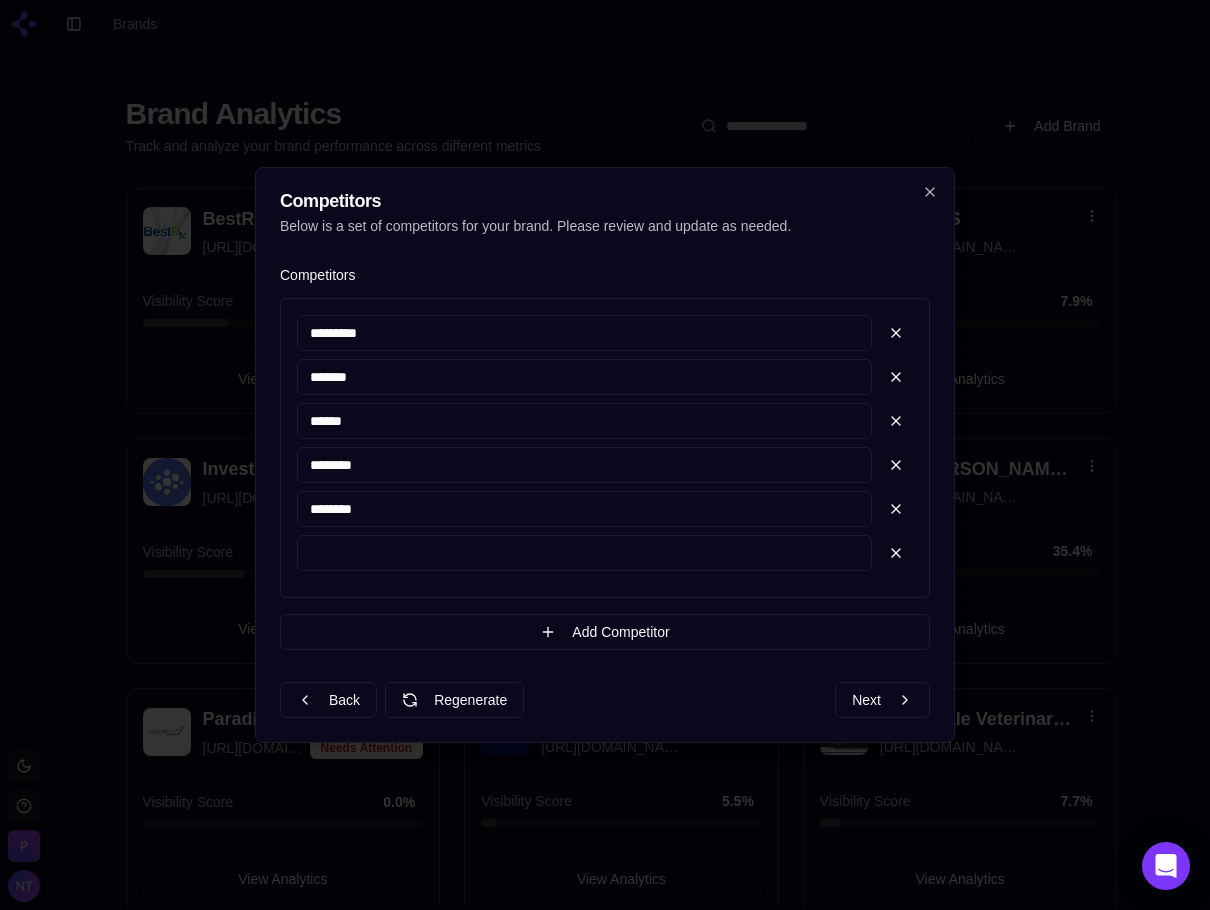 click at bounding box center [584, 553] 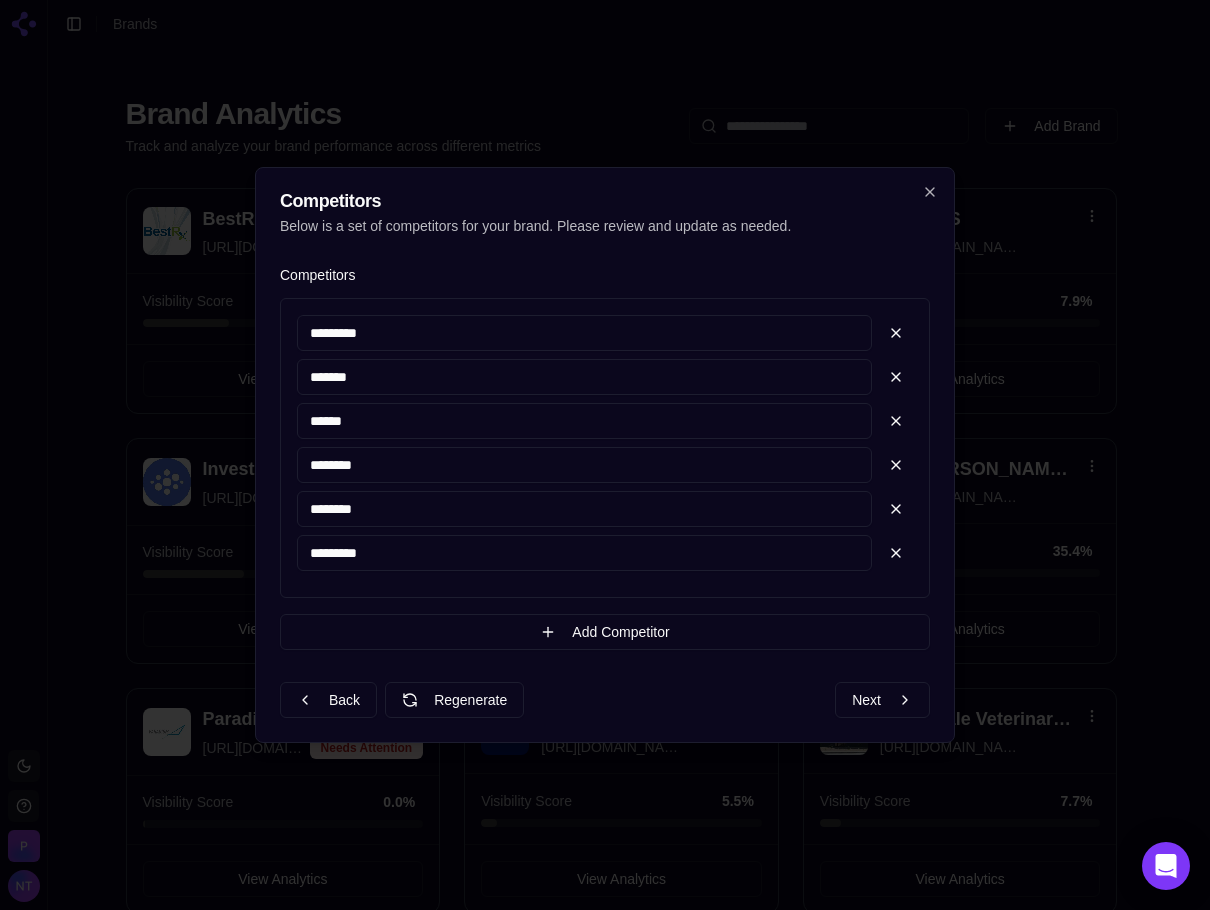type on "*********" 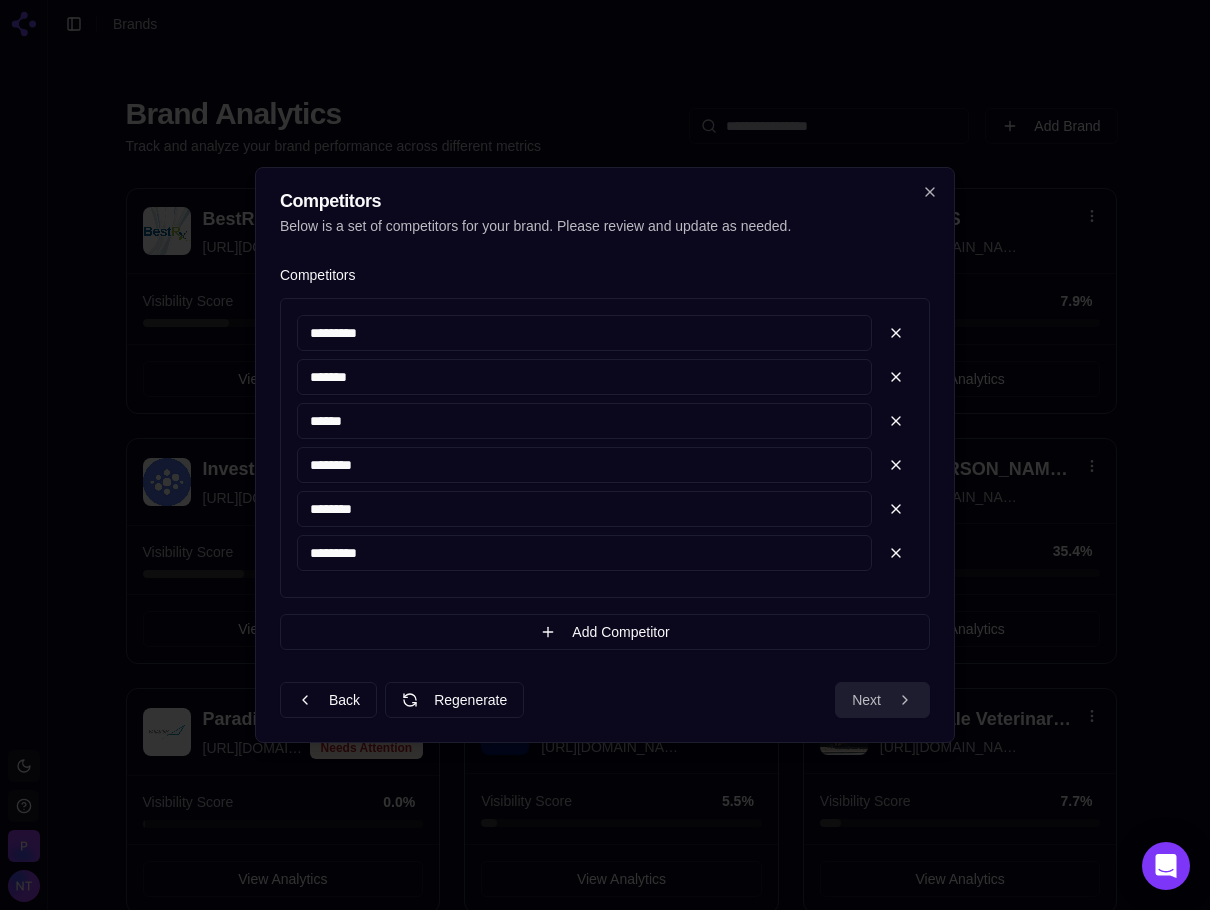 click on "Next" at bounding box center [882, 700] 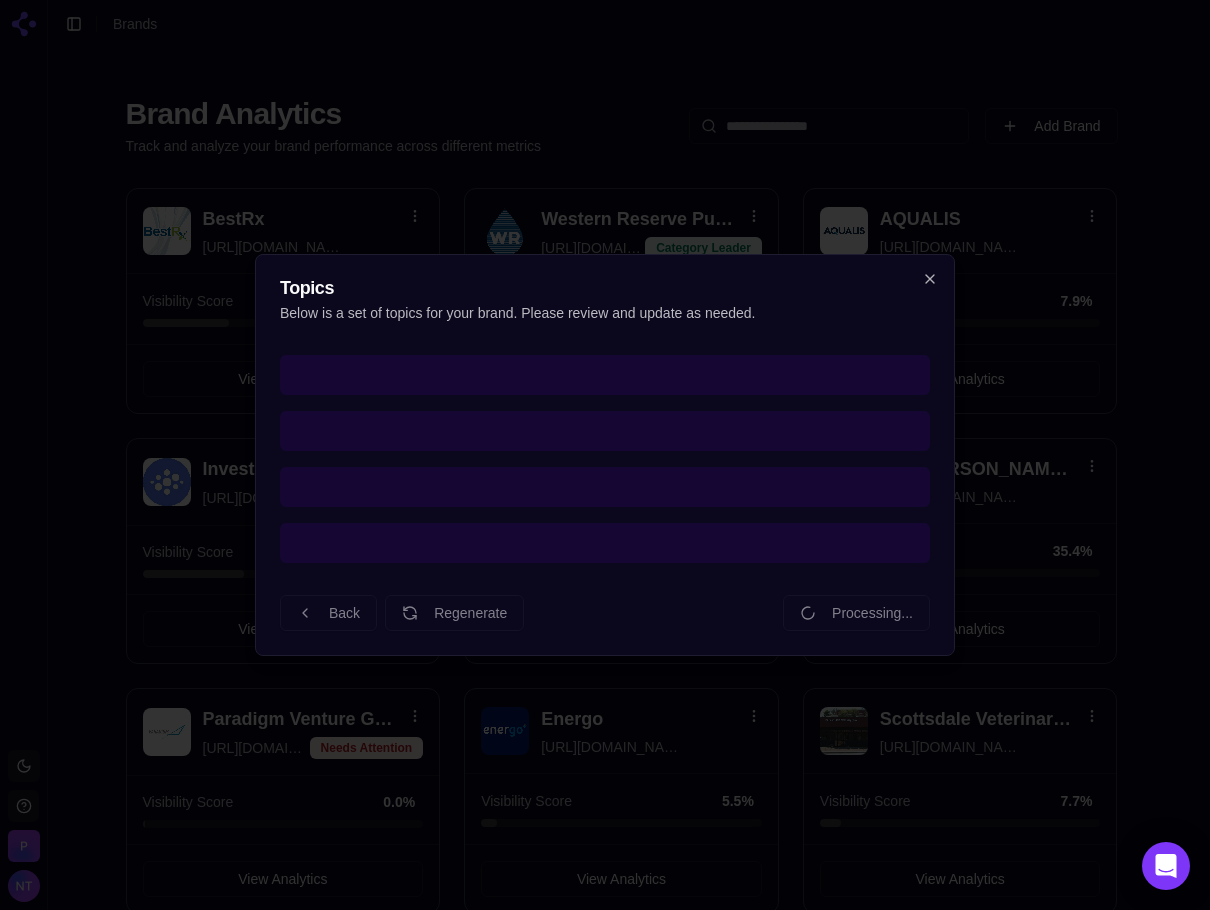 click on "Below is a set of topics for your brand. Please review and update as needed." at bounding box center [605, 313] 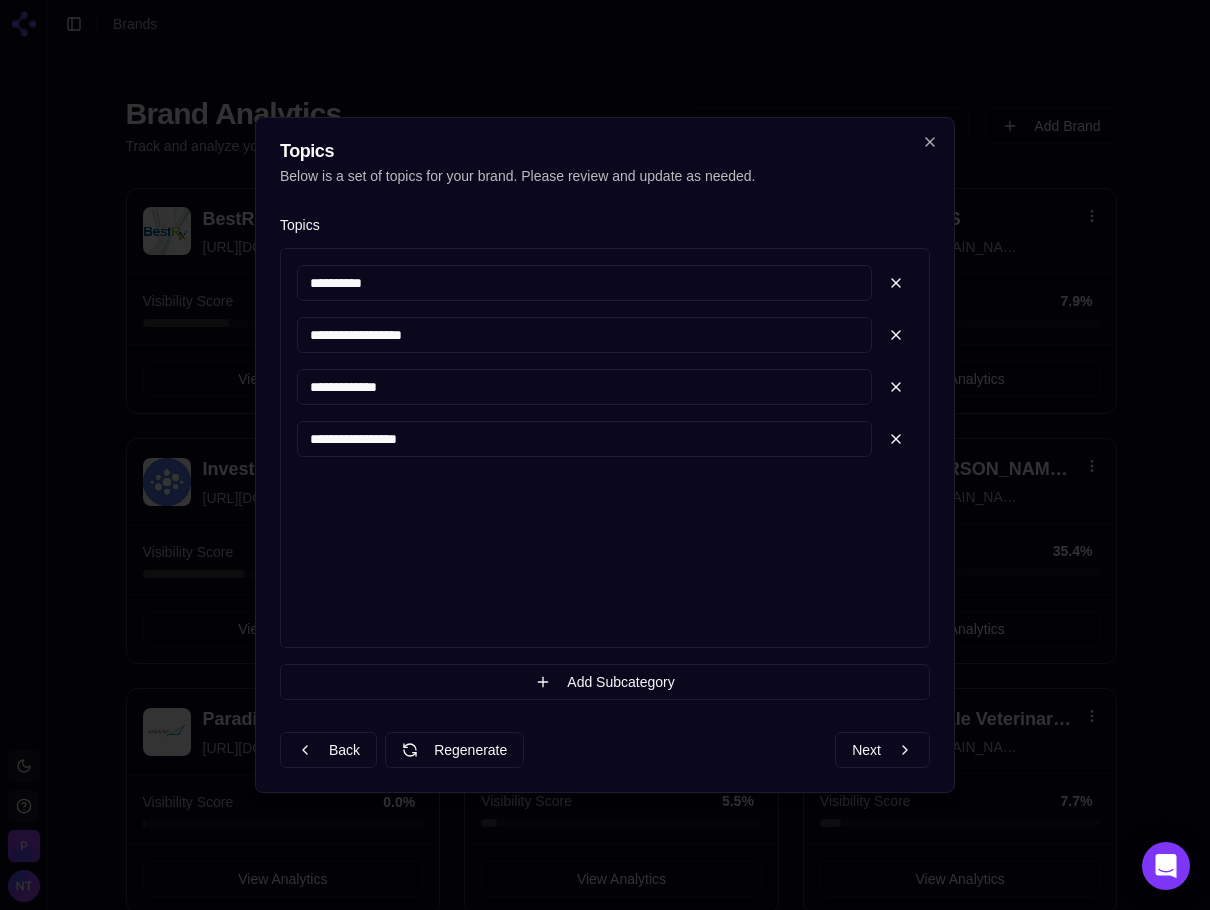 click on "Next" at bounding box center [882, 750] 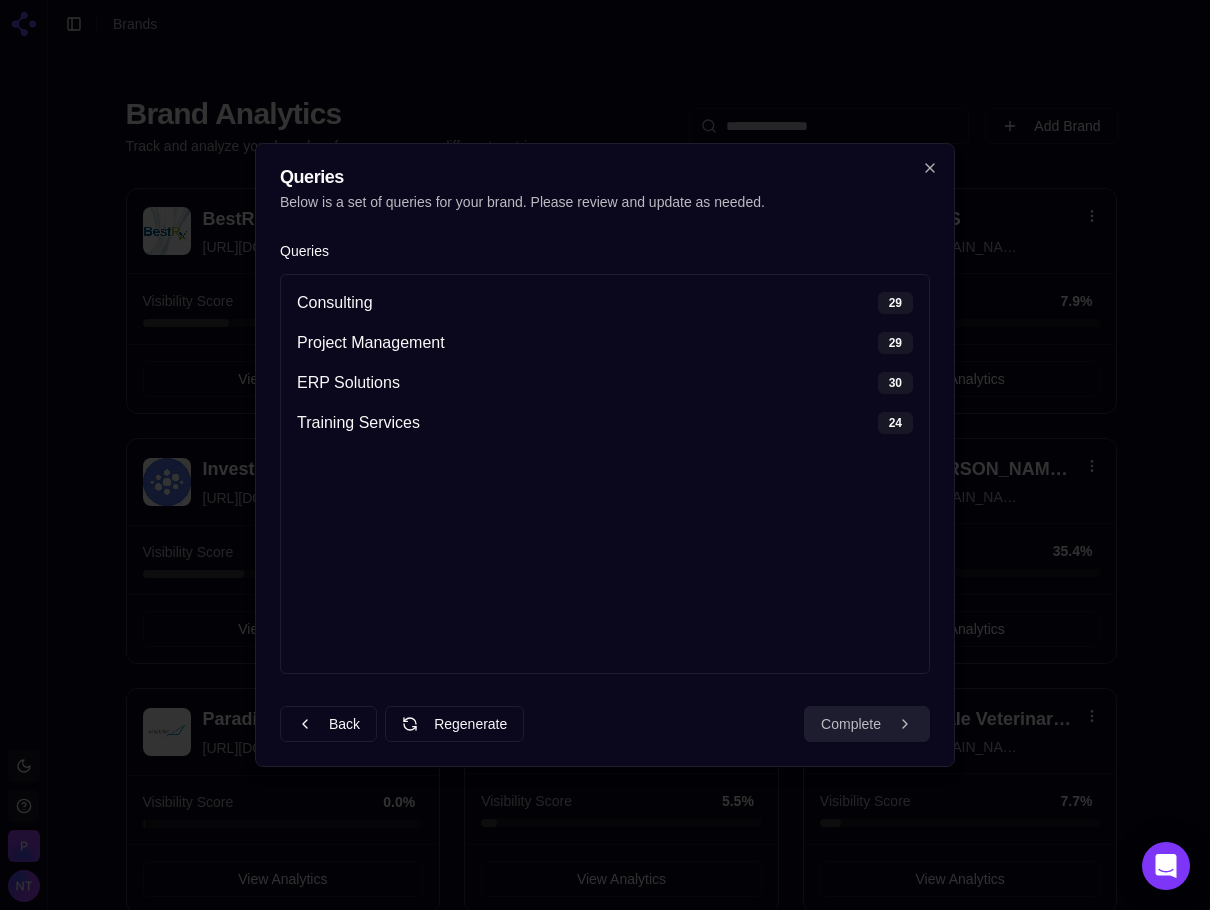 click on "Complete" at bounding box center [867, 724] 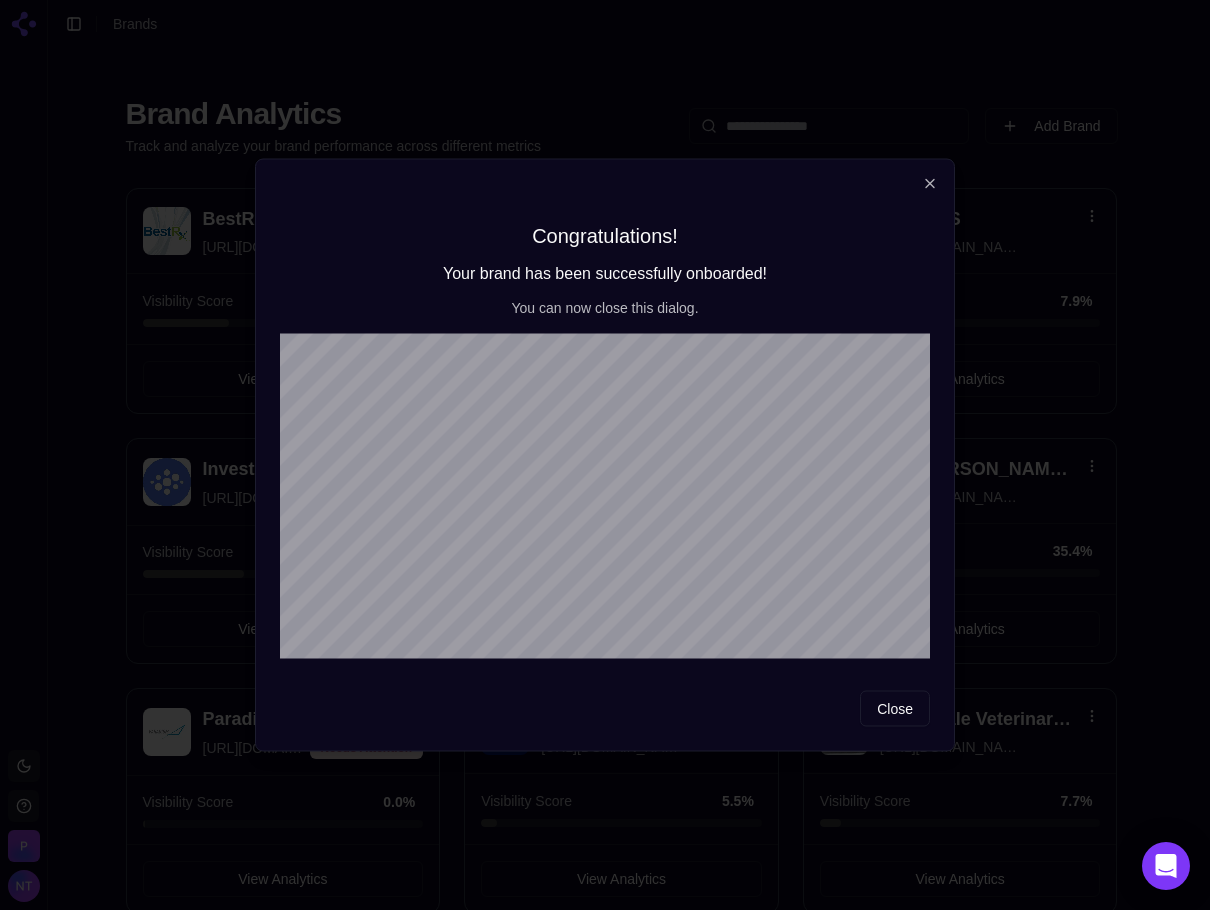 click on "Close" at bounding box center (895, 709) 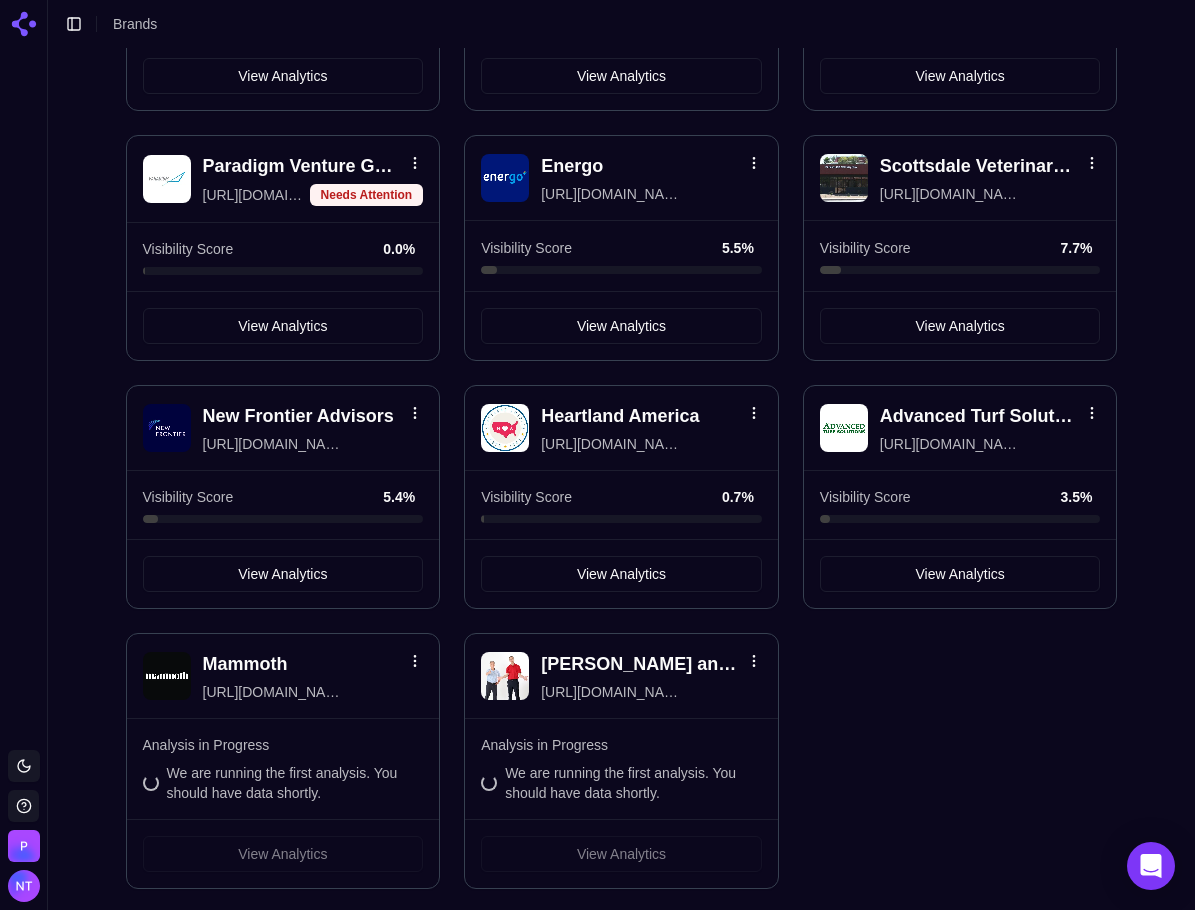 scroll, scrollTop: 580, scrollLeft: 0, axis: vertical 